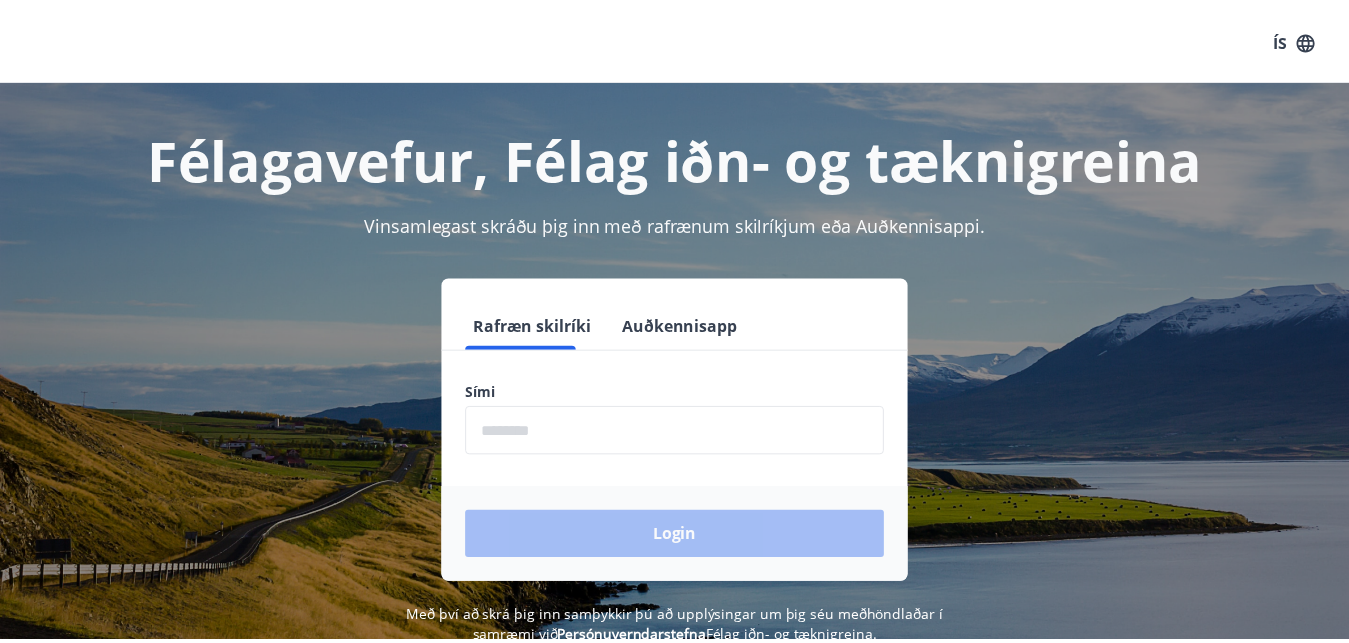 scroll, scrollTop: 0, scrollLeft: 0, axis: both 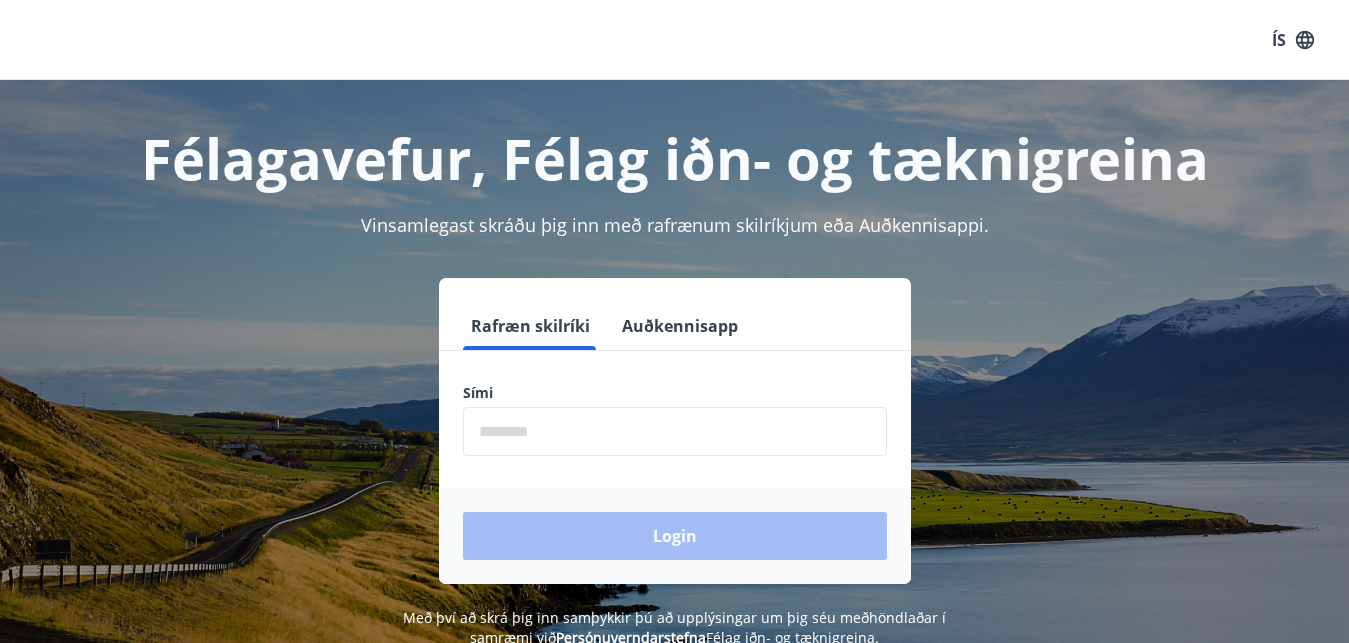 click at bounding box center [675, 431] 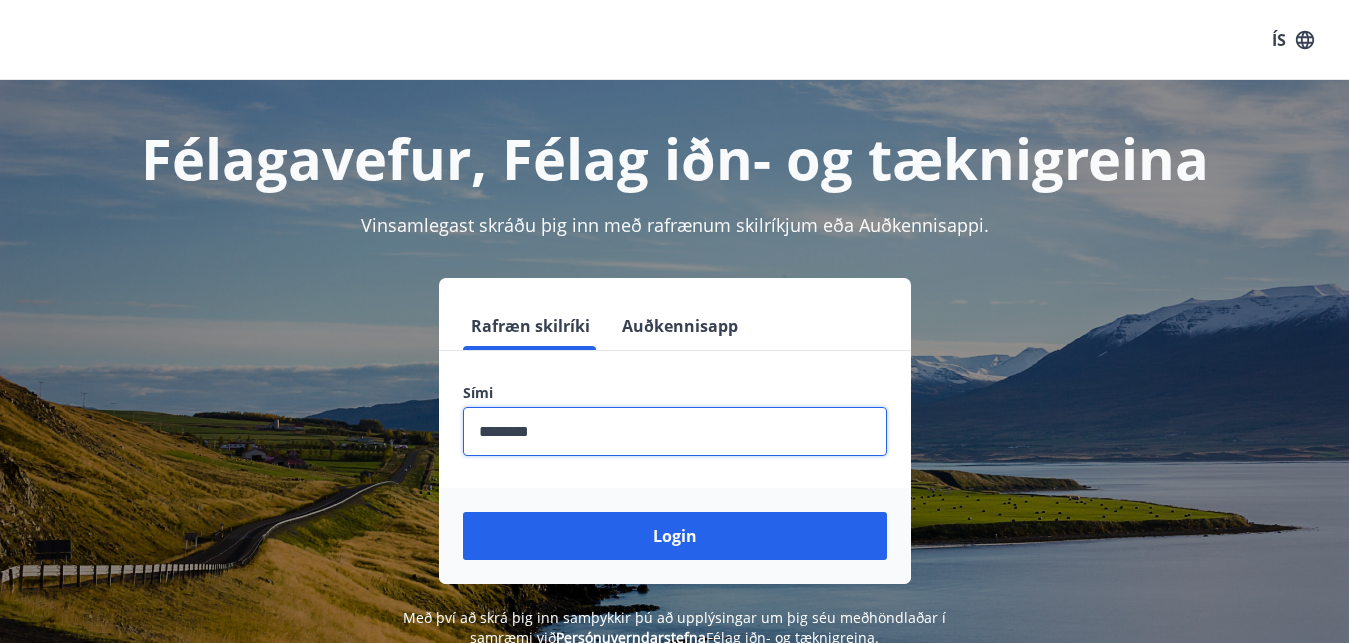 type on "********" 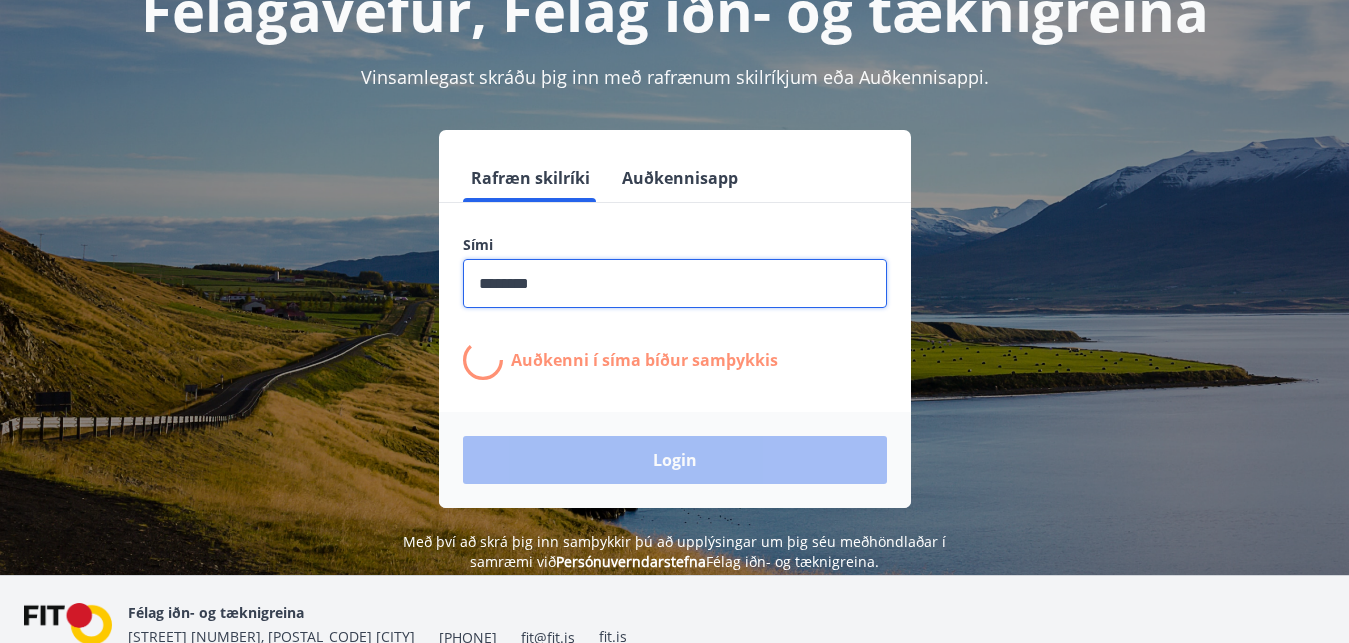scroll, scrollTop: 143, scrollLeft: 0, axis: vertical 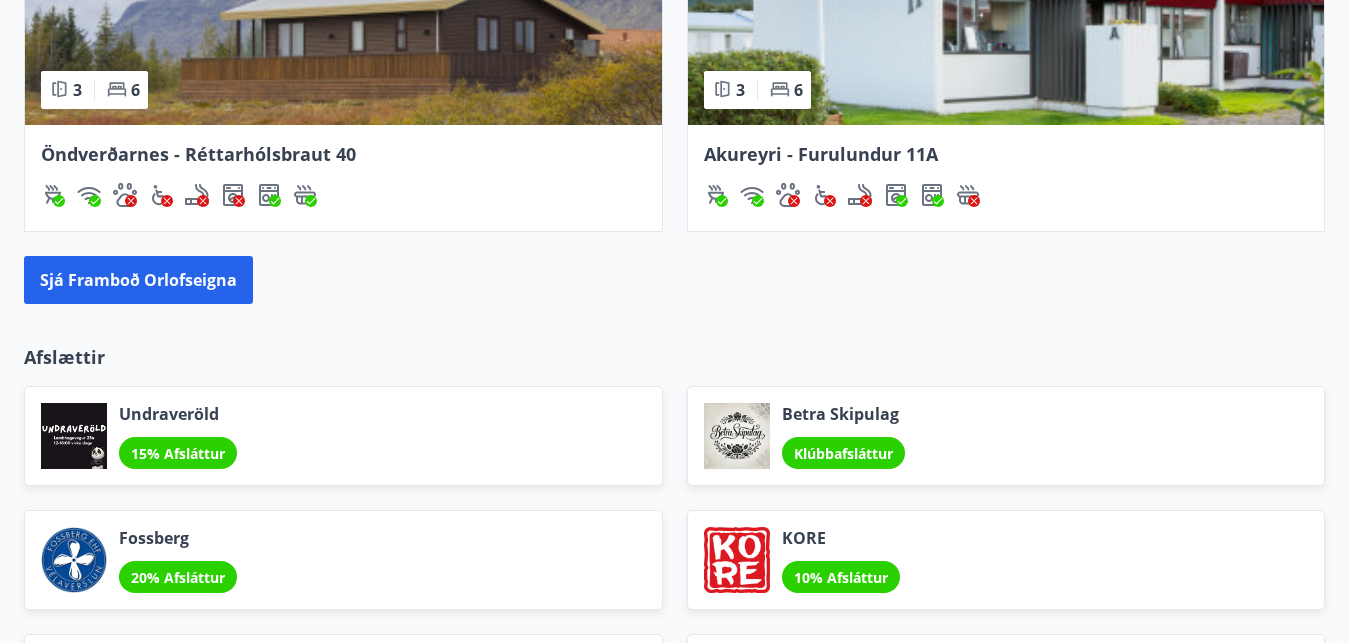 click on "Sjá framboð orlofseigna" at bounding box center [138, 280] 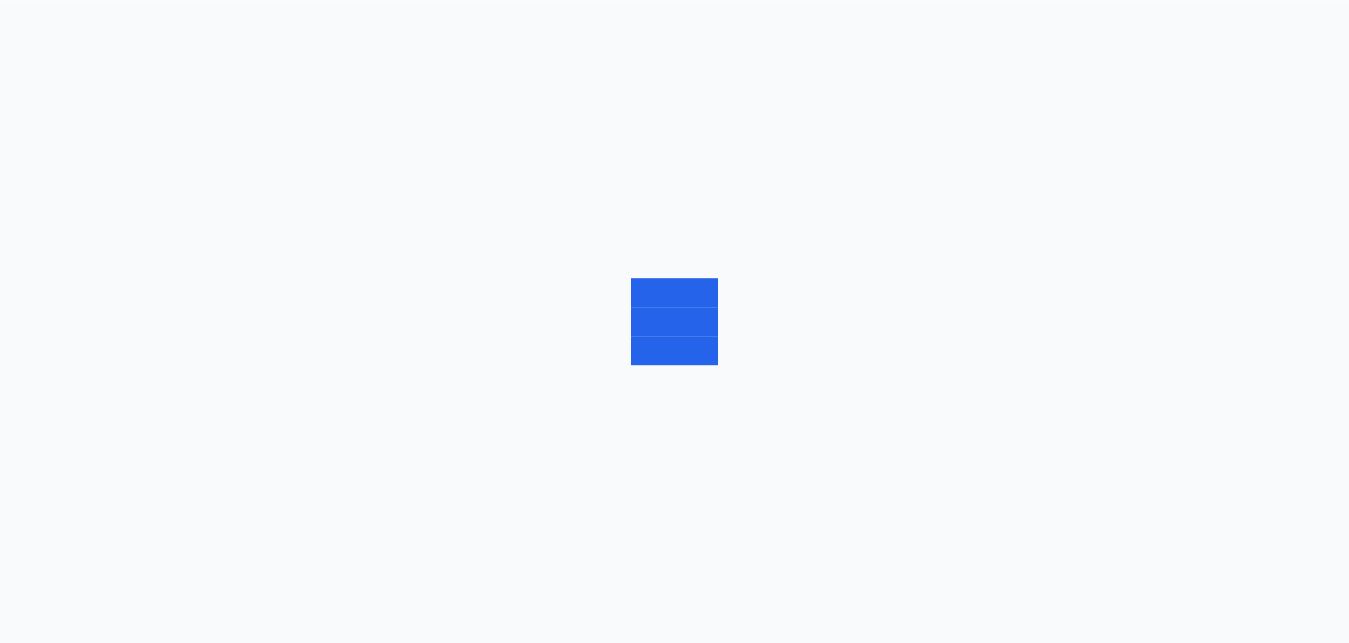 scroll, scrollTop: 0, scrollLeft: 0, axis: both 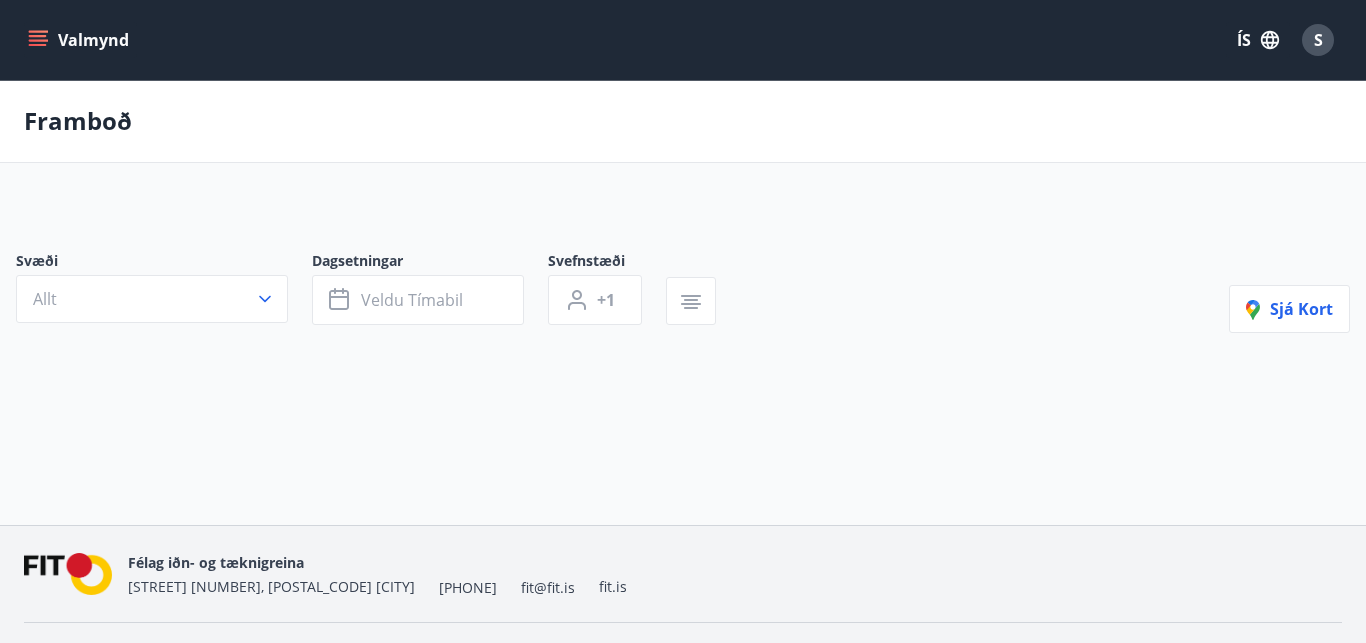 click on "Svæði" at bounding box center (164, 263) 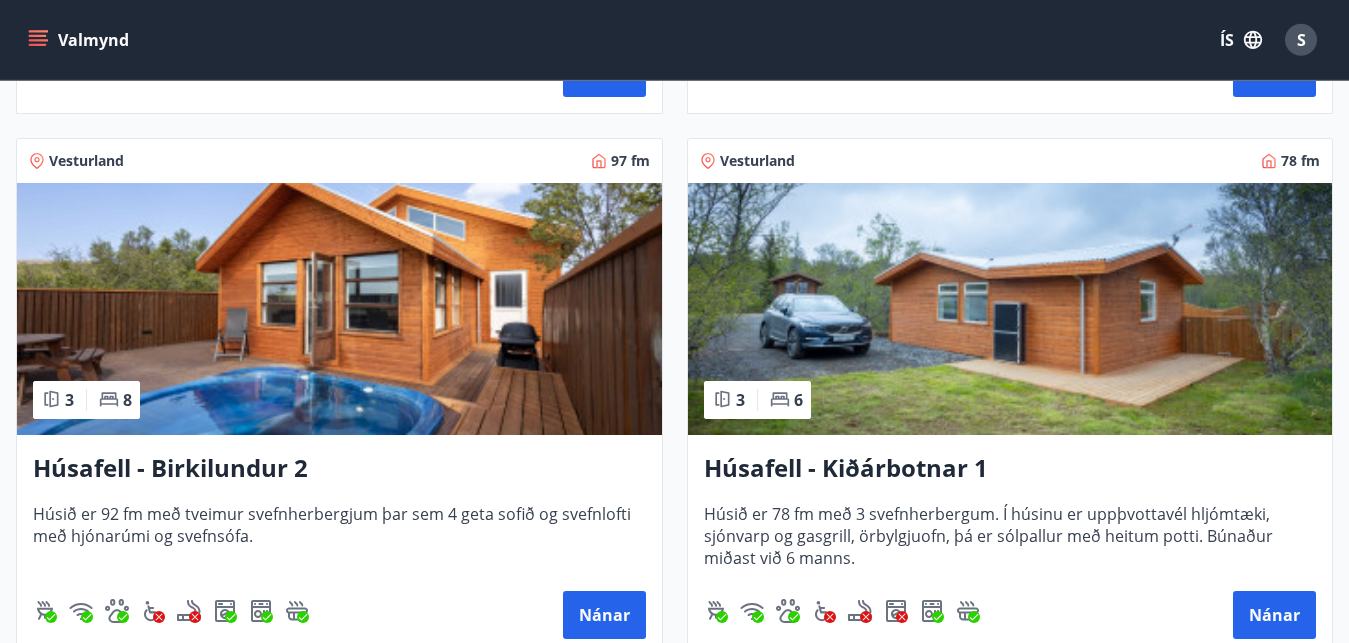 scroll, scrollTop: 1938, scrollLeft: 0, axis: vertical 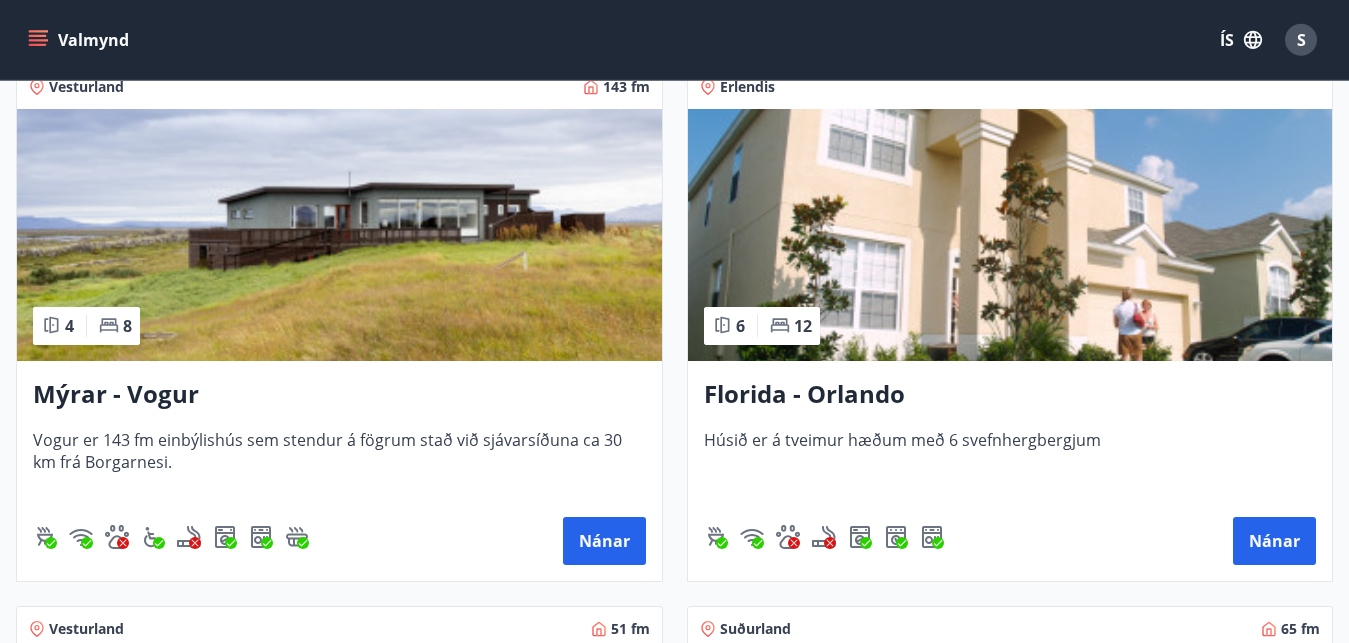 click at bounding box center [339, 235] 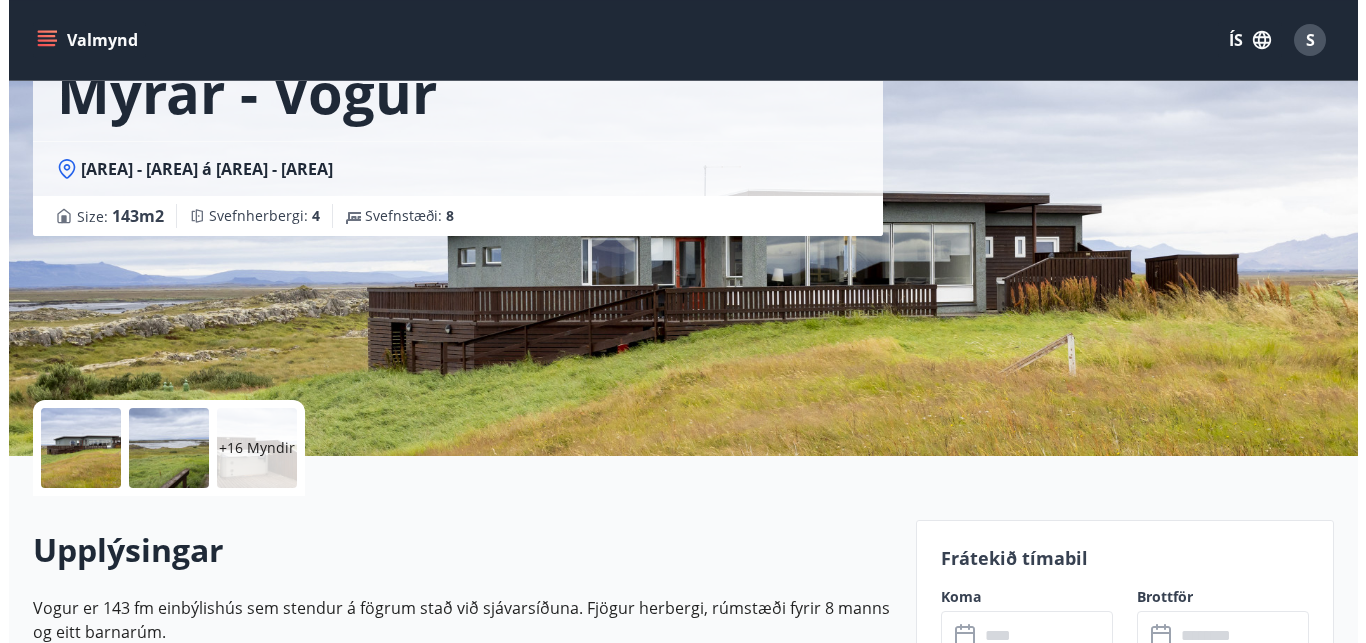 scroll, scrollTop: 156, scrollLeft: 0, axis: vertical 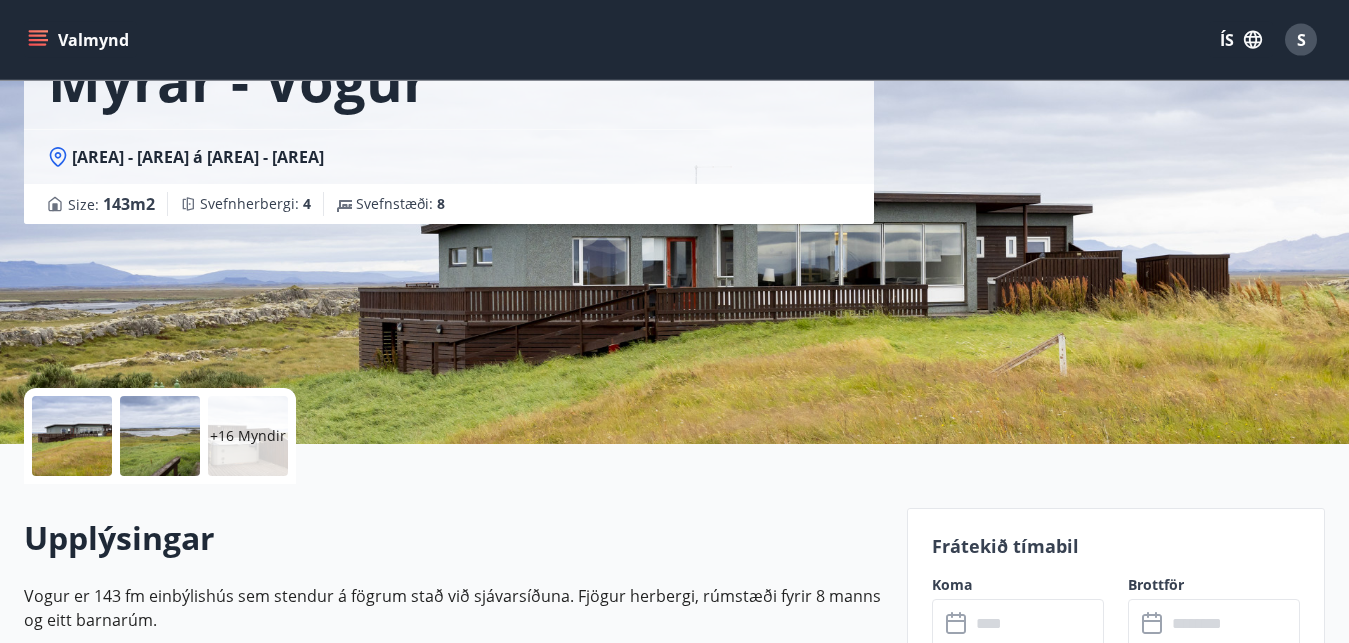 click at bounding box center (160, 436) 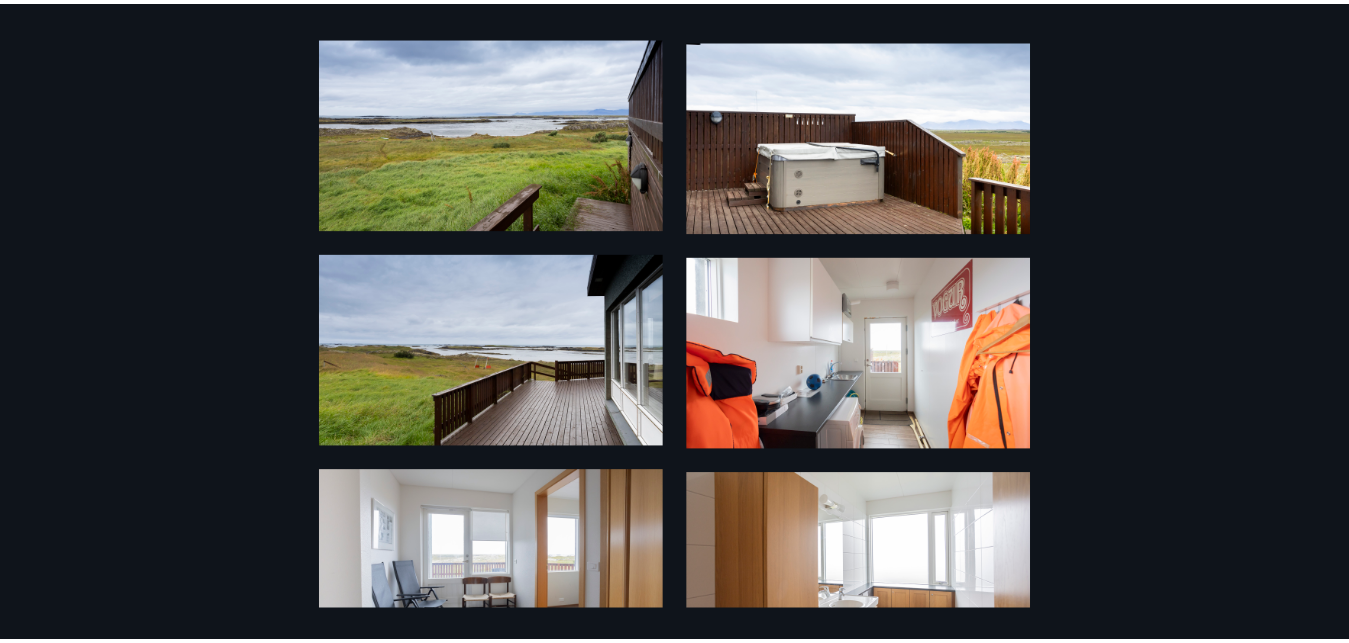 scroll, scrollTop: 0, scrollLeft: 0, axis: both 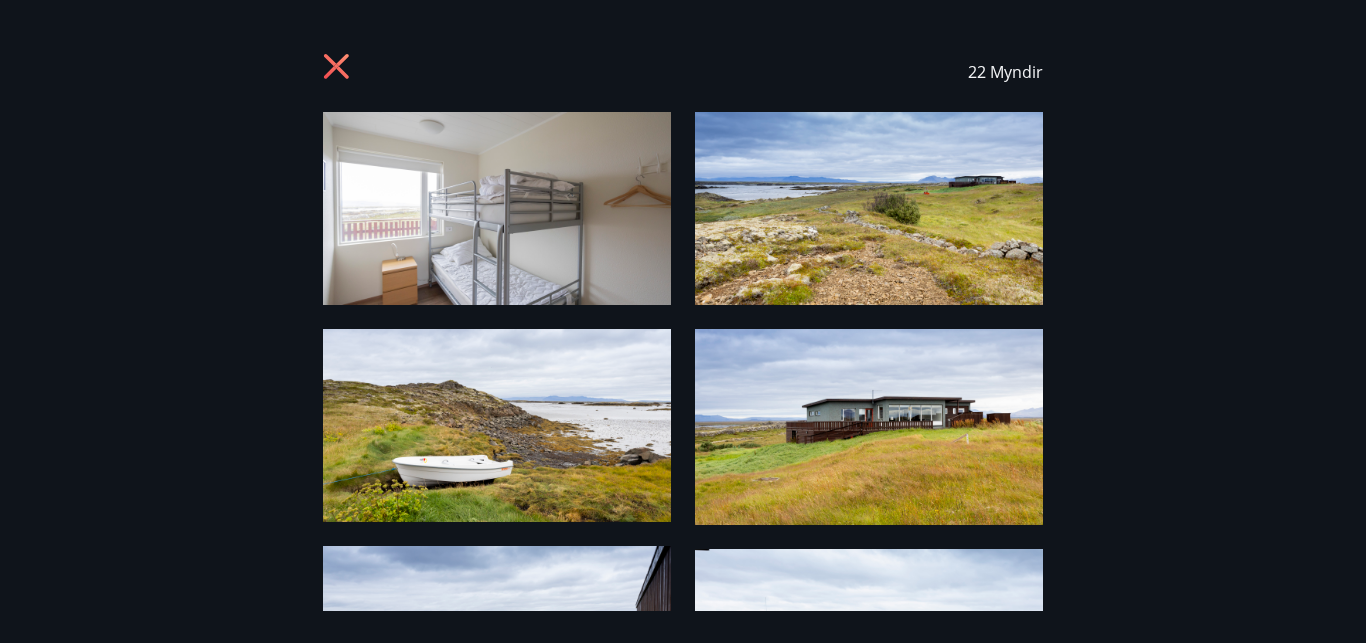 click on "22   Myndir" at bounding box center (683, 72) 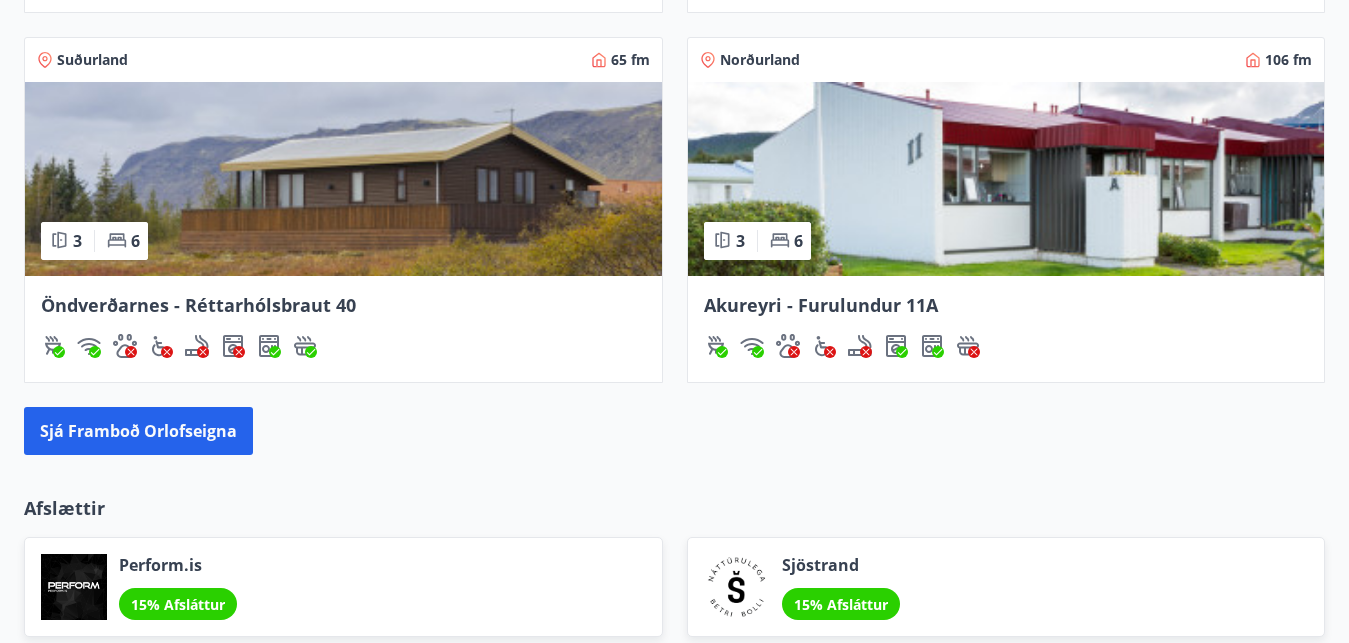scroll, scrollTop: 1901, scrollLeft: 0, axis: vertical 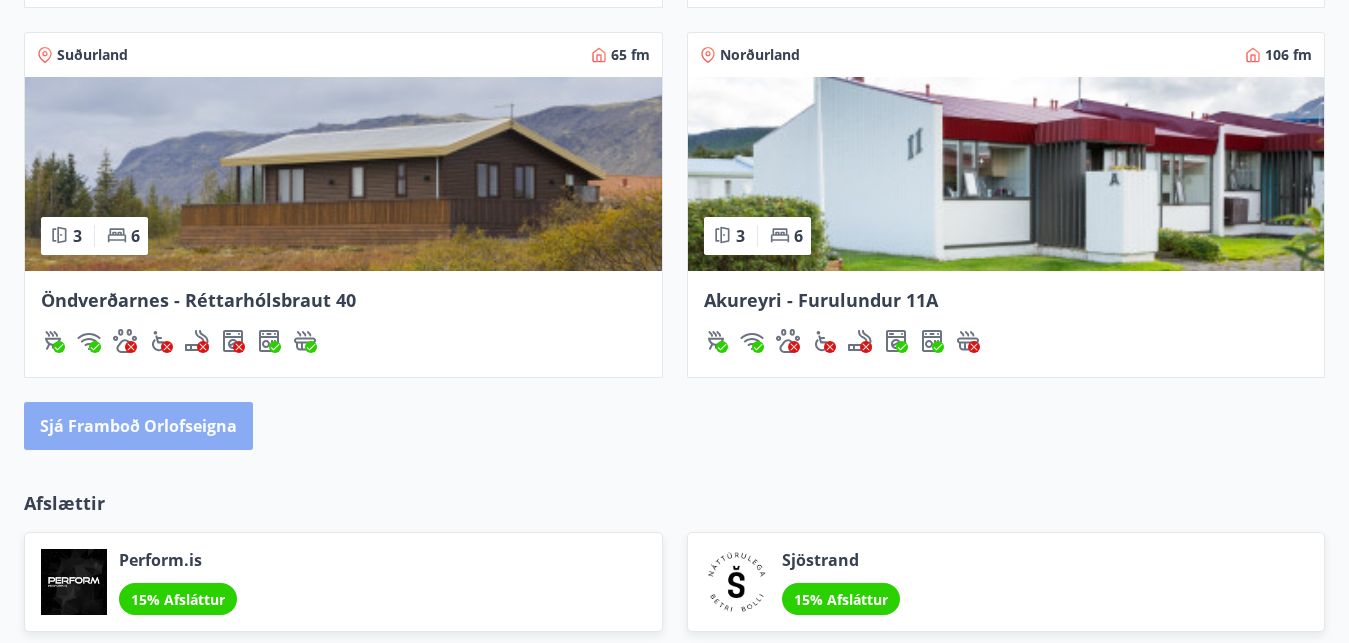 click on "Sjá framboð orlofseigna" at bounding box center [138, 426] 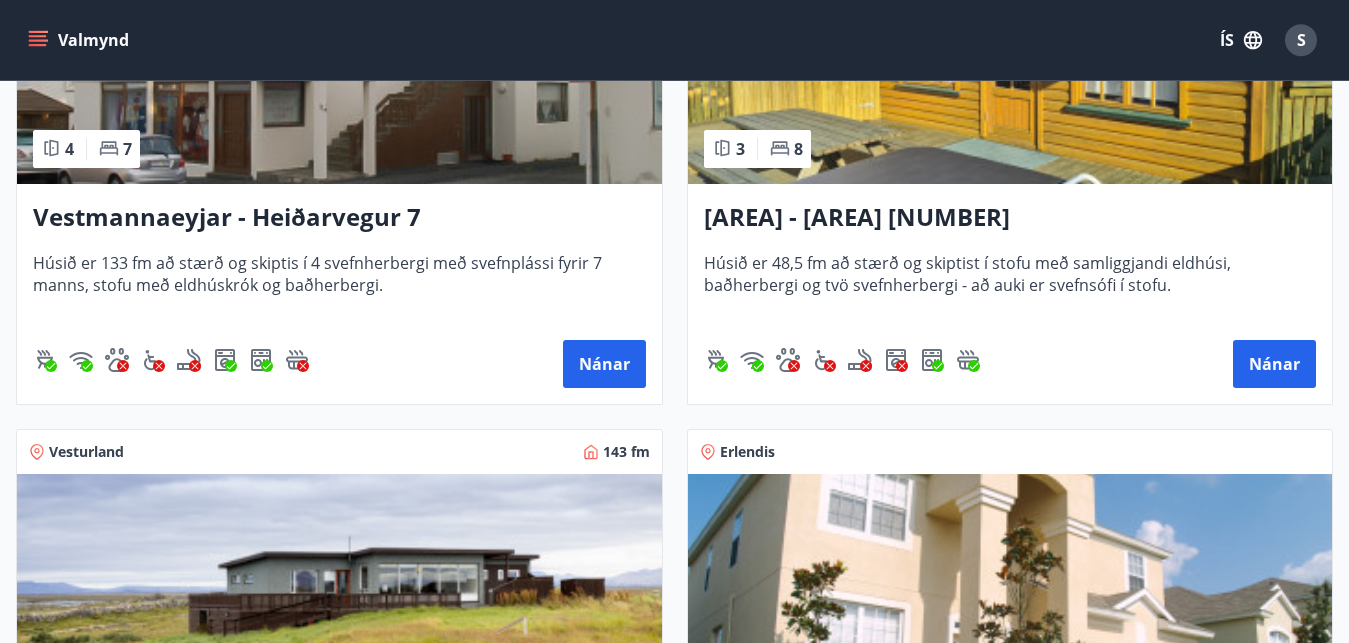 scroll, scrollTop: 3339, scrollLeft: 0, axis: vertical 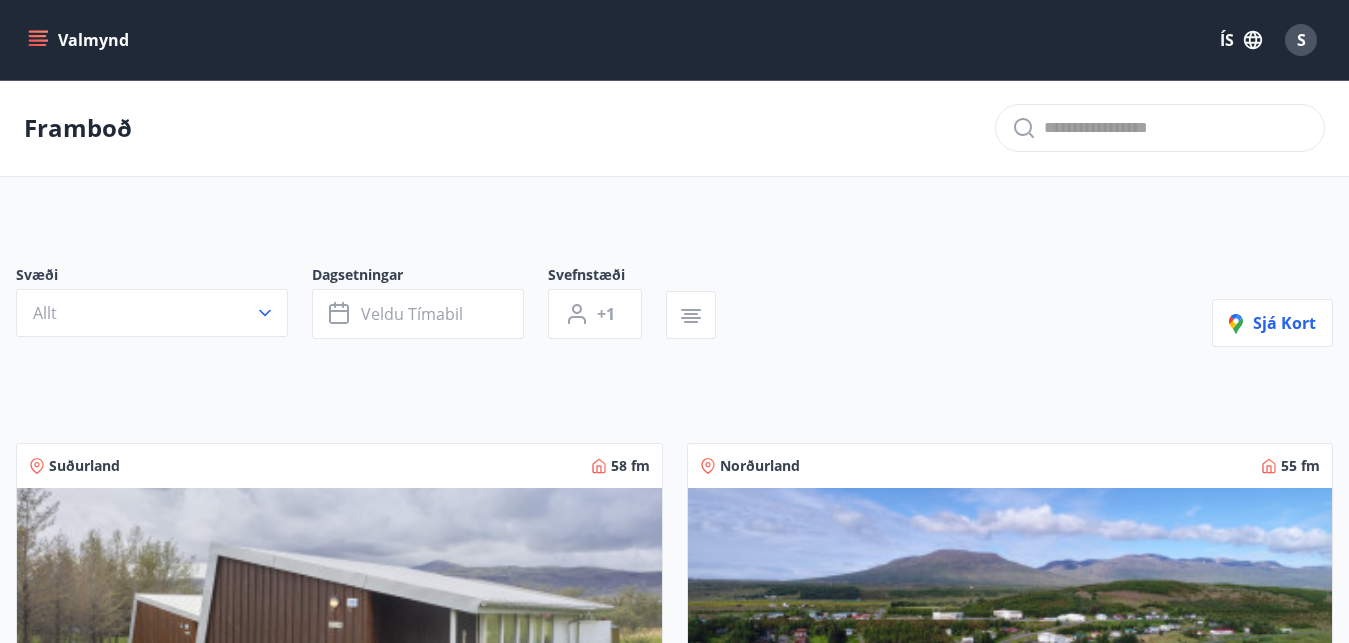 click at bounding box center [378, 343] 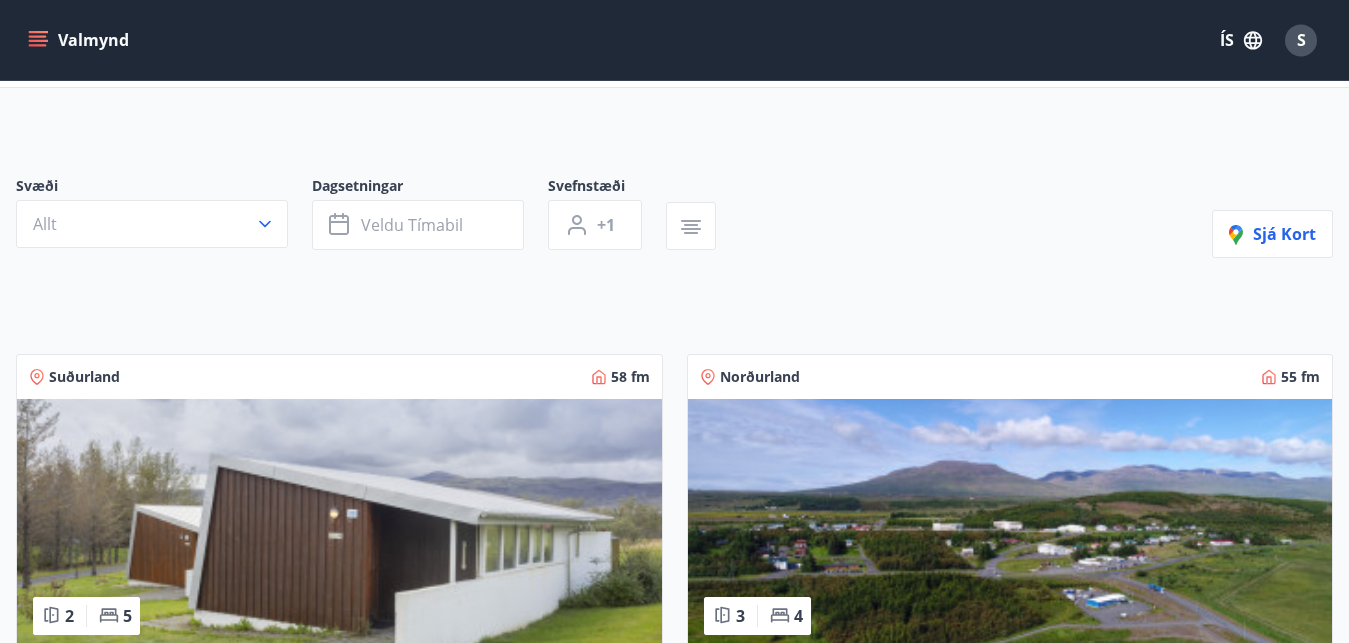 scroll, scrollTop: 0, scrollLeft: 0, axis: both 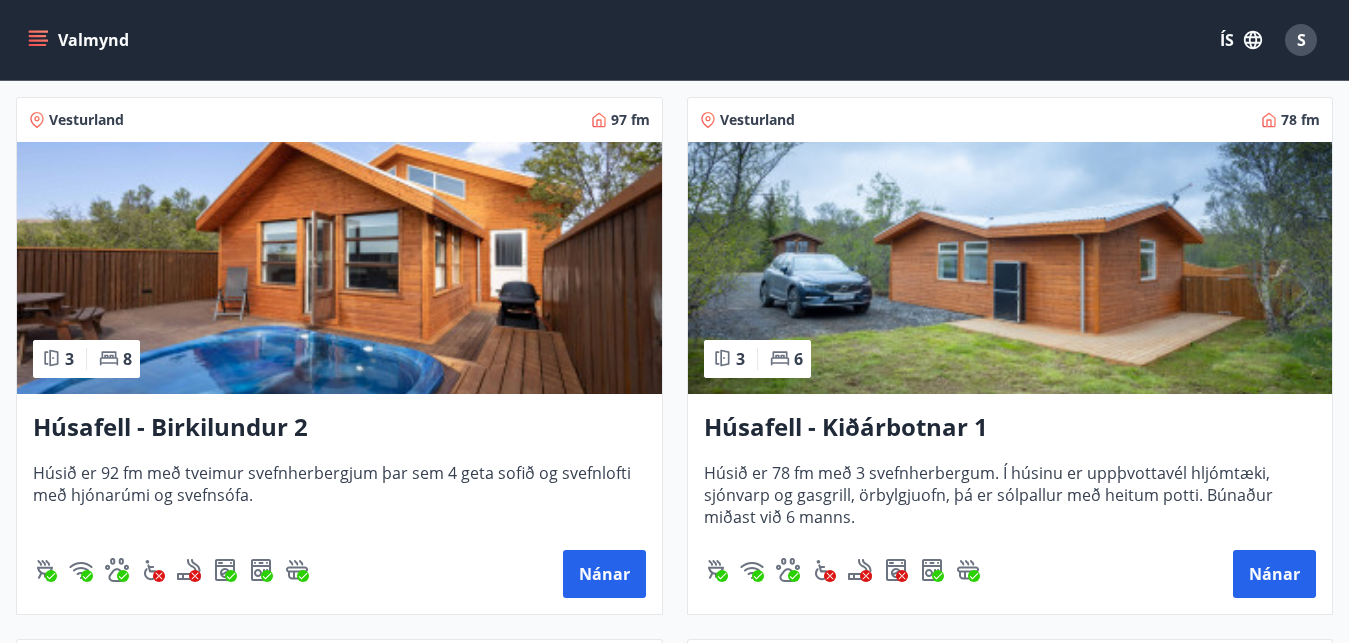 click at bounding box center (339, 268) 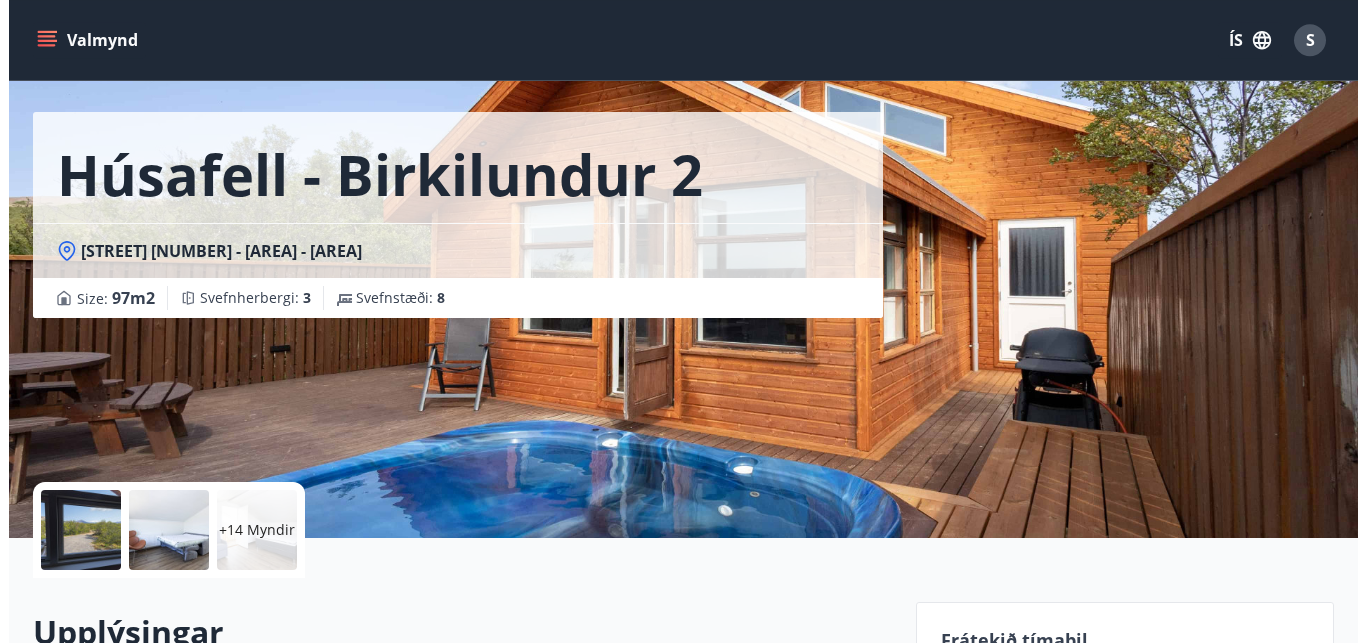 scroll, scrollTop: 61, scrollLeft: 0, axis: vertical 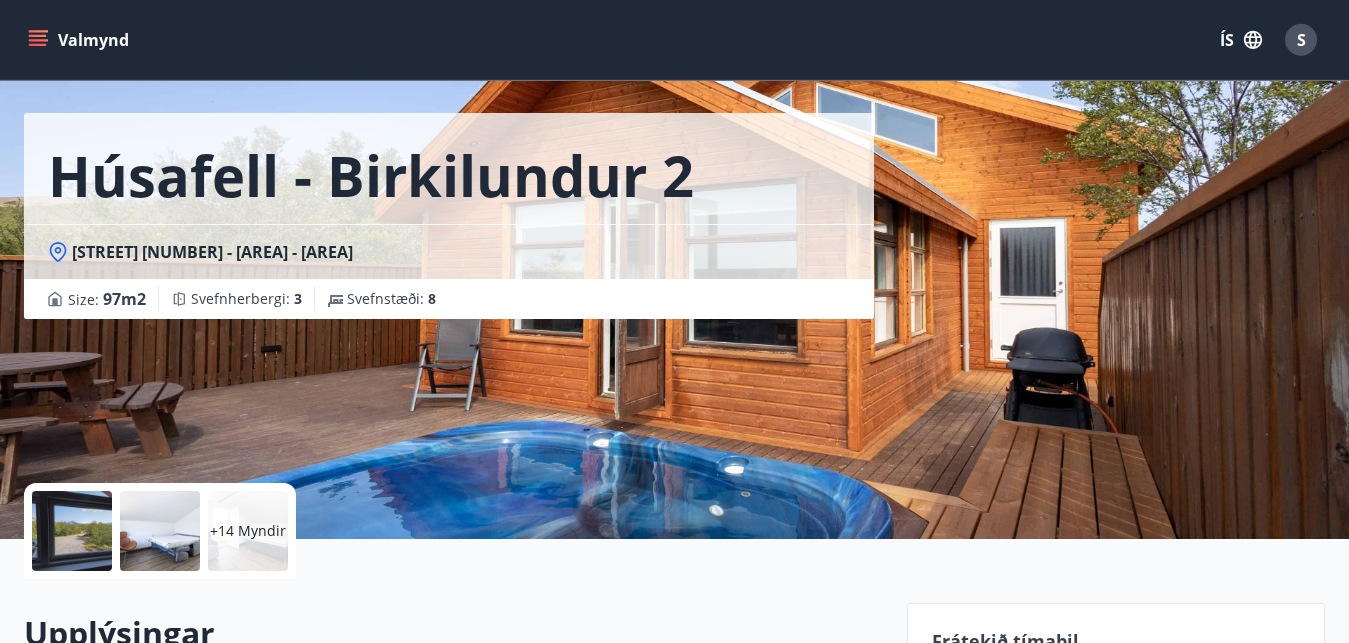 click at bounding box center (160, 531) 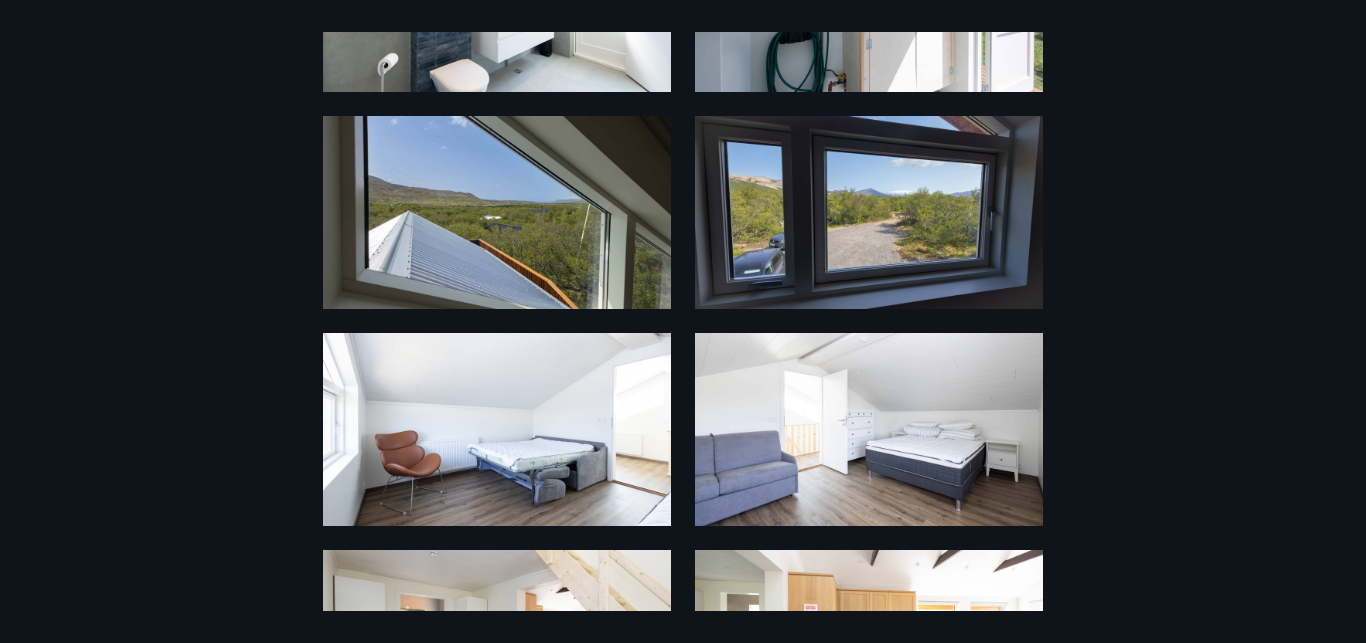scroll, scrollTop: 211, scrollLeft: 0, axis: vertical 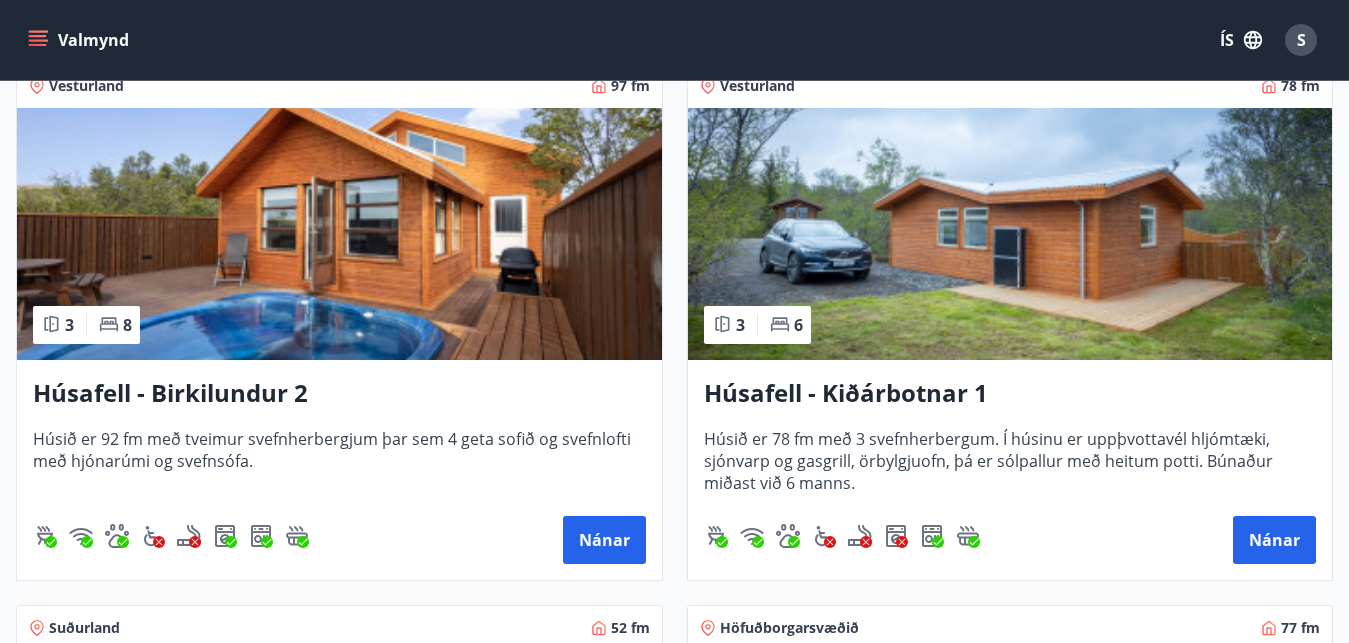click on "Húsafell - Kiðárbotnar 1" at bounding box center [1010, 394] 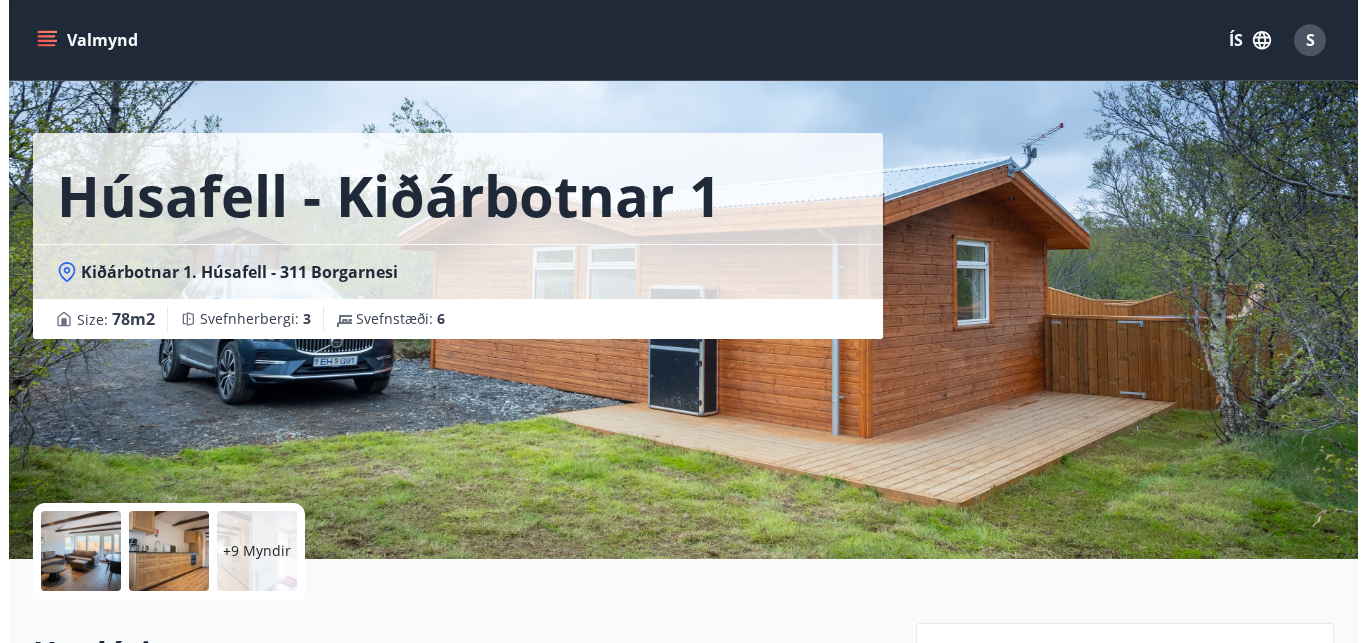 scroll, scrollTop: 34, scrollLeft: 0, axis: vertical 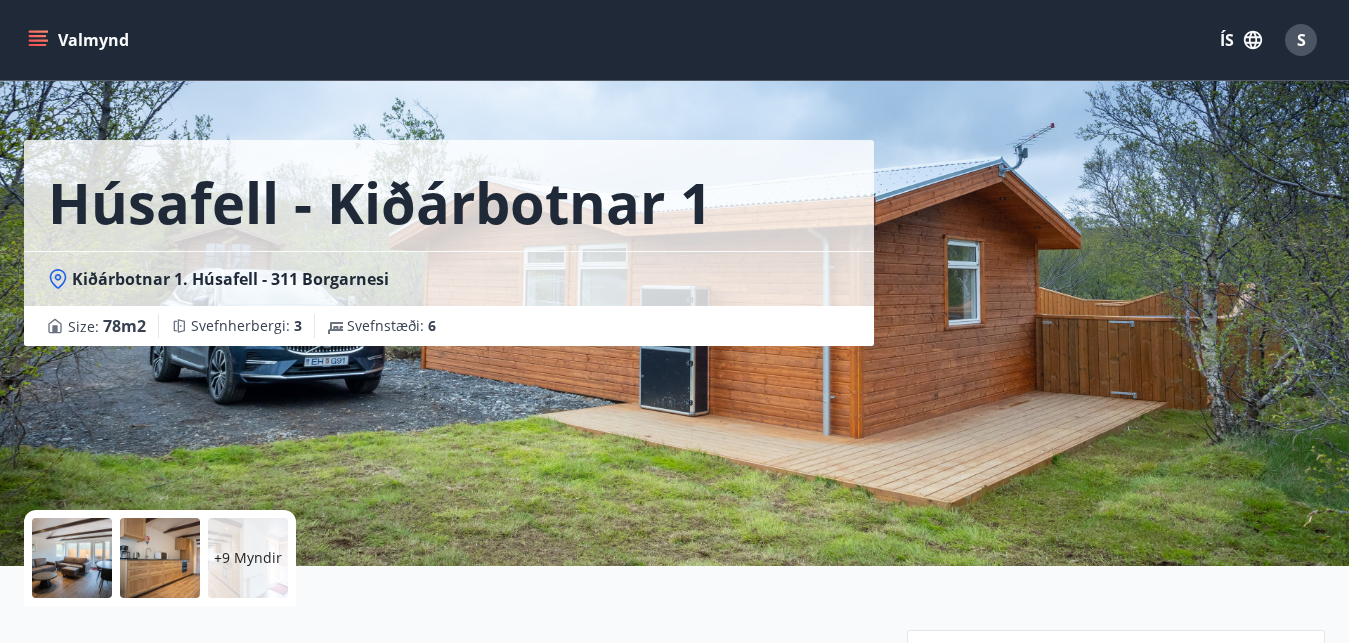 click on "+9 Myndir" at bounding box center (248, 558) 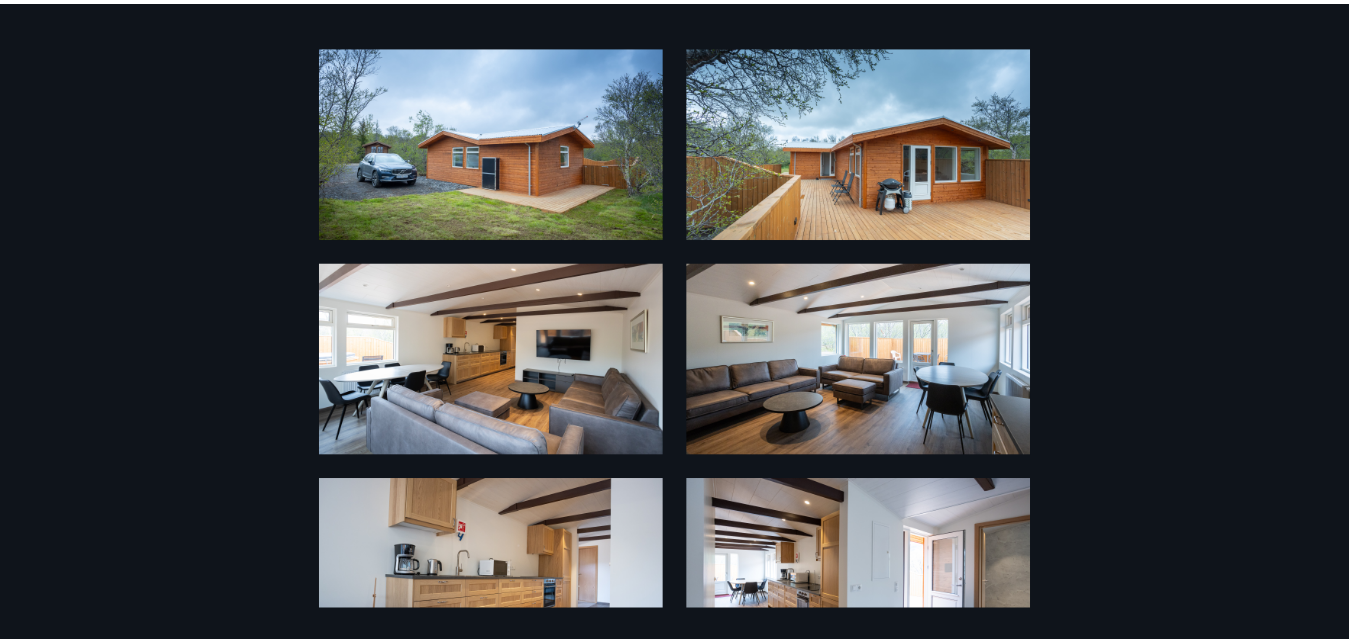 scroll, scrollTop: 0, scrollLeft: 0, axis: both 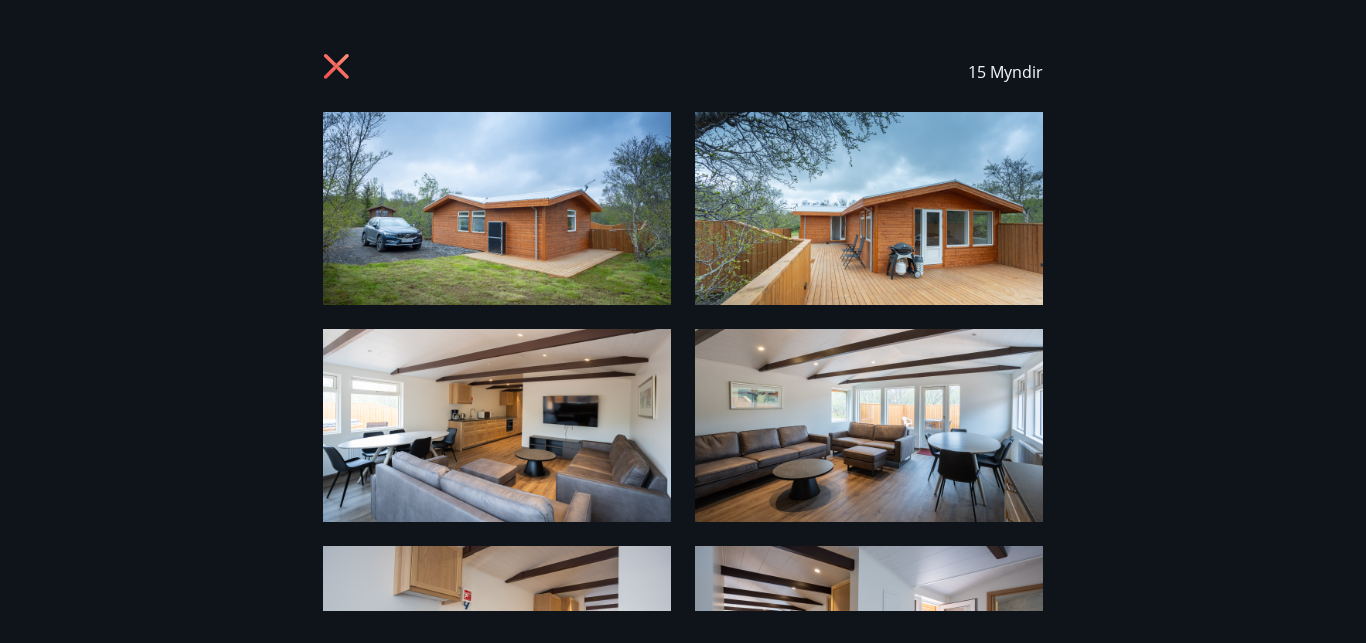 click 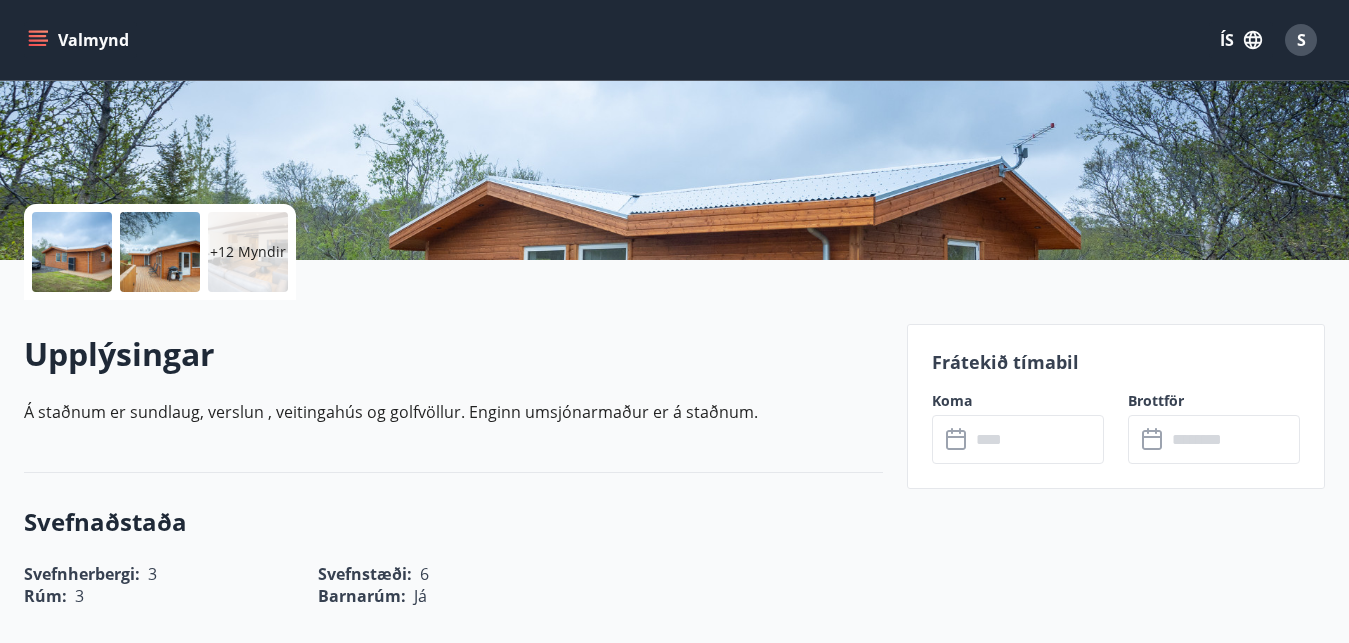 scroll, scrollTop: 0, scrollLeft: 0, axis: both 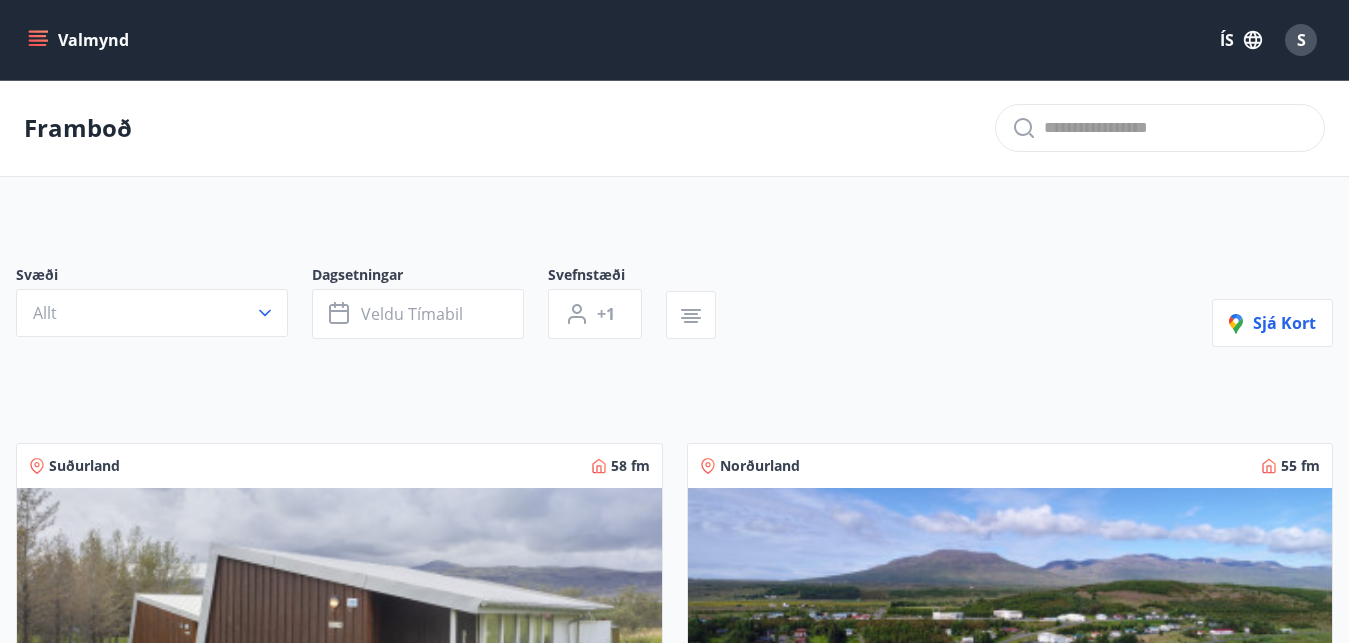 click on "Svæði Allt Dagsetningar Veldu tímabil Svefnstæði +1 Sjá kort Suðurland 58   fm 2 5 Ölfusborgir 29 Húsið er 58 fm að stærð og skiptist í stofu, eldhús, garðskála, baðherbergi og 2 svefnherbergi. Nánar Norðurland 55   fm 3 4 Varmahlíð, Reykjarhólsvegur 6 Bústaðurinn er með möguleika á gistingu fyrir 8-10 manns. Nánar Austurland 54   fm 3 6 Klifabotn í Lóni Húsið er 54 fm að stærð og skiptist í stofu, eldhús, baðherbergi og 3 svefnherbergi. Nánar Suðurland 51   fm 3 4 Fljótshlíð - Hallskot Húsið er 51 fm og skiptist í tvö svefnherbergi, stofu, bað og eldhús. Svefnloft 25 fm. Nánar Vesturland 87   fm 2 6 Stykkishólmur - Borgarbraut 38 Íbúðin er 87 fm að stærð og skiptist í hol, baðherbergi, 2 svefnherbergi og stofu með samliggjandi eldhúsi. Nánar Vesturland 66   fm 4 7 Húsafell - Hvítárbrekkur 6 Húsið er 66 fm að grunnfleti auk ca. 25fm svefnlofts Nánar Vesturland 97   fm 3 8 Húsafell - Birkilundur 2 Nánar Vesturland 78   fm 3 6 Nánar 52   3" at bounding box center (674, 5204) 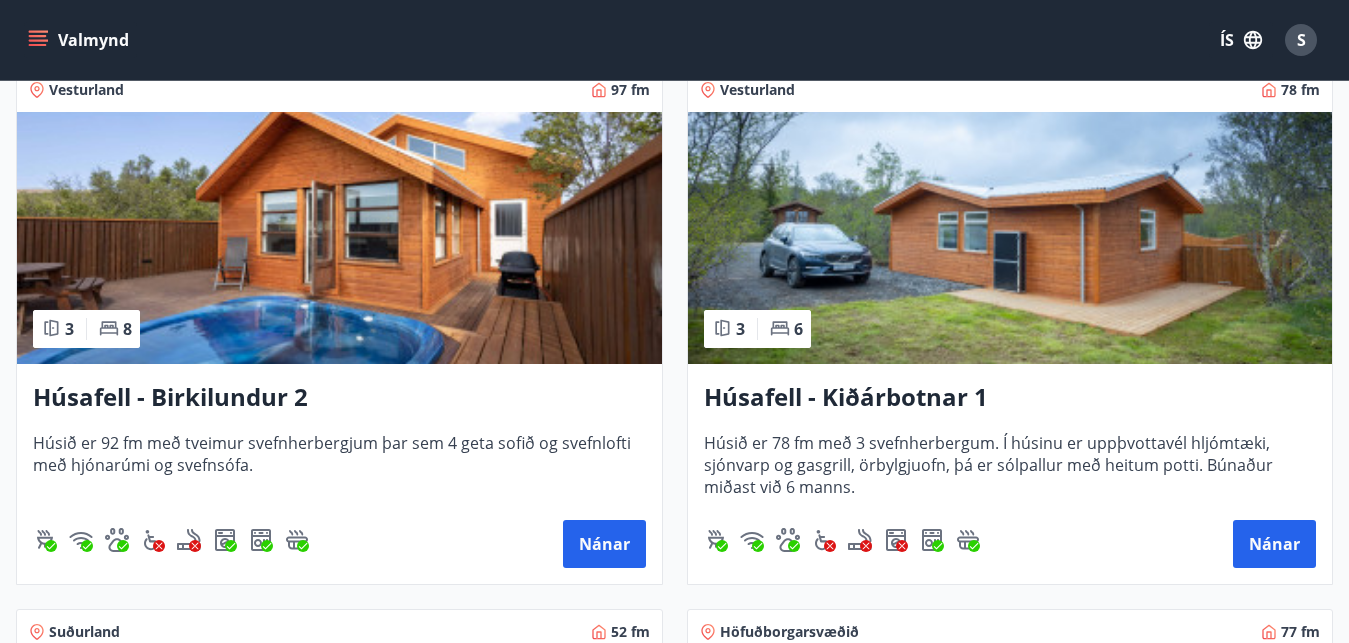 scroll, scrollTop: 1995, scrollLeft: 0, axis: vertical 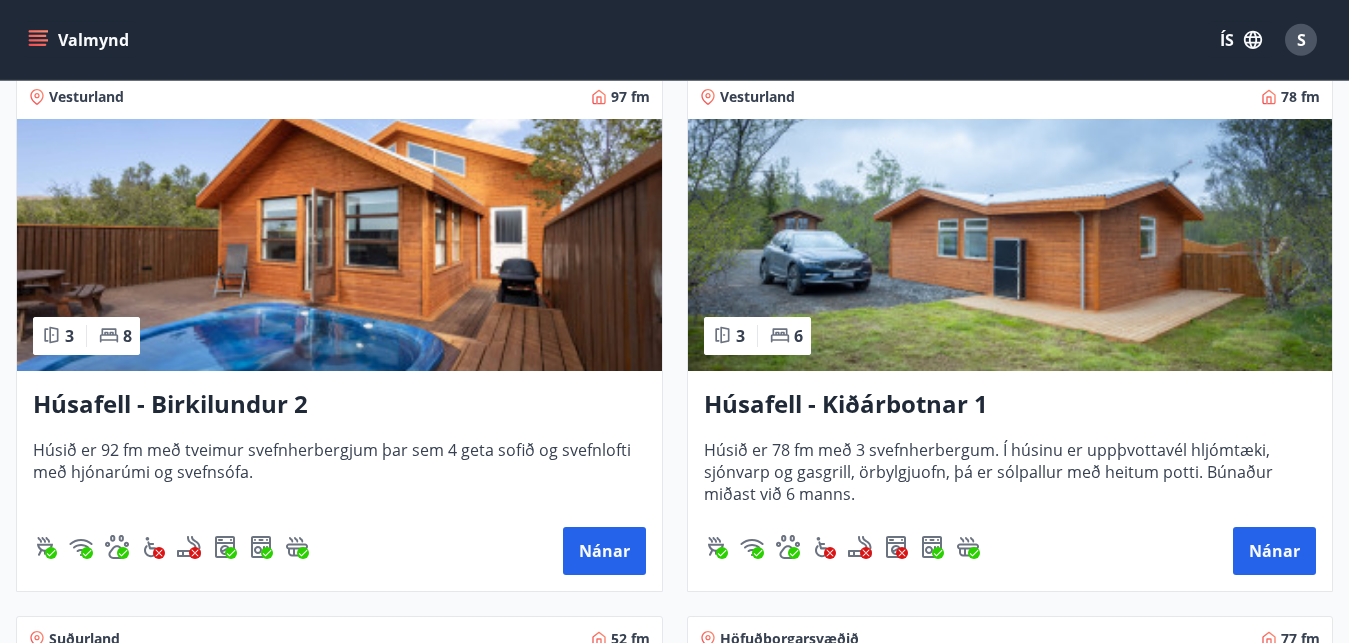 click on "Húsafell - Kiðárbotnar 1" at bounding box center (1010, 405) 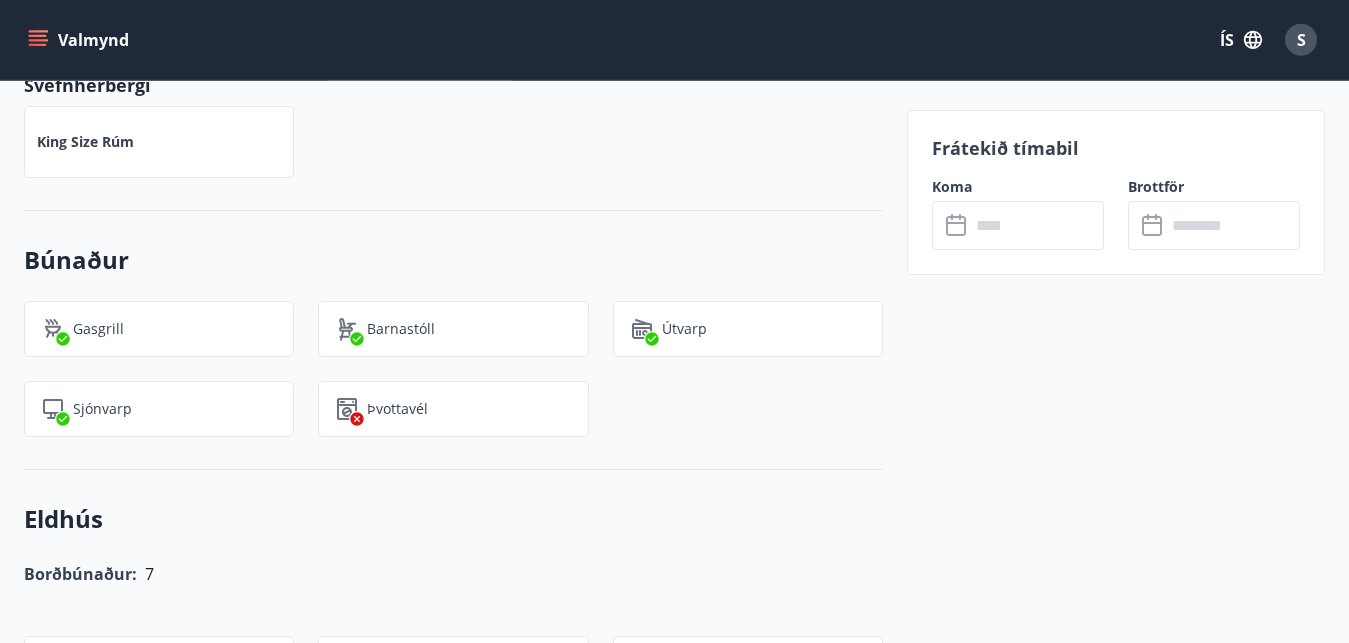 scroll, scrollTop: 925, scrollLeft: 0, axis: vertical 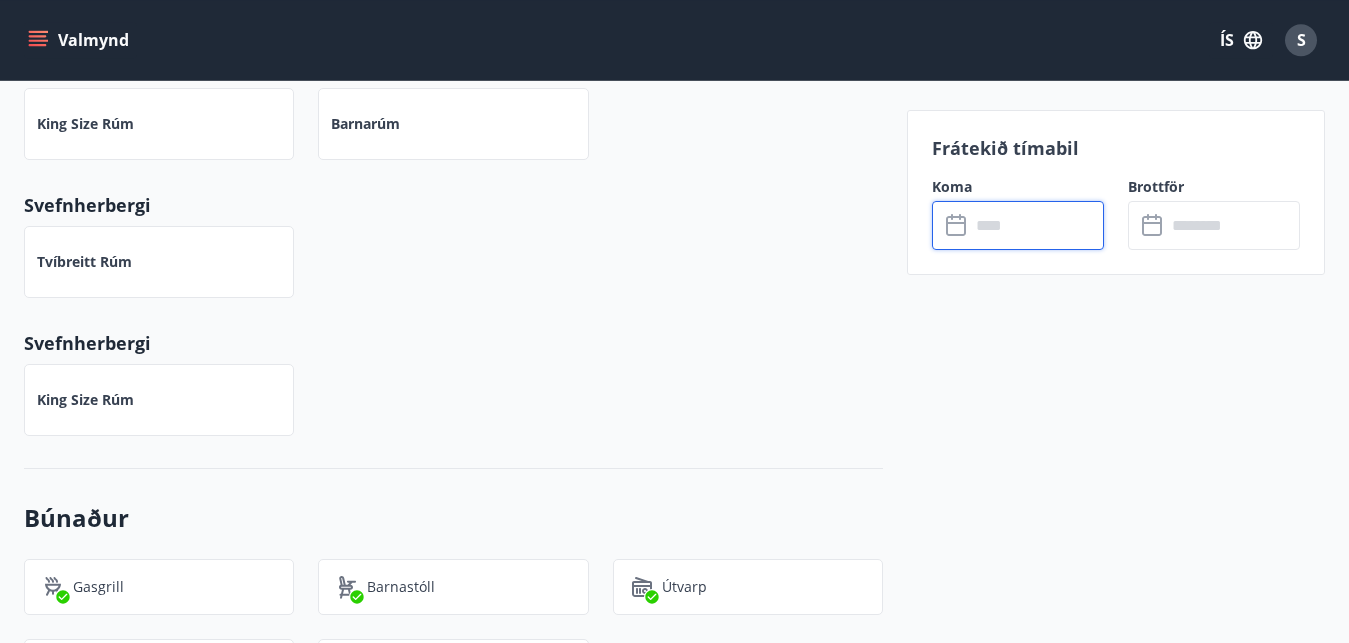 click at bounding box center (1037, 225) 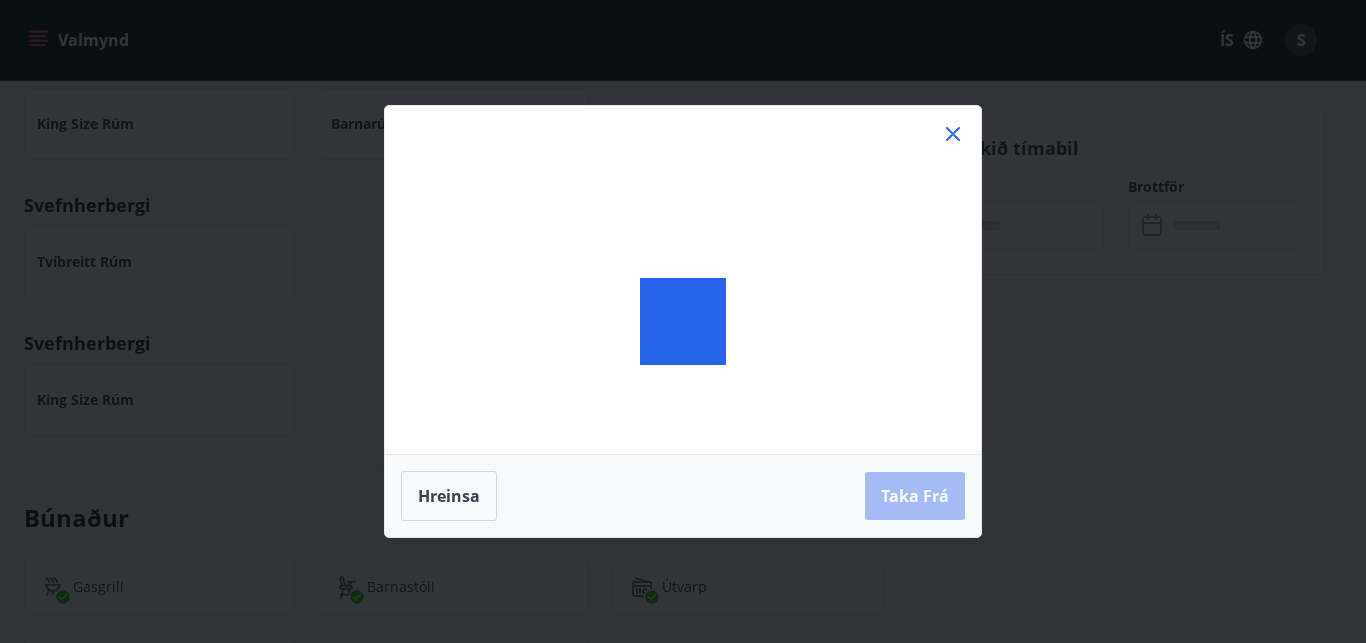 click at bounding box center [683, 280] 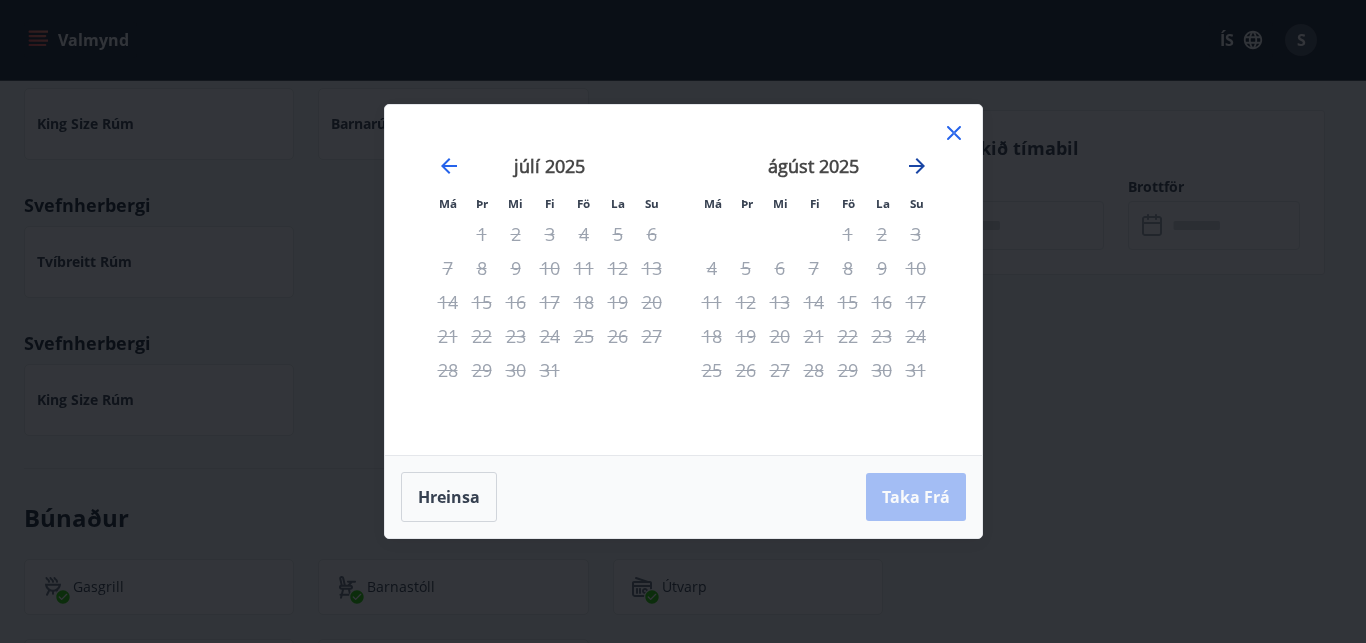 click 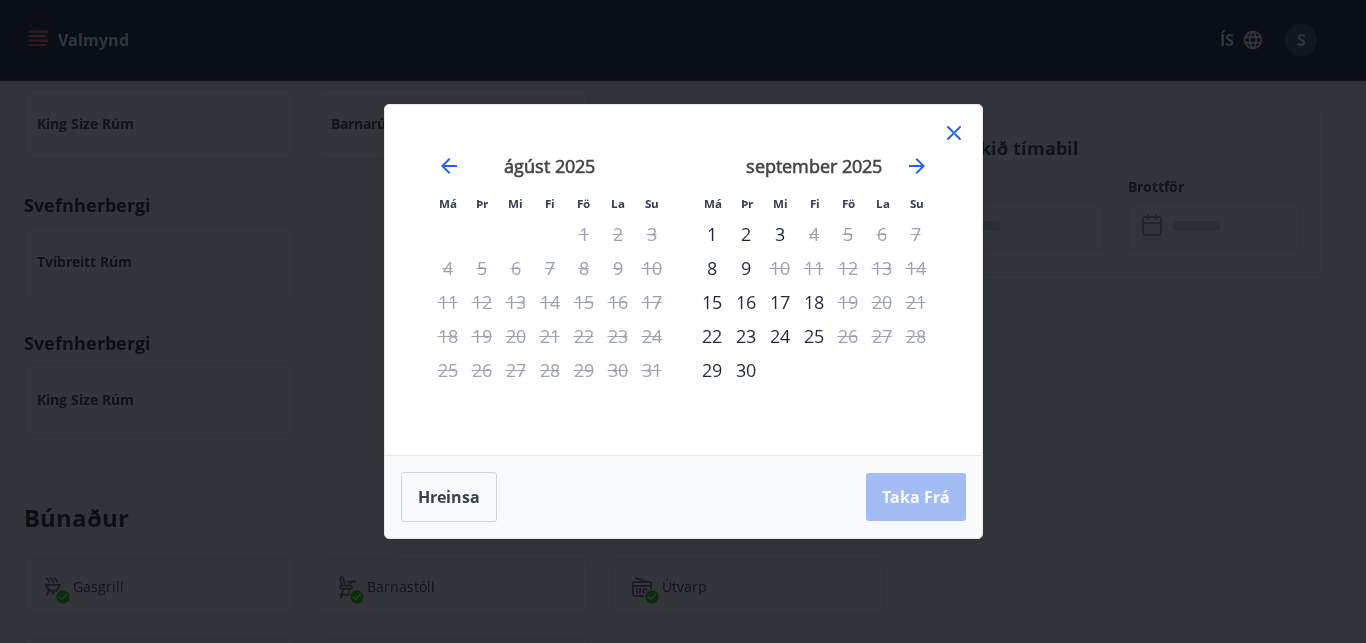 drag, startPoint x: 801, startPoint y: 309, endPoint x: 1004, endPoint y: 123, distance: 275.3271 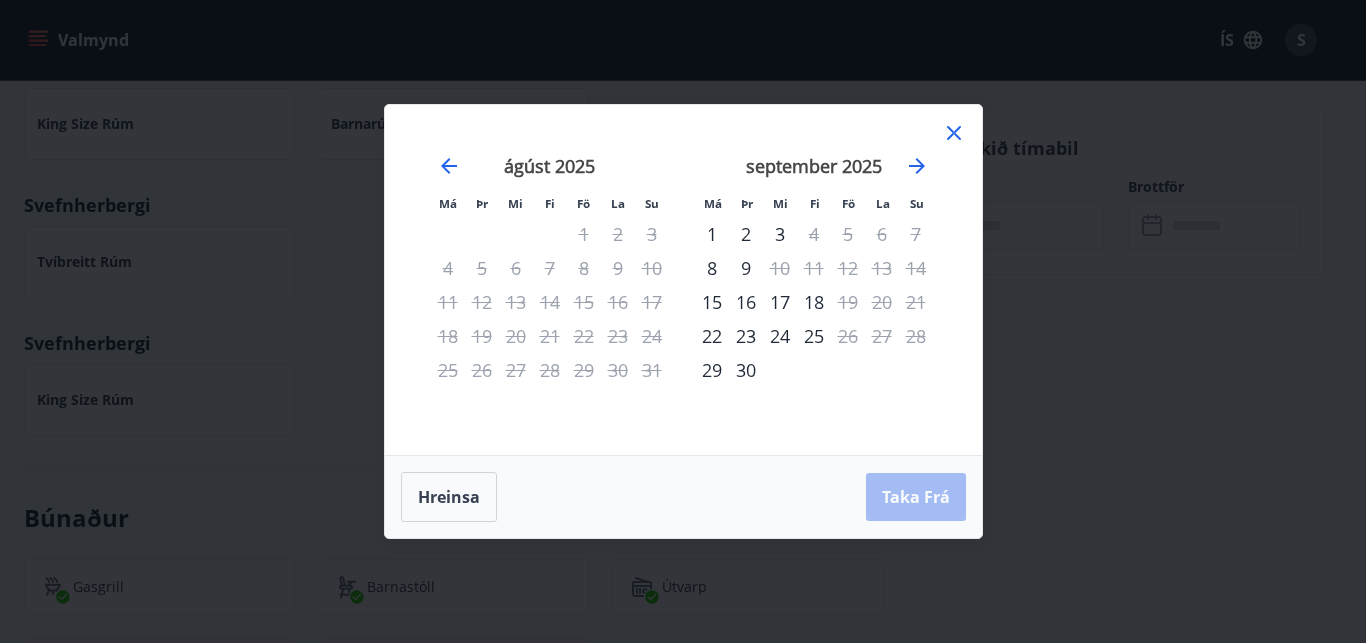 click on "Má Þr Mi Fi Fö La Su Má Þr Mi Fi Fö La Su júlí 2025 1 2 3 4 5 6 7 8 9 10 11 12 13 14 15 16 17 18 19 20 21 22 23 24 25 26 27 28 29 30 31 ágúst 2025 1 2 3 4 5 6 7 8 9 10 11 12 13 14 15 16 17 18 19 20 21 22 23 24 25 26 27 28 29 30 31 september 2025 1 2 3 4 5 6 7 8 9 10 11 12 13 14 15 16 17 18 19 20 21 22 23 24 25 26 27 28 29 30 október 2025 1 2 3 4 5 6 7 8 9 10 11 12 13 14 15 16 17 18 19 20 21 22 23 24 25 26 27 28 29 30 31 Hreinsa Taka Frá" at bounding box center (683, 321) 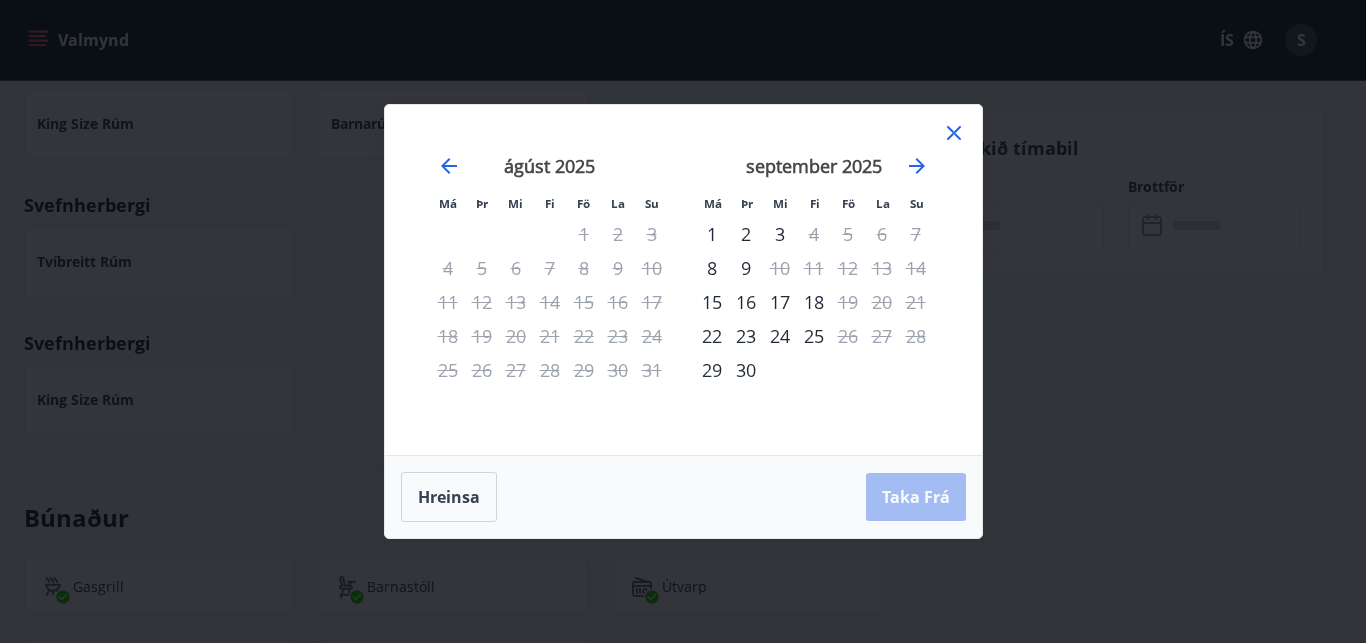 click 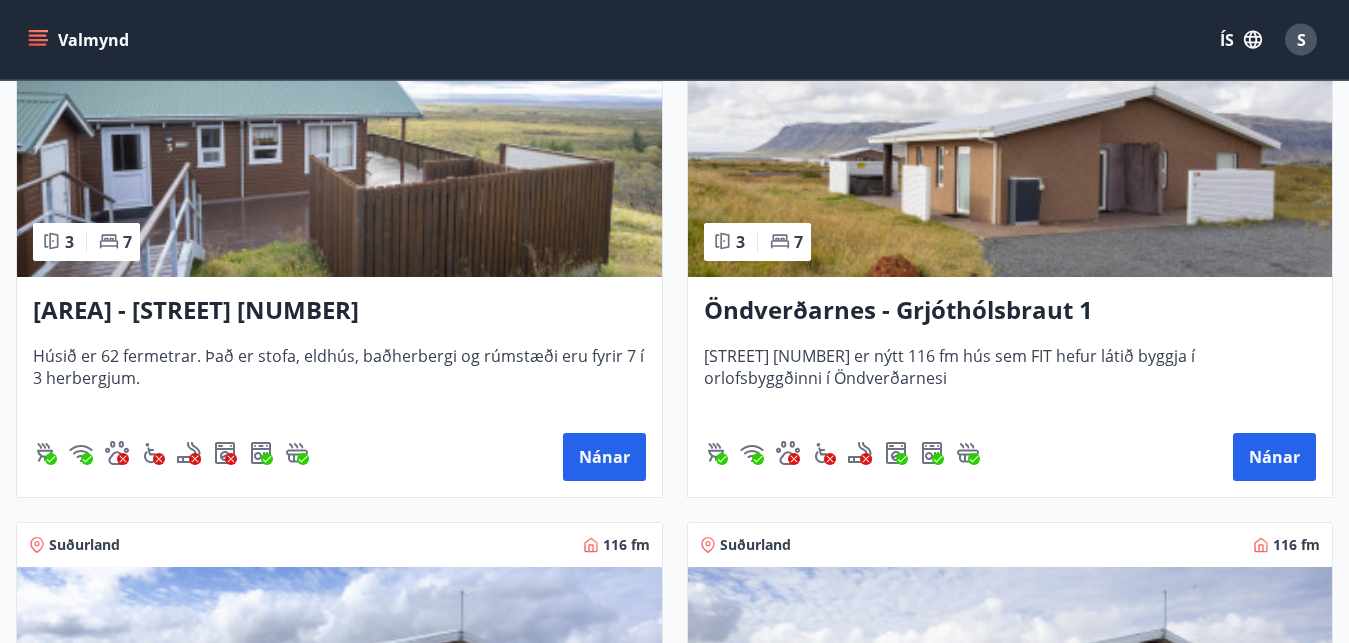 scroll, scrollTop: 5345, scrollLeft: 0, axis: vertical 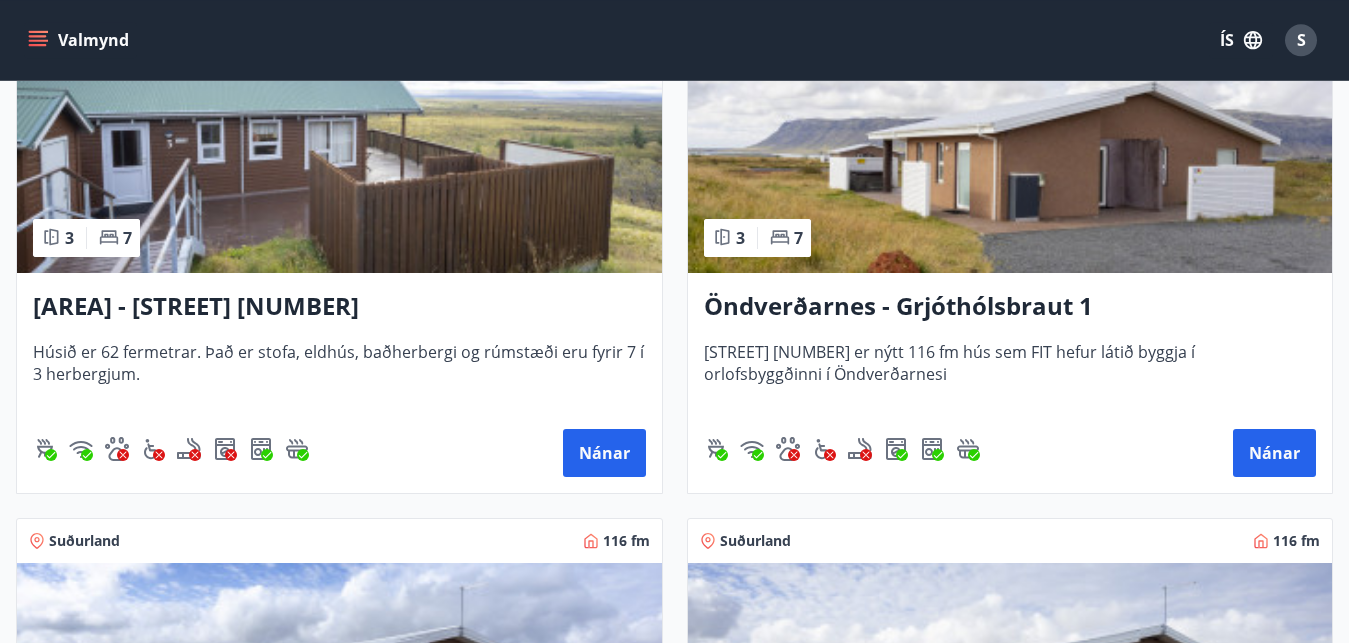 click on "Öndverðarnes - Grjóthólsbraut 1" at bounding box center [1010, 307] 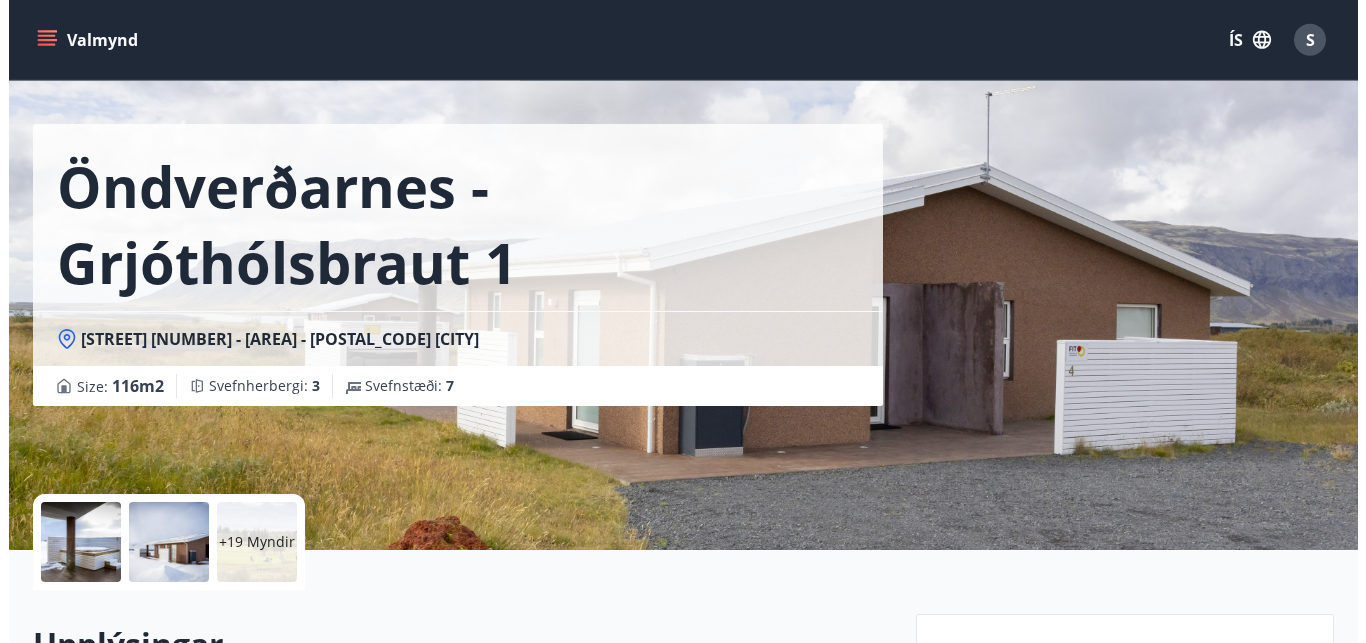 scroll, scrollTop: 41, scrollLeft: 0, axis: vertical 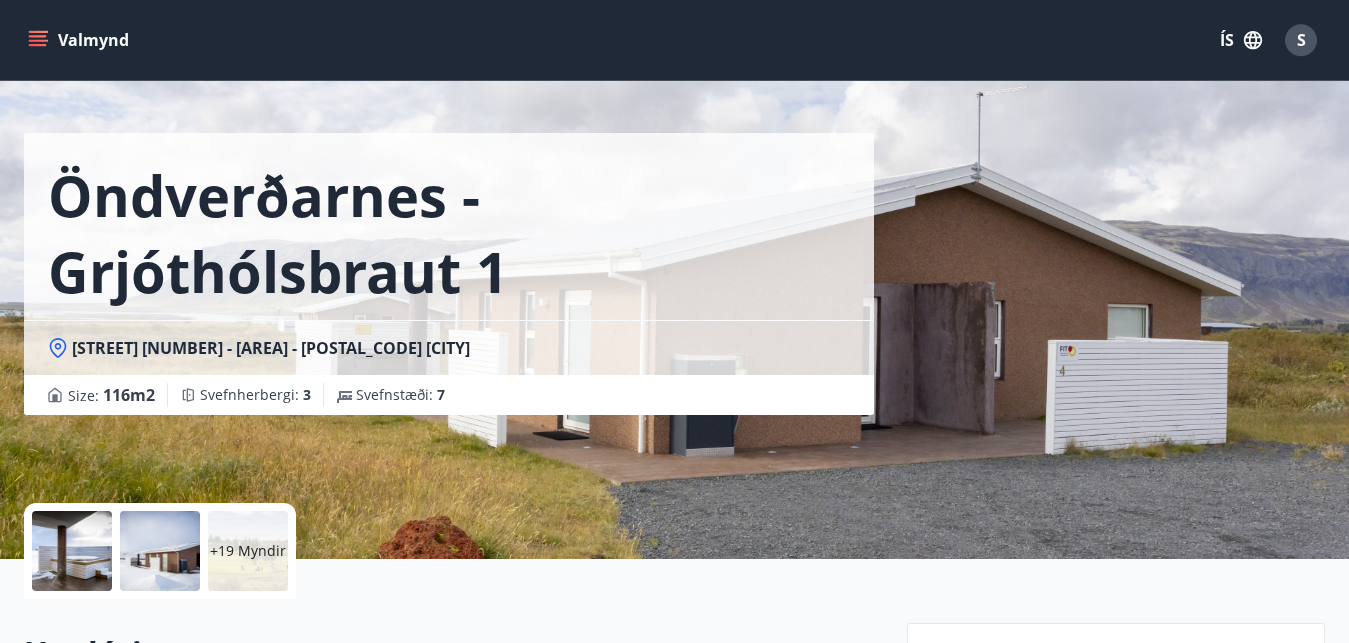 click at bounding box center [160, 551] 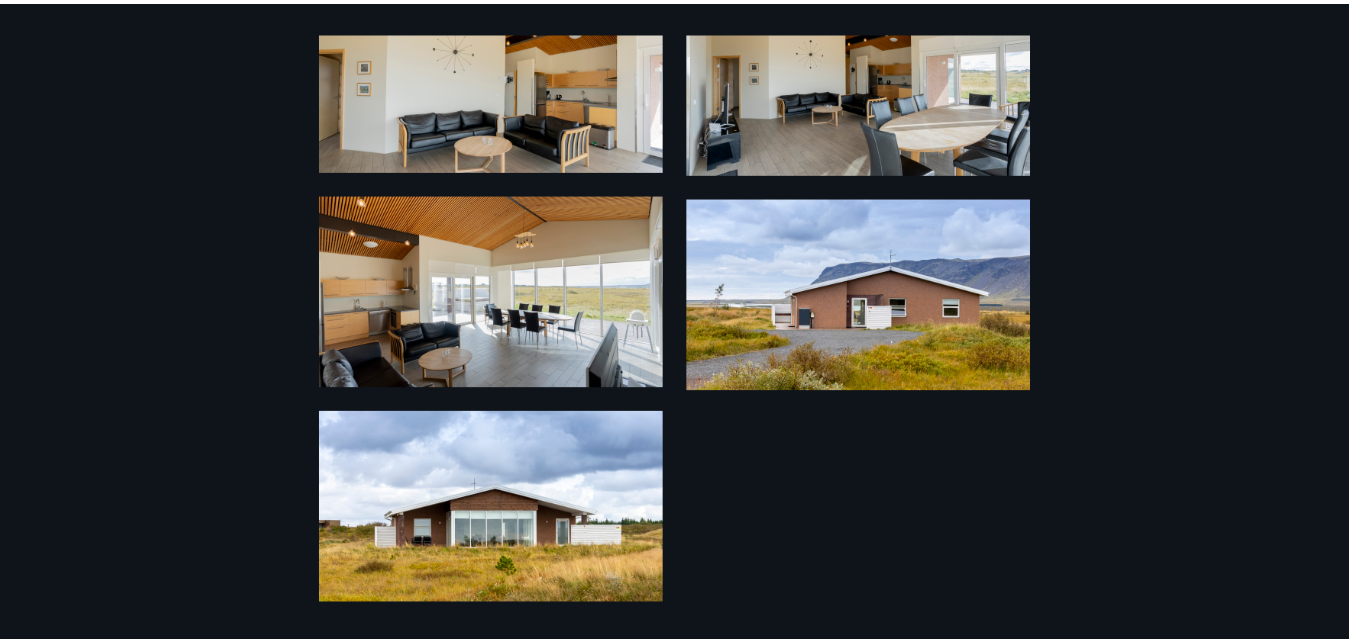 scroll, scrollTop: 0, scrollLeft: 0, axis: both 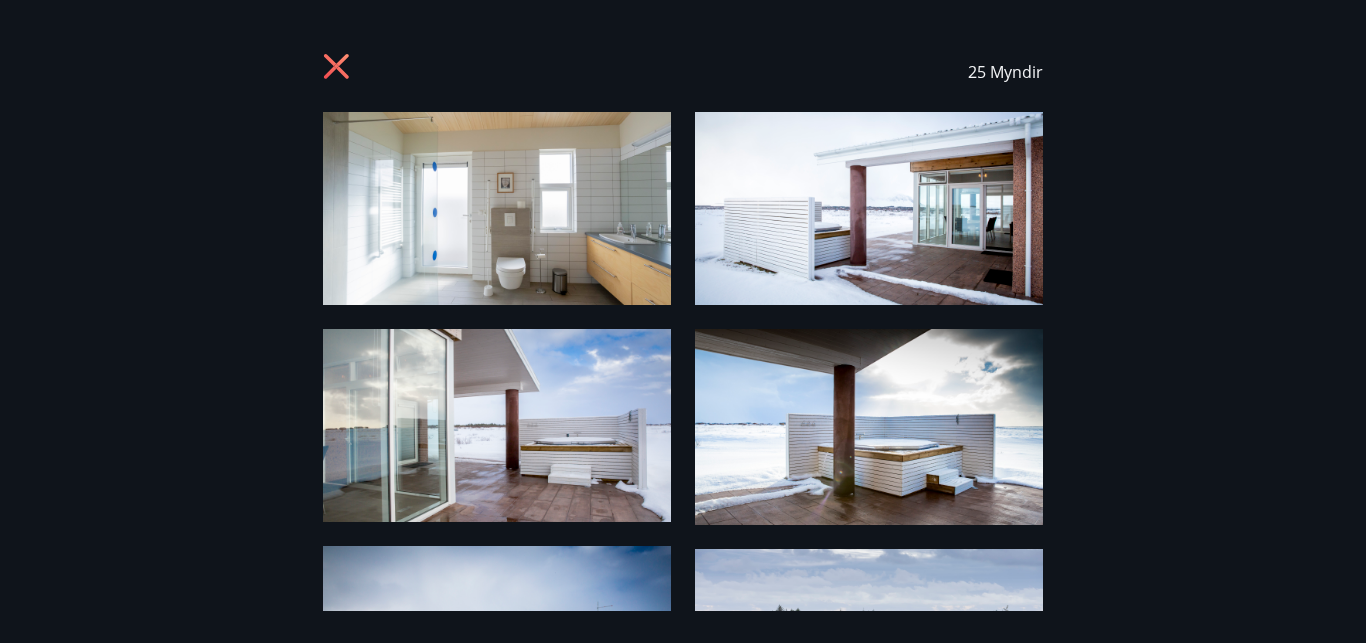 click 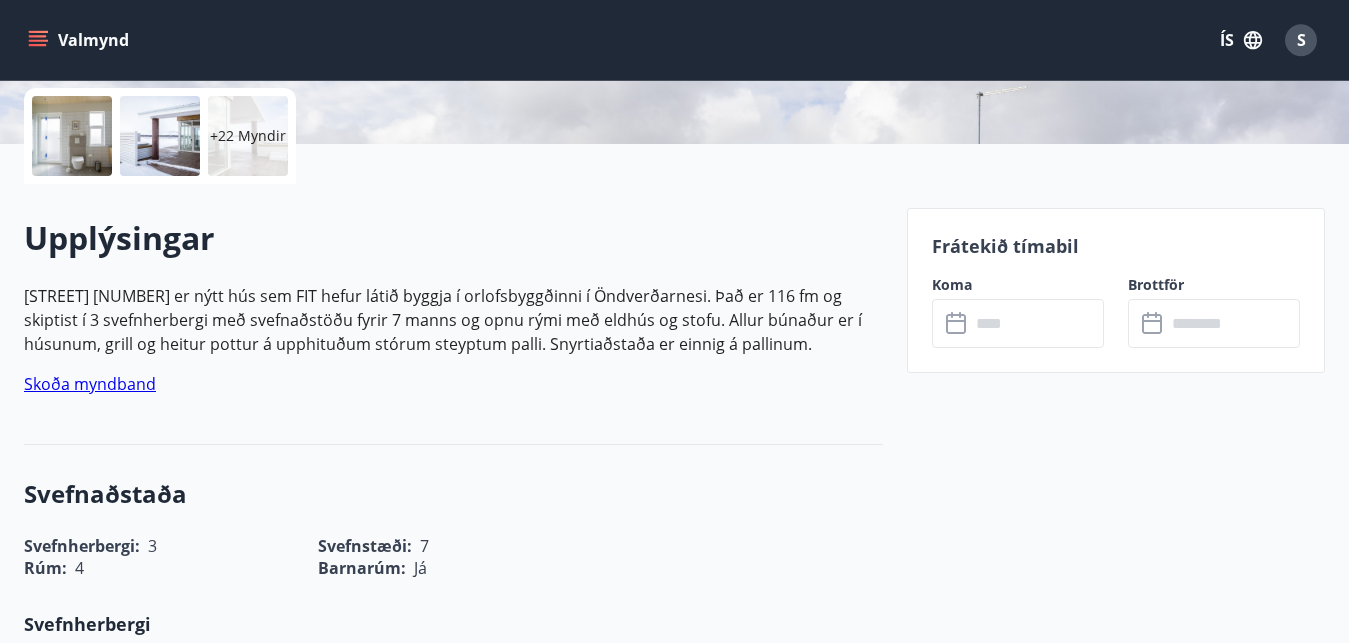 scroll, scrollTop: 463, scrollLeft: 0, axis: vertical 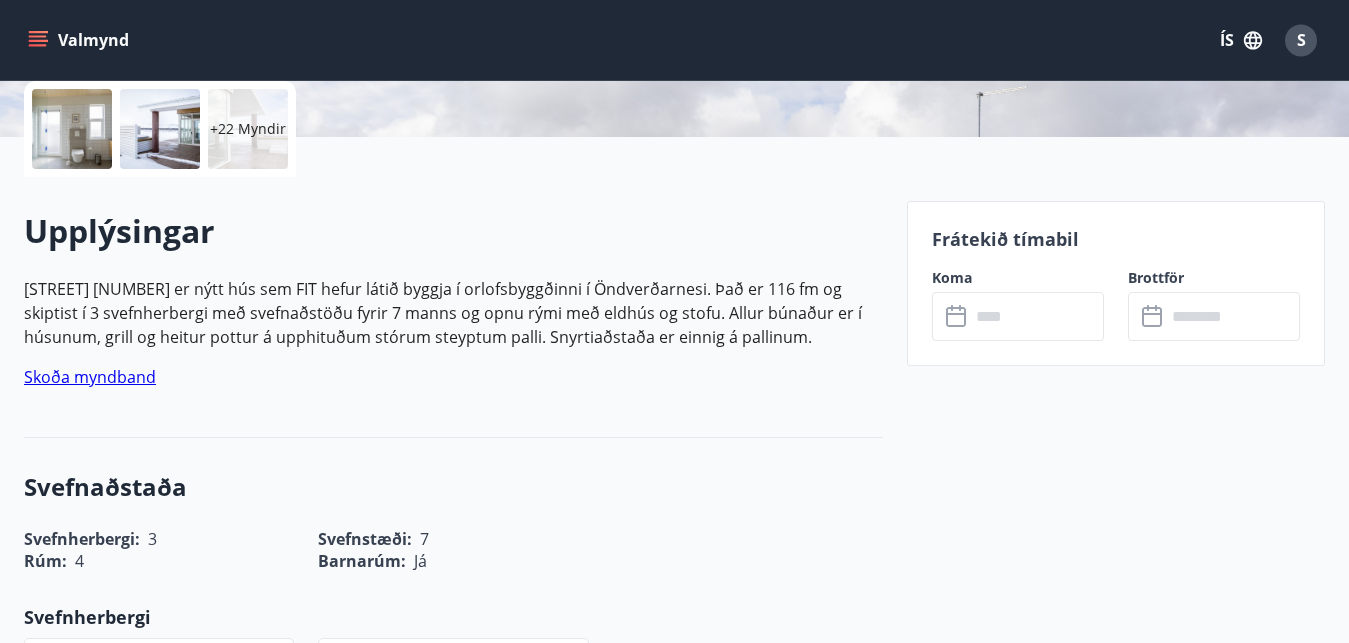 click 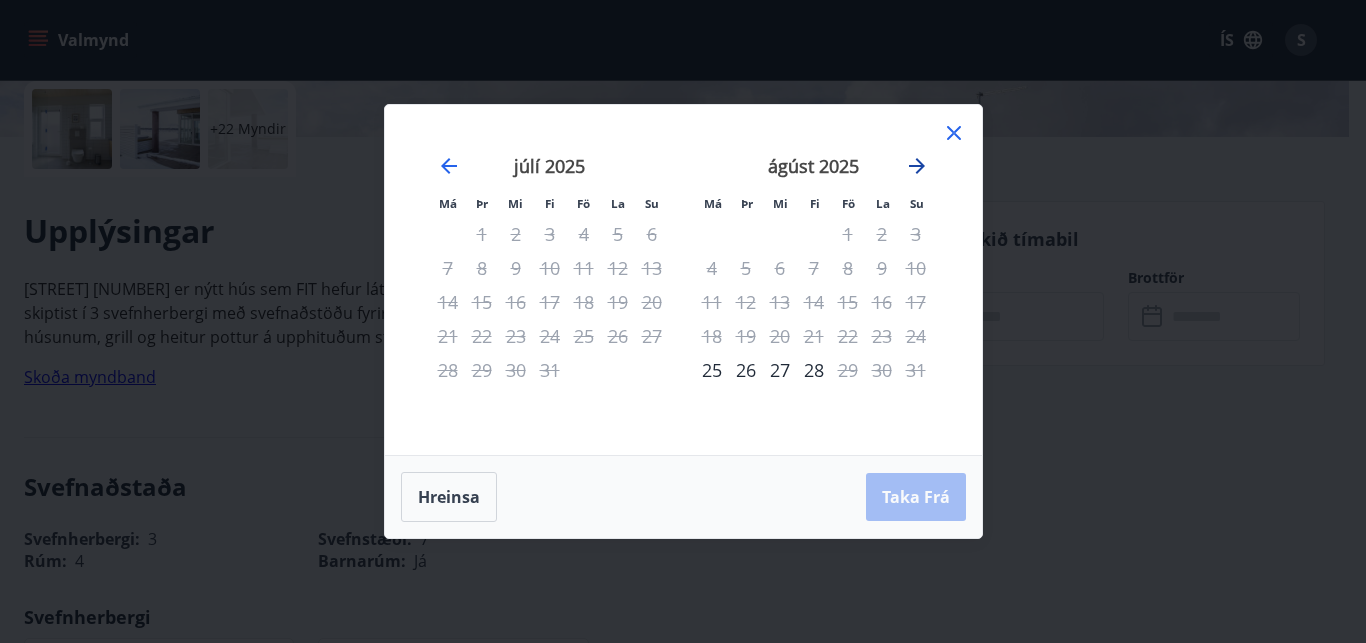 click 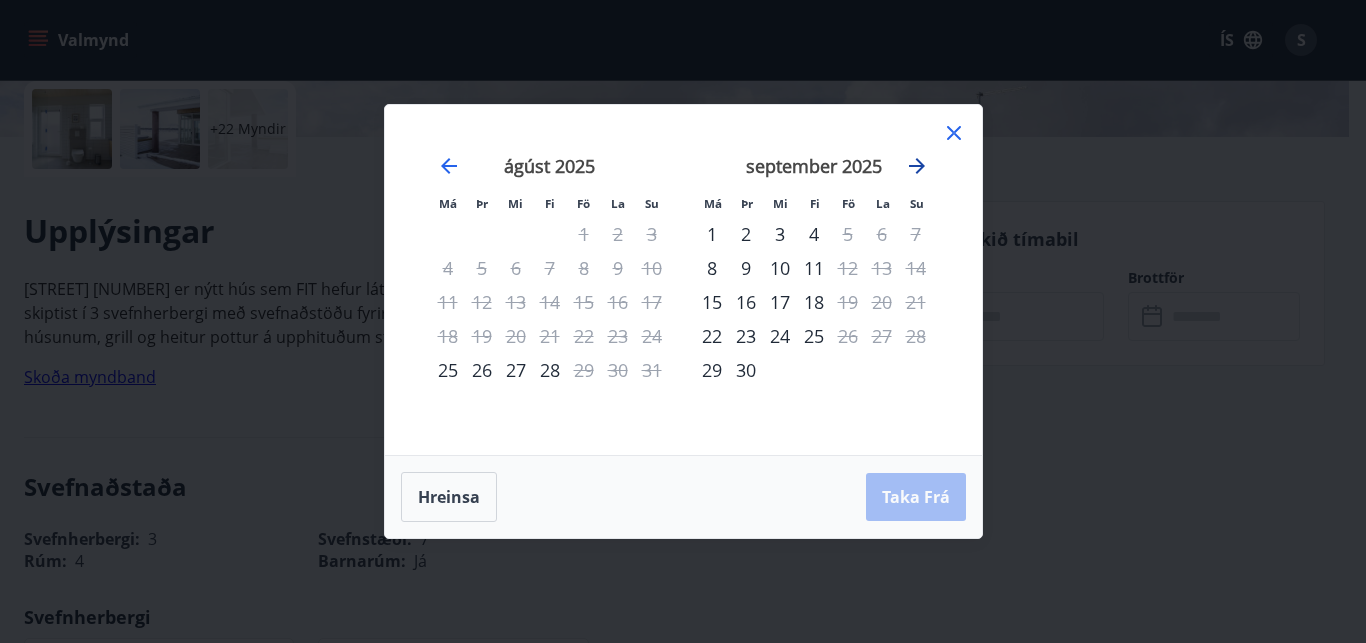 click 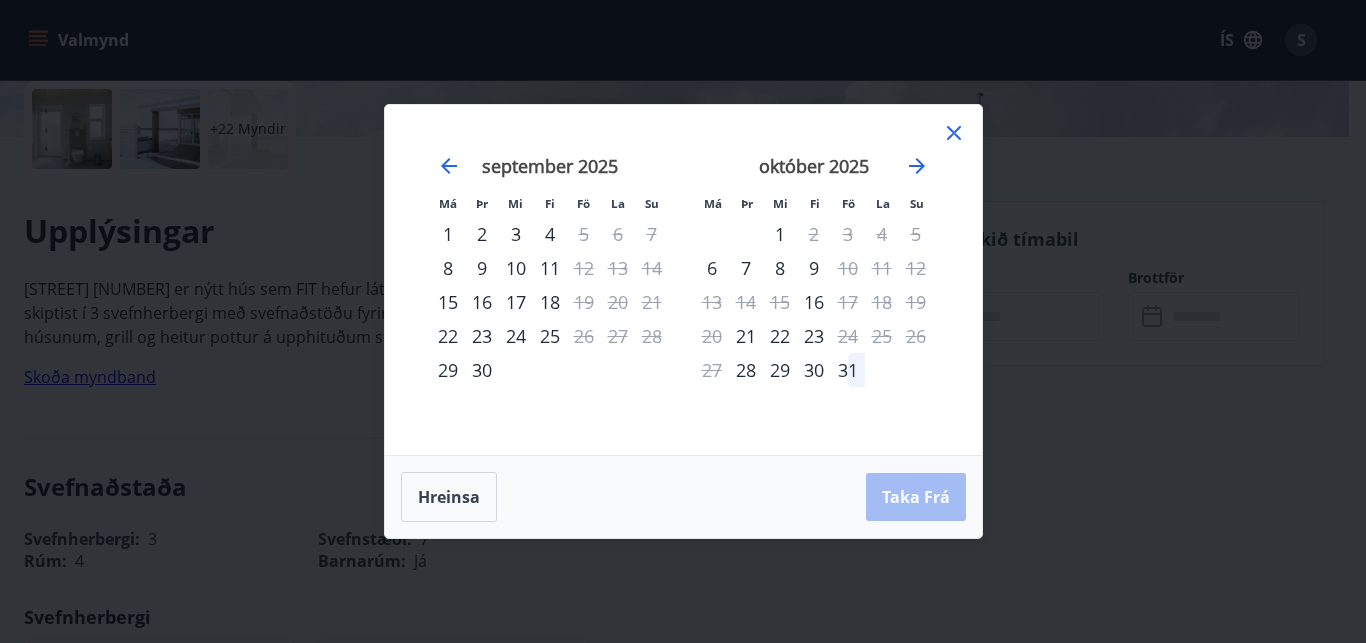 click 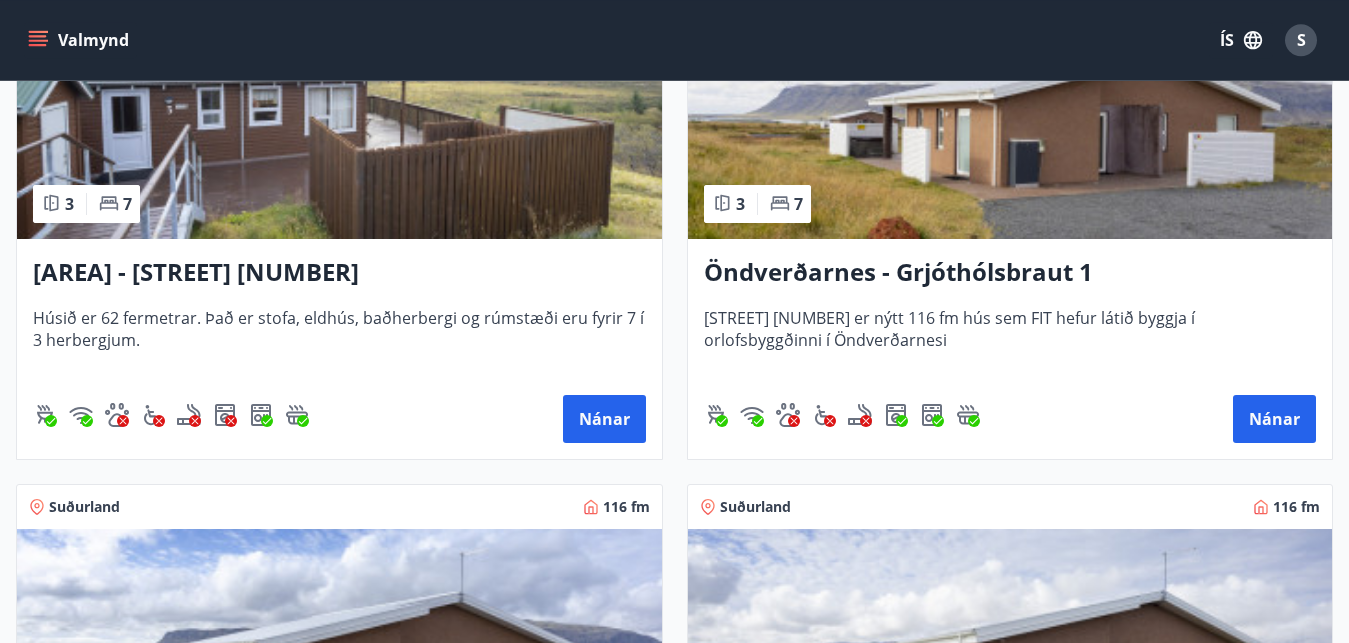 scroll, scrollTop: 5916, scrollLeft: 0, axis: vertical 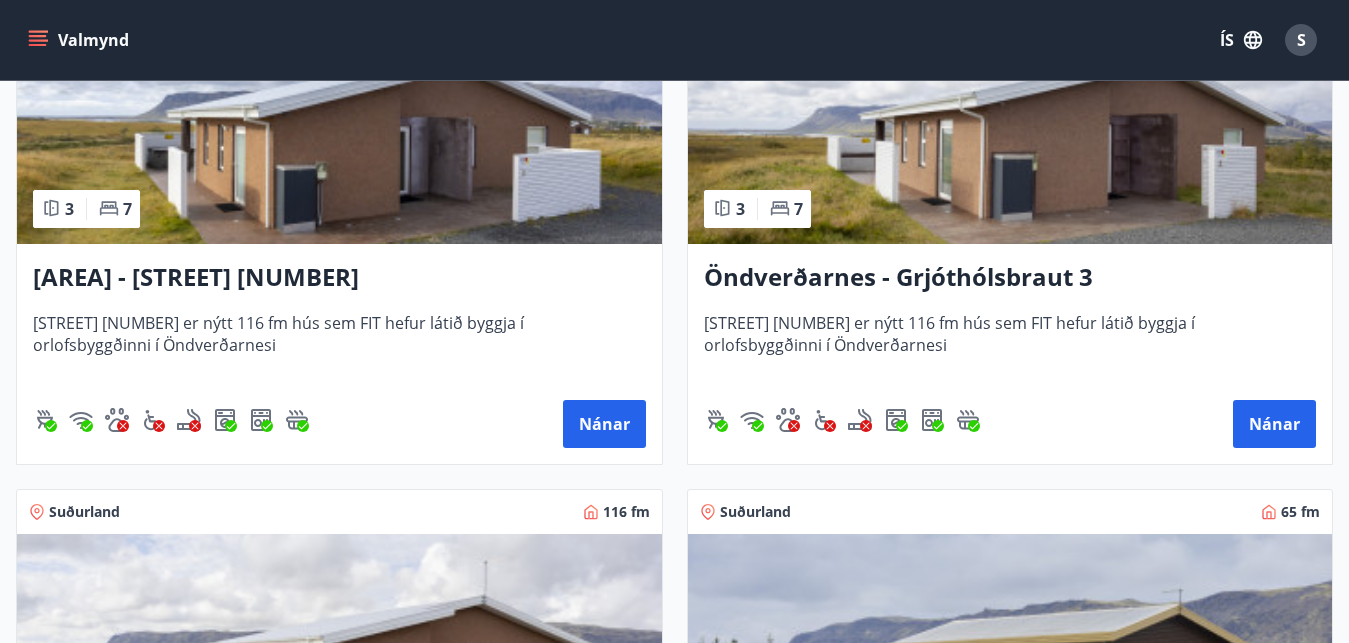click on "[AREA] - [STREET] [NUMBER]" at bounding box center (339, 278) 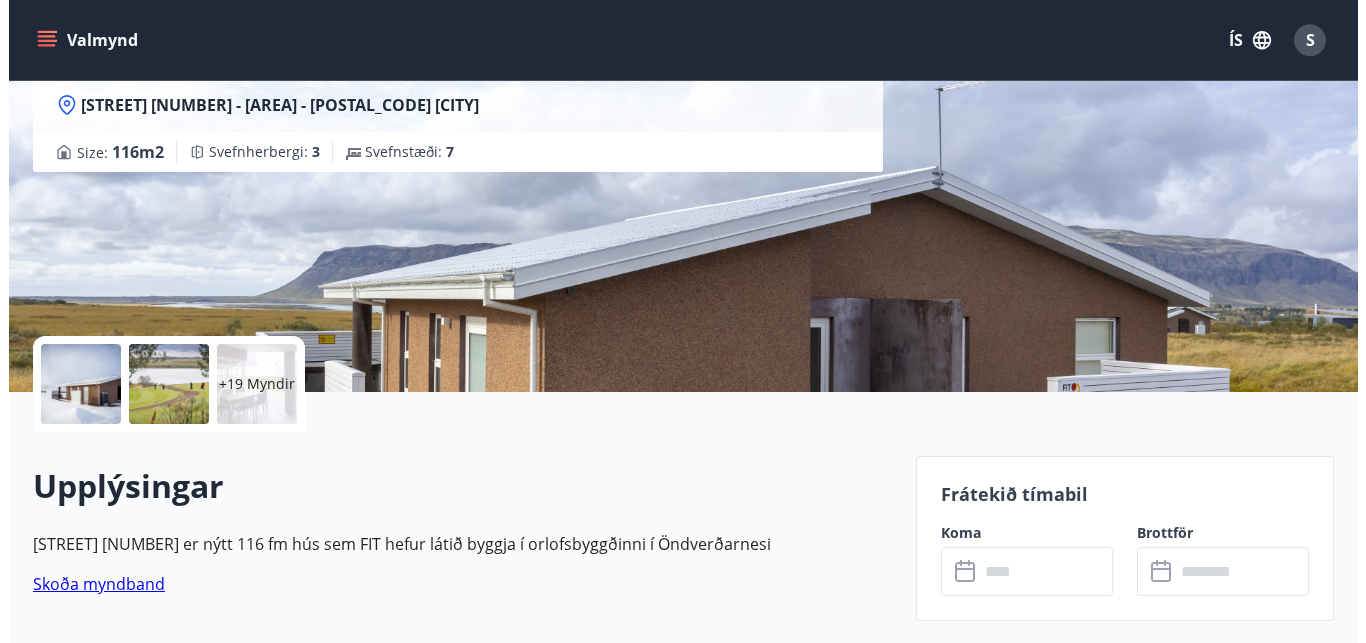 scroll, scrollTop: 211, scrollLeft: 0, axis: vertical 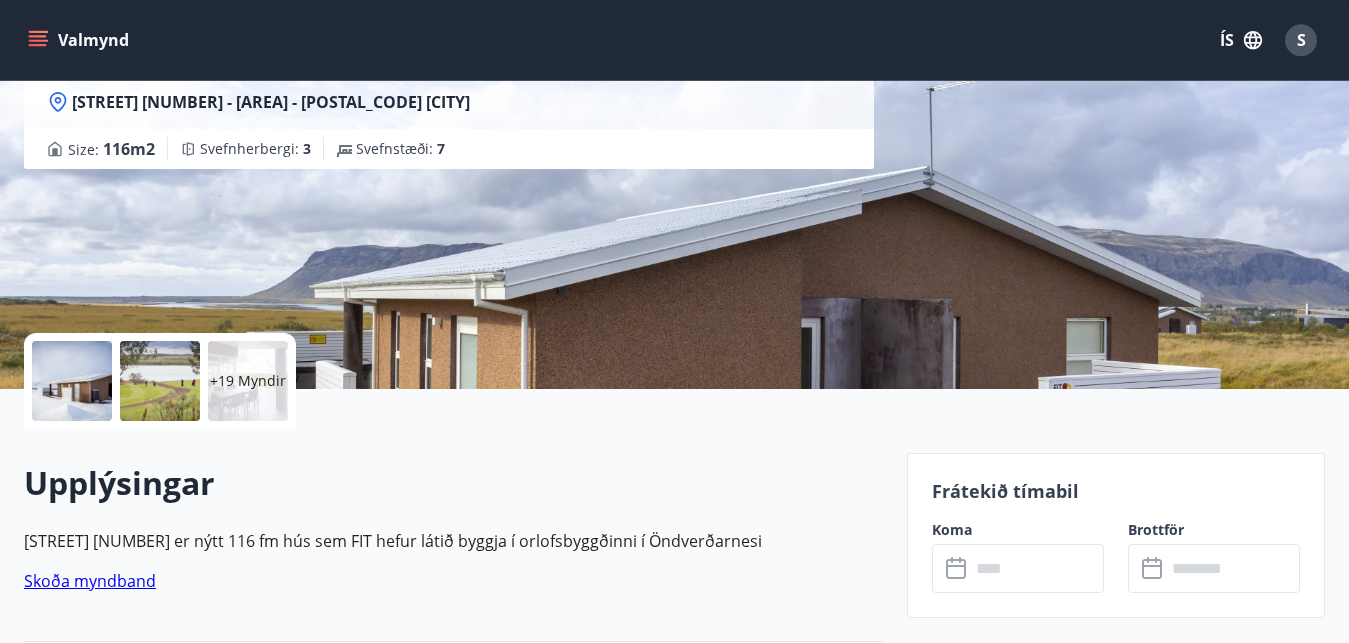 click at bounding box center [1037, 568] 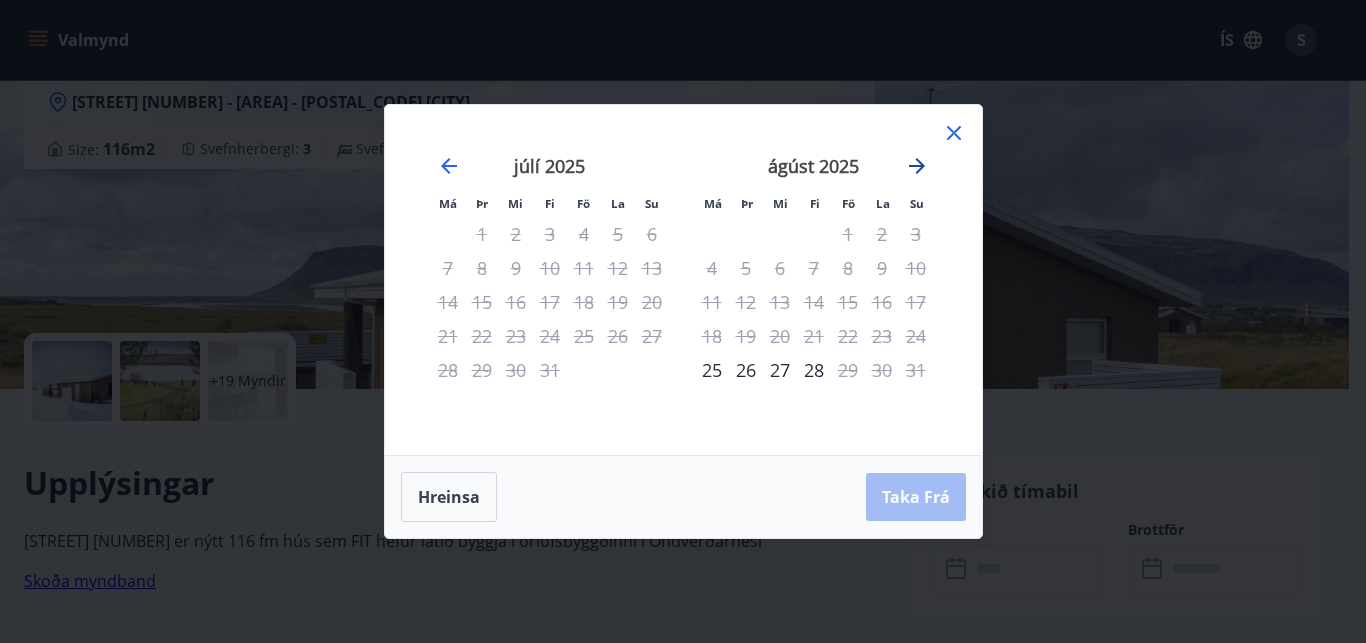 click 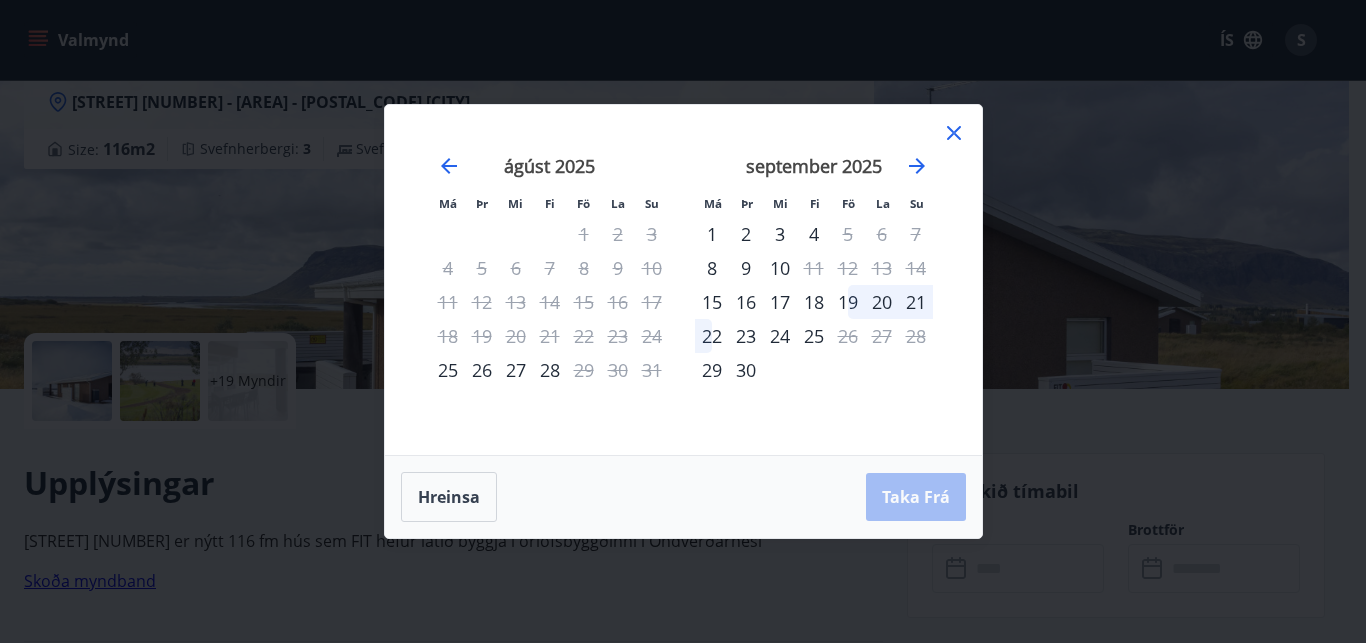 click 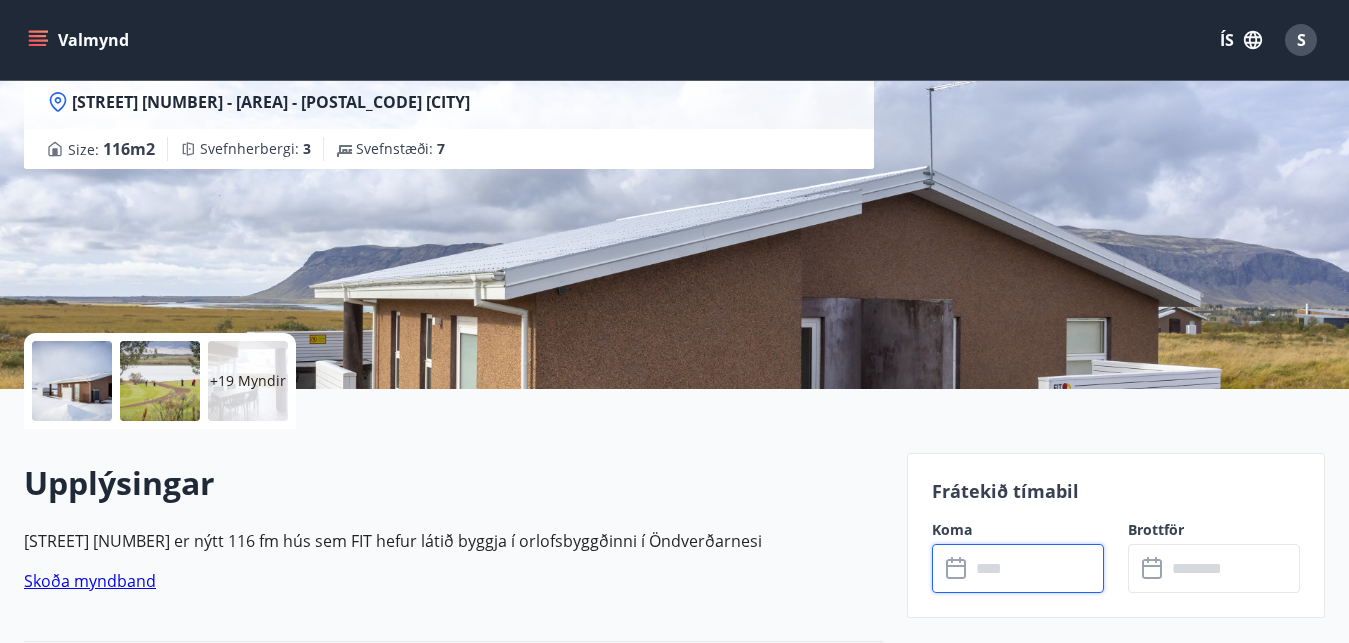click on "+19 Myndir" at bounding box center (248, 381) 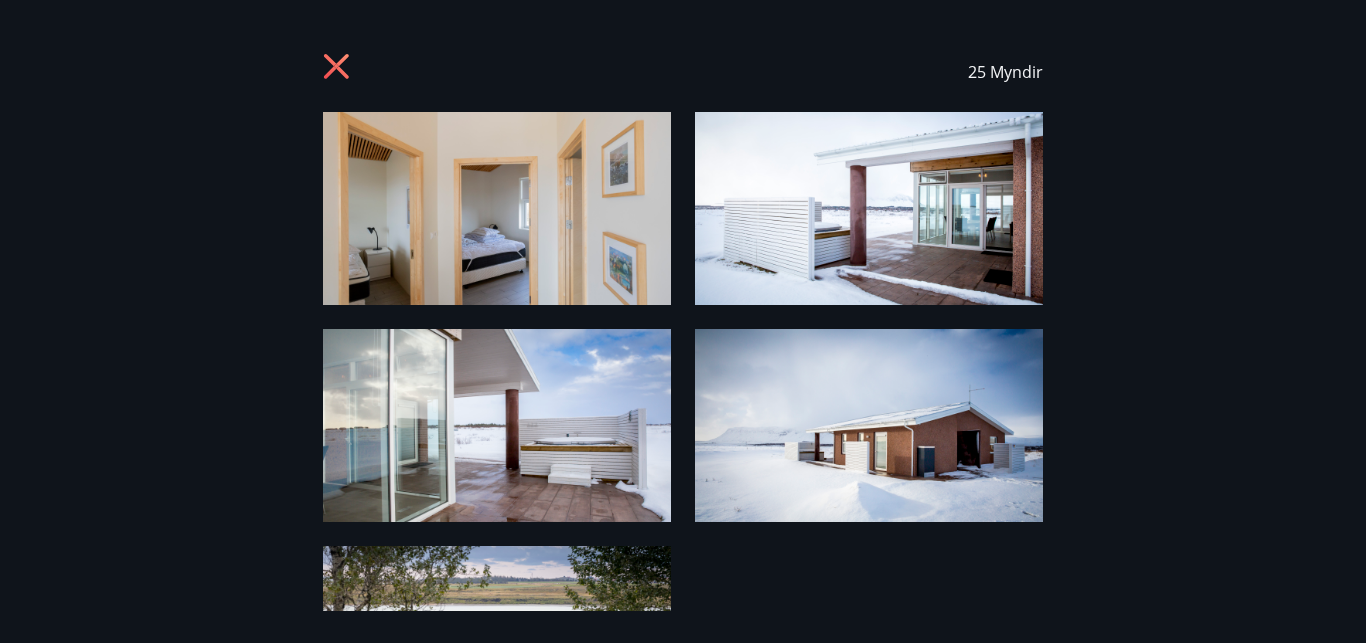 scroll, scrollTop: 134, scrollLeft: 0, axis: vertical 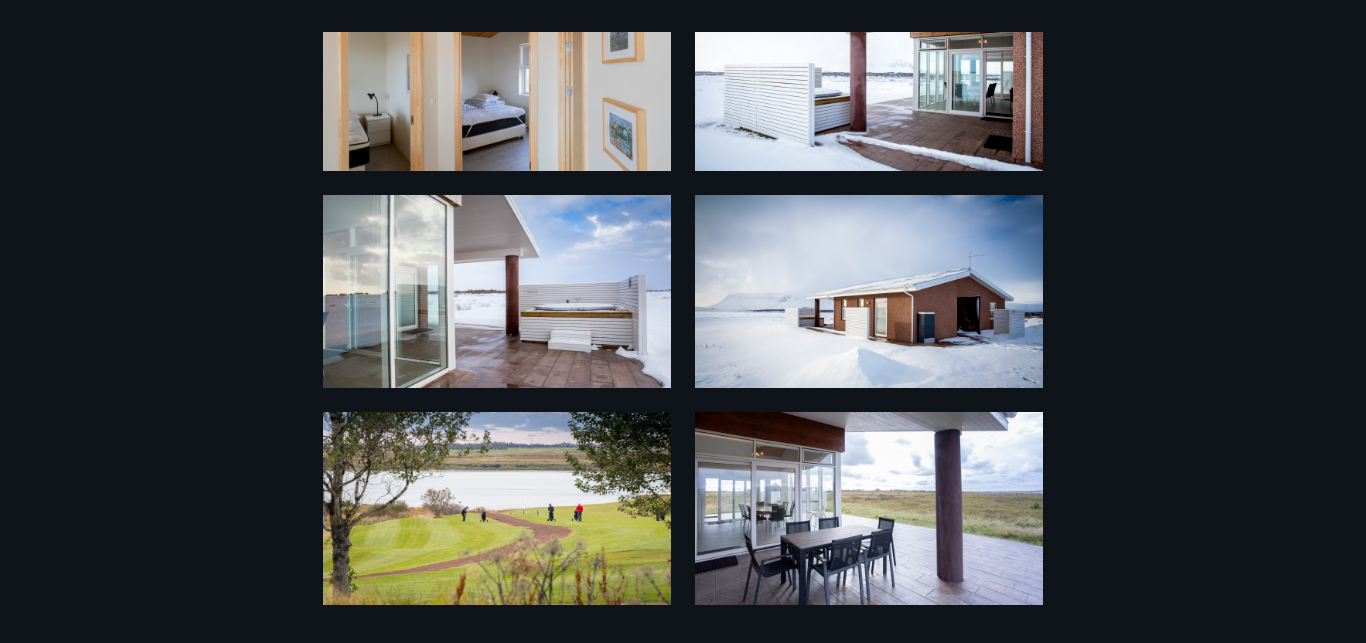 click at bounding box center (497, 291) 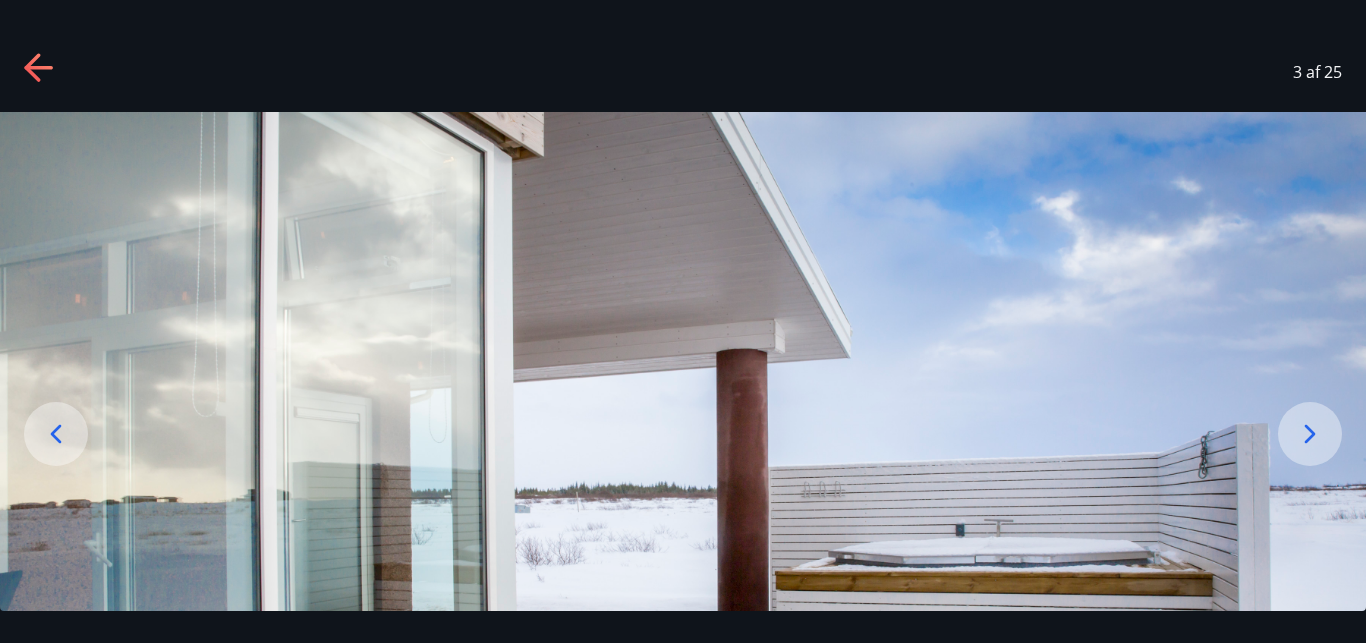click on "3   af   25" at bounding box center [683, 72] 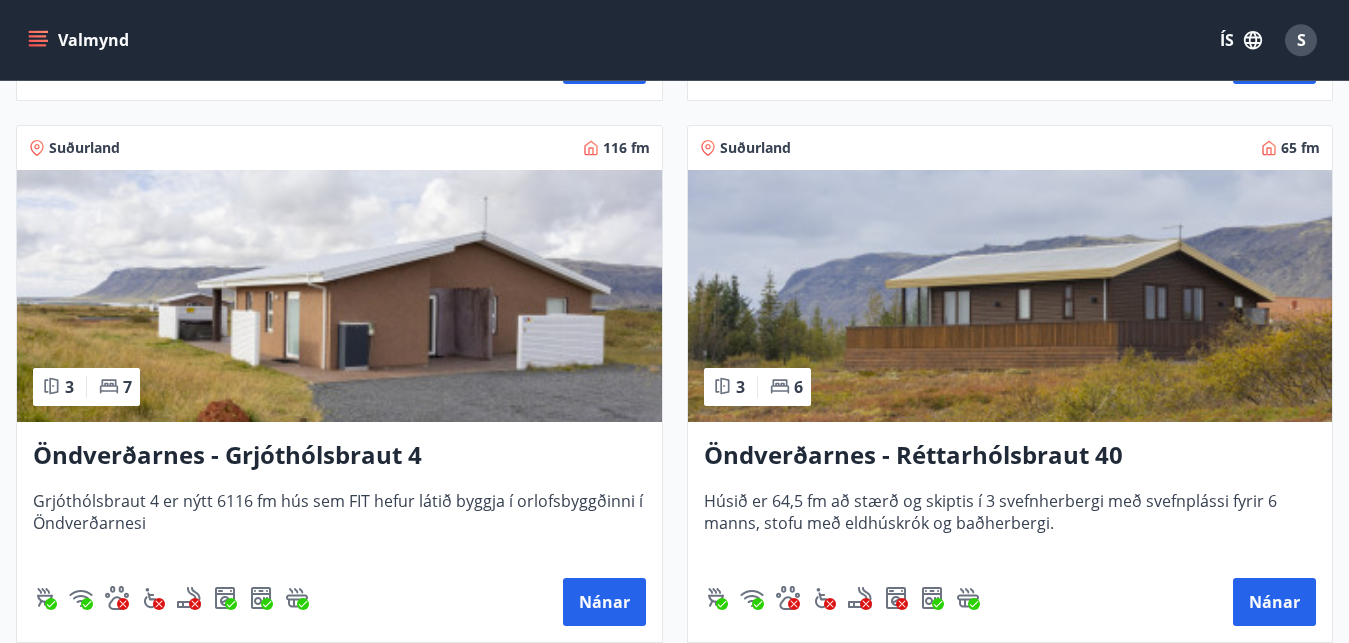 scroll, scrollTop: 6276, scrollLeft: 0, axis: vertical 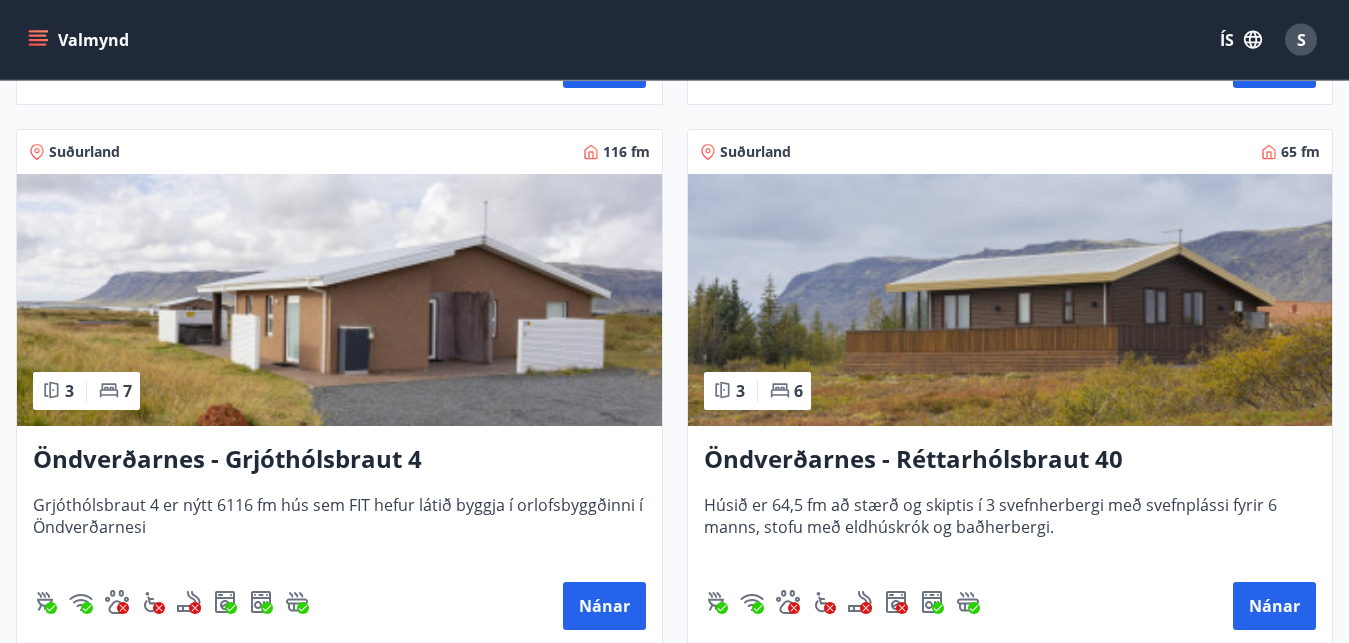 click on "Öndverðarnes - Grjóthólsbraut 4" at bounding box center [339, 460] 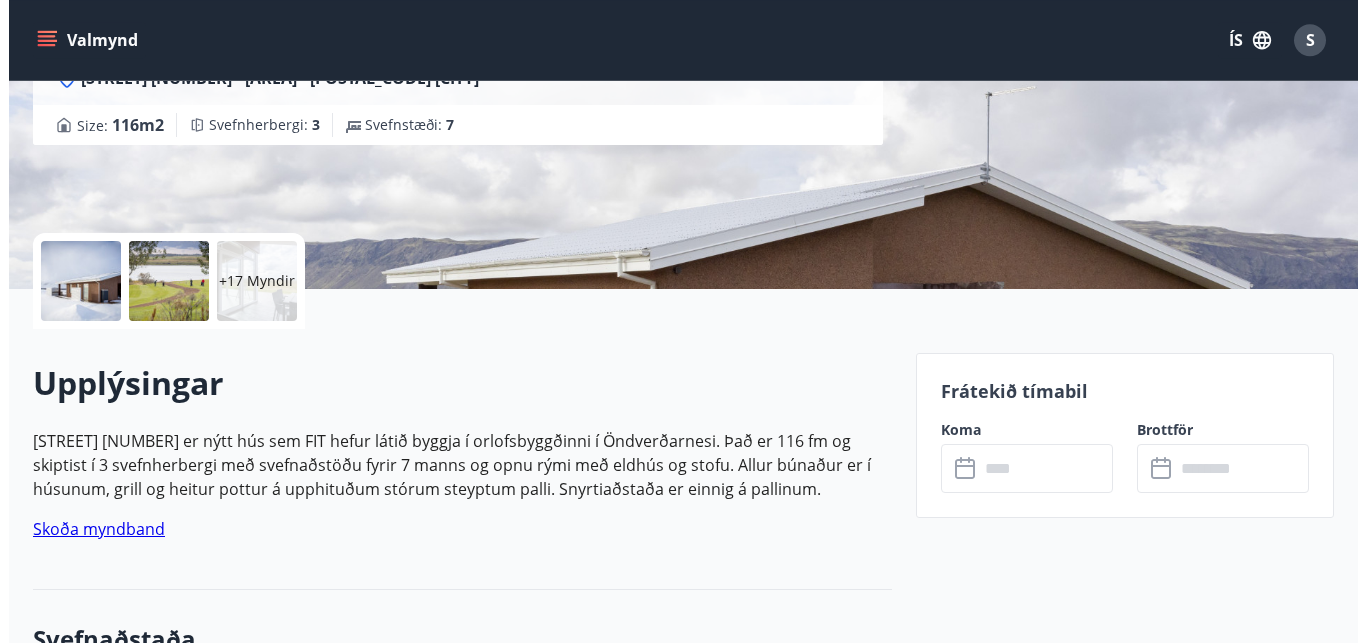 scroll, scrollTop: 313, scrollLeft: 0, axis: vertical 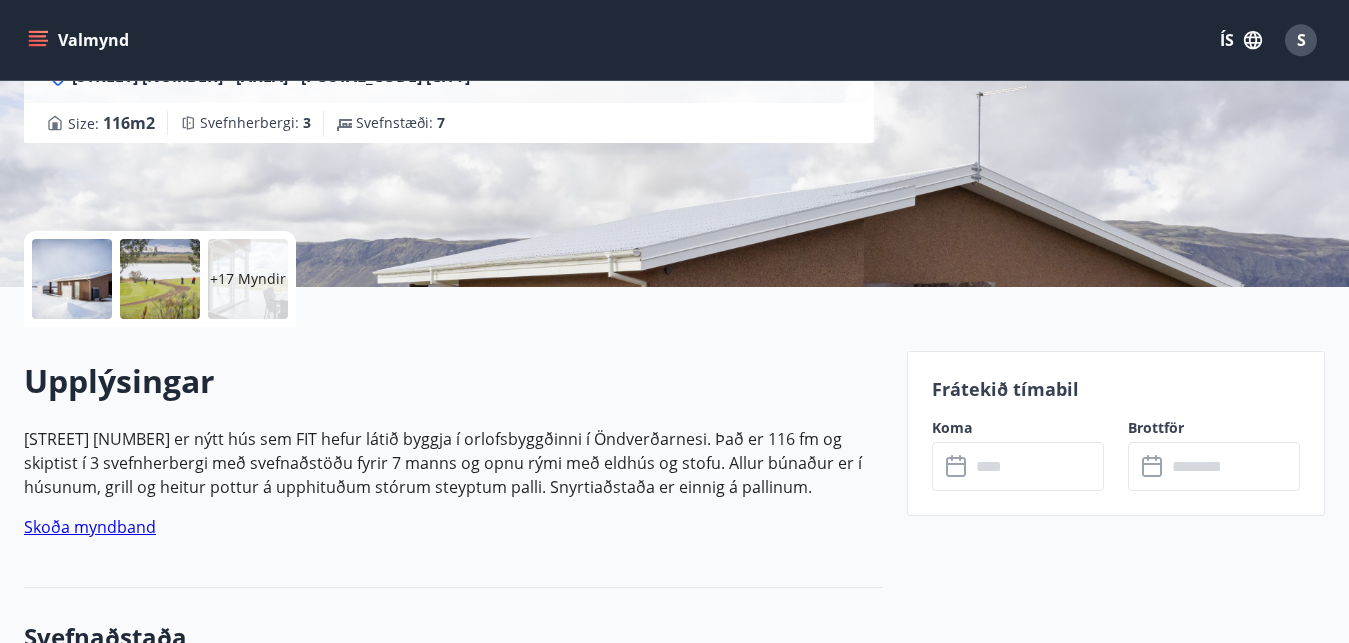 click on "+17 Myndir" at bounding box center [248, 279] 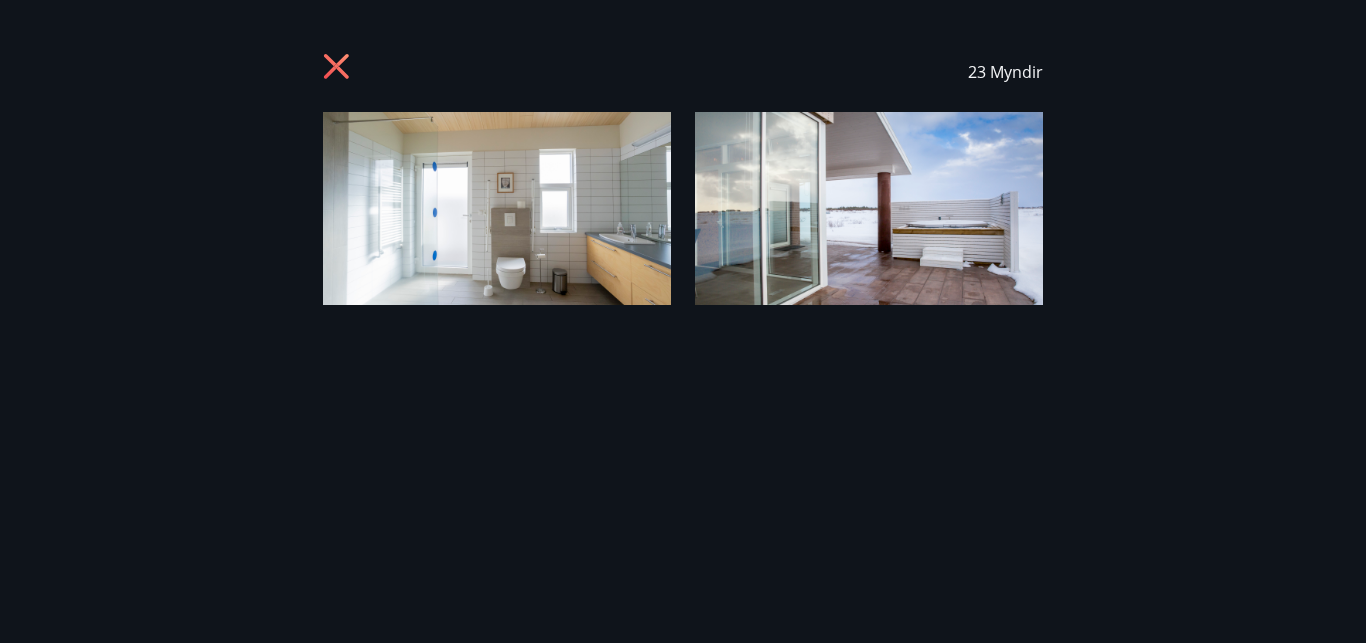 click on "23   Myndir" at bounding box center (683, 321) 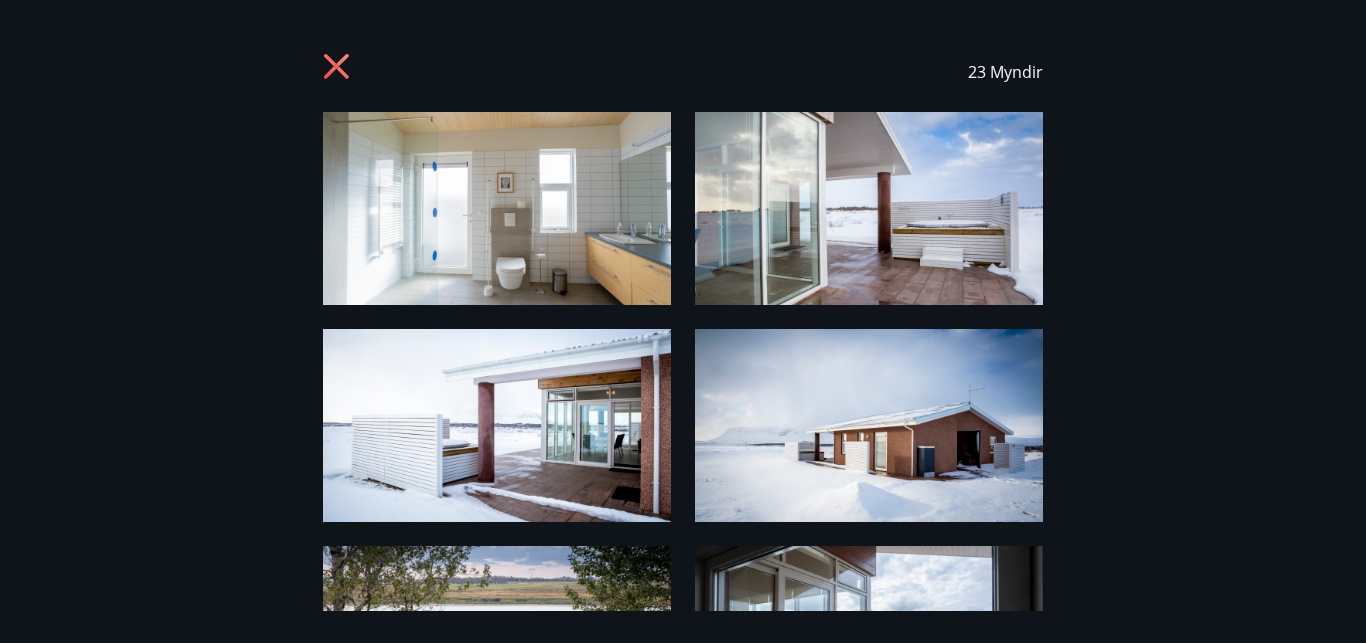 scroll, scrollTop: 134, scrollLeft: 0, axis: vertical 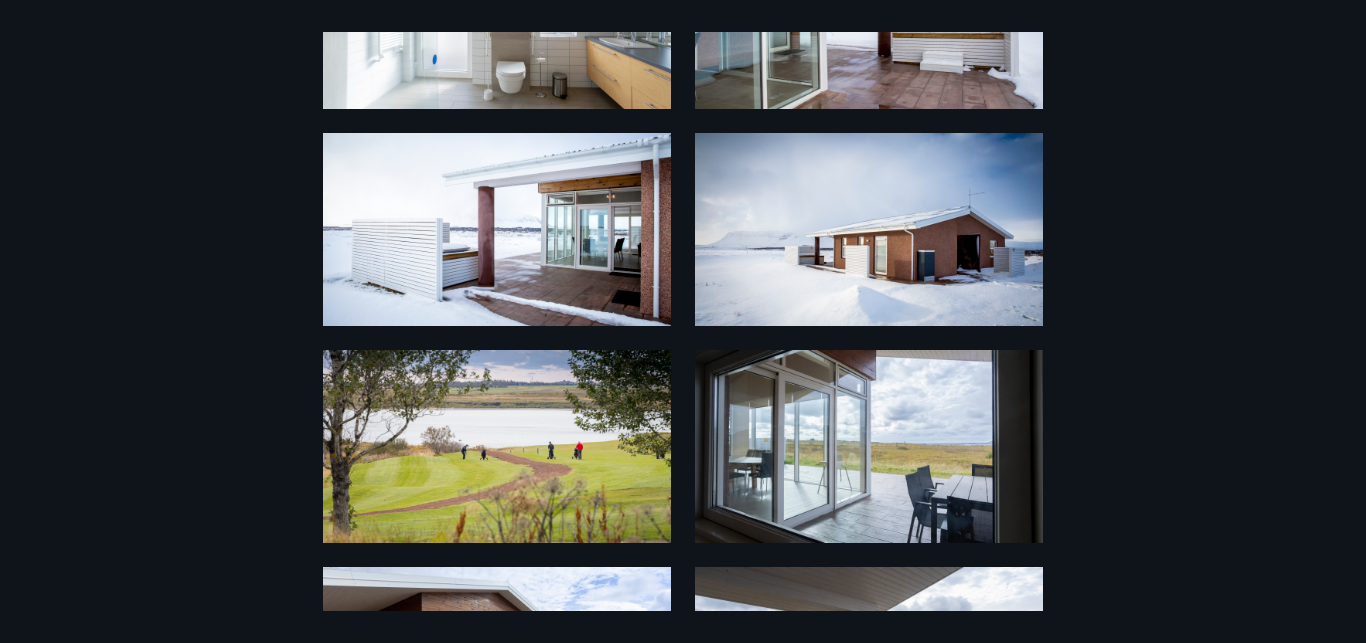 click at bounding box center [497, 446] 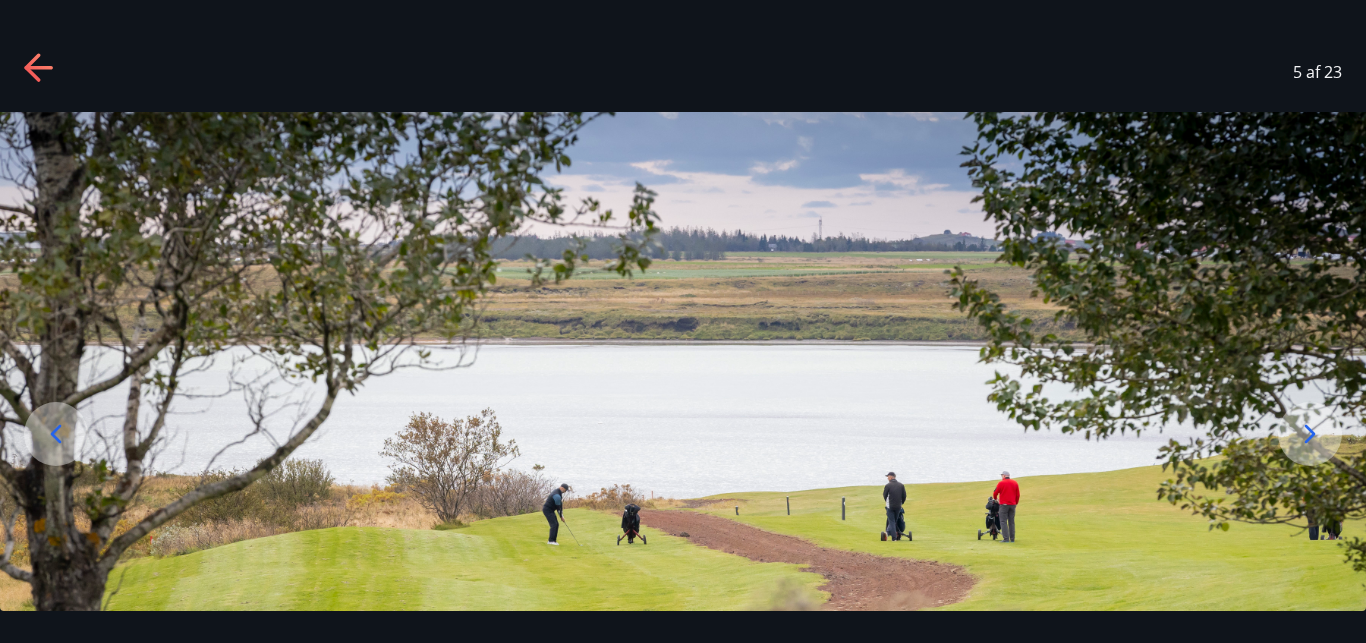 scroll, scrollTop: 217, scrollLeft: 0, axis: vertical 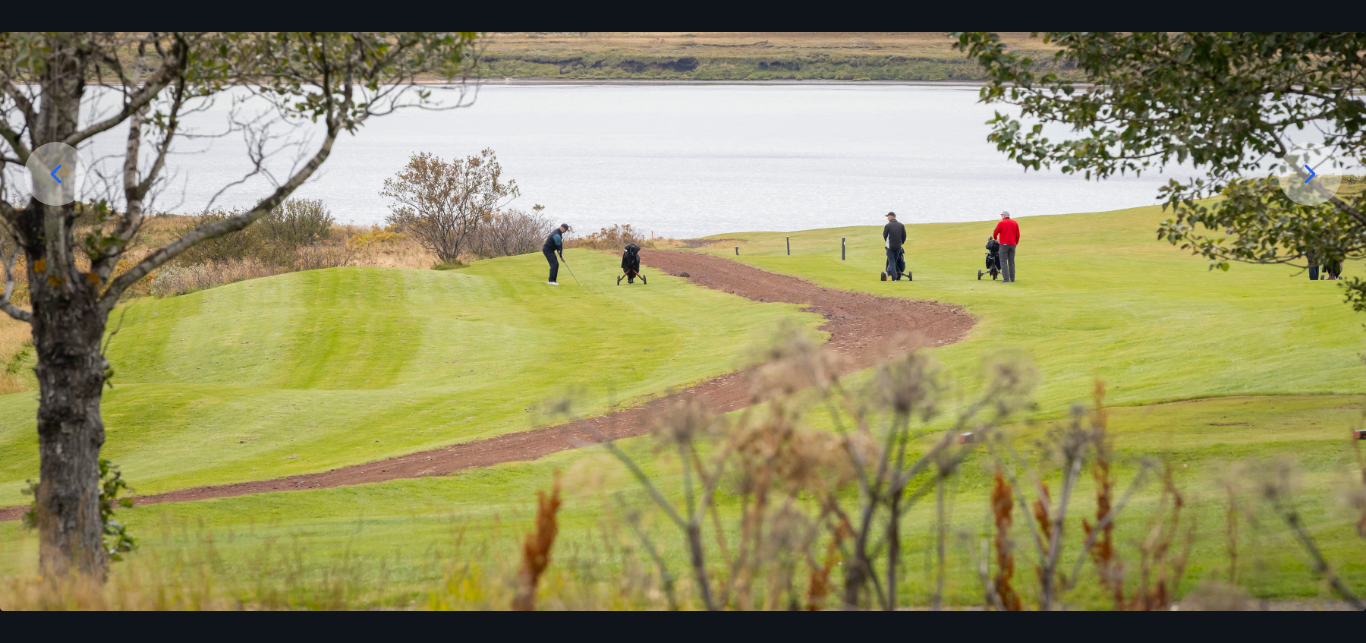 click on "5   af   23" at bounding box center (683, 321) 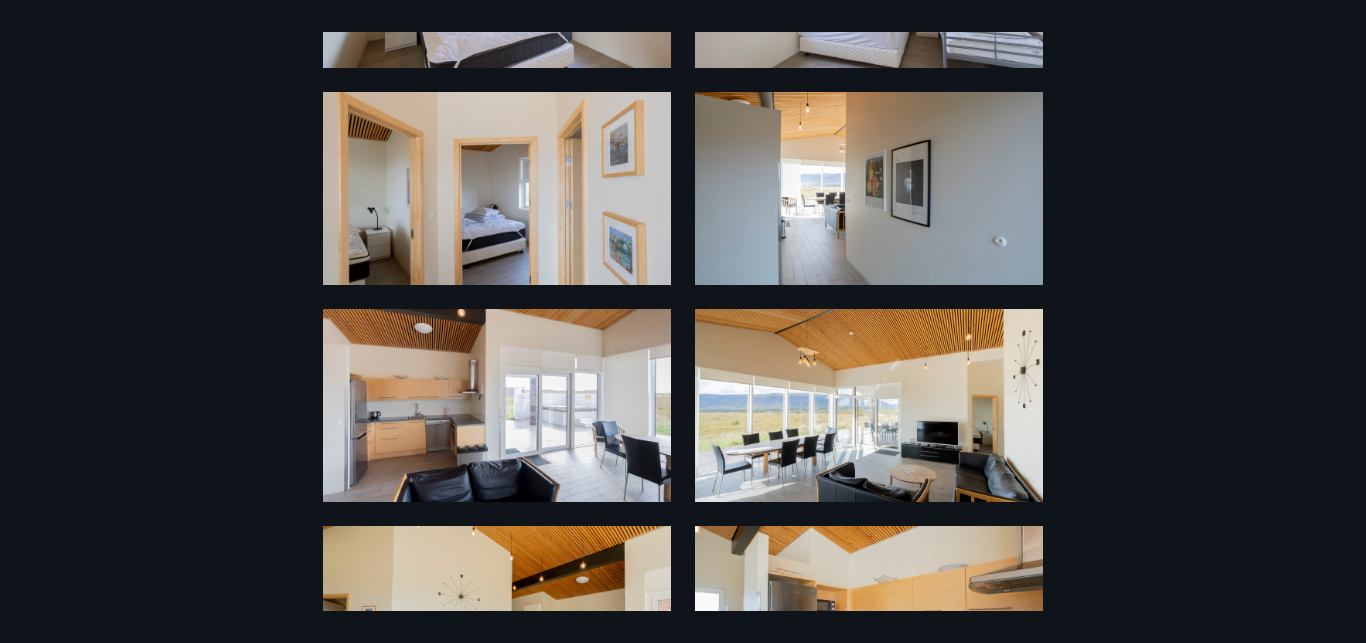 scroll, scrollTop: 1210, scrollLeft: 0, axis: vertical 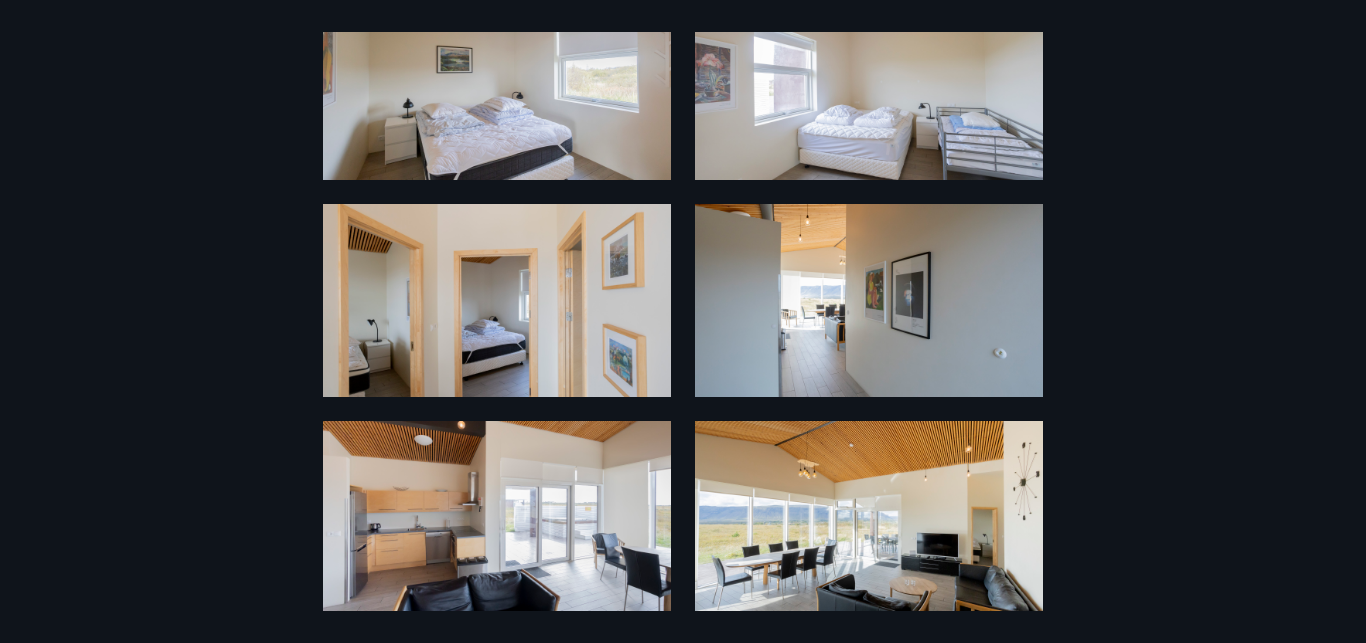 click at bounding box center (869, 303) 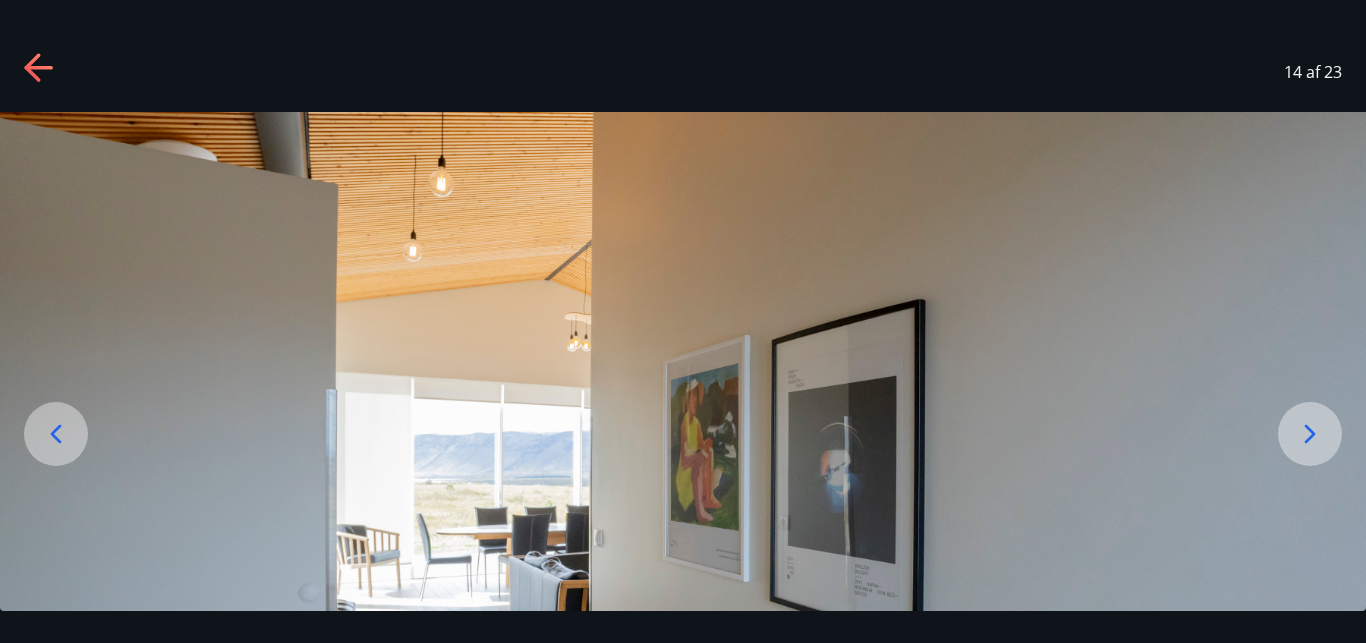 click on "14   af   23" at bounding box center [683, 72] 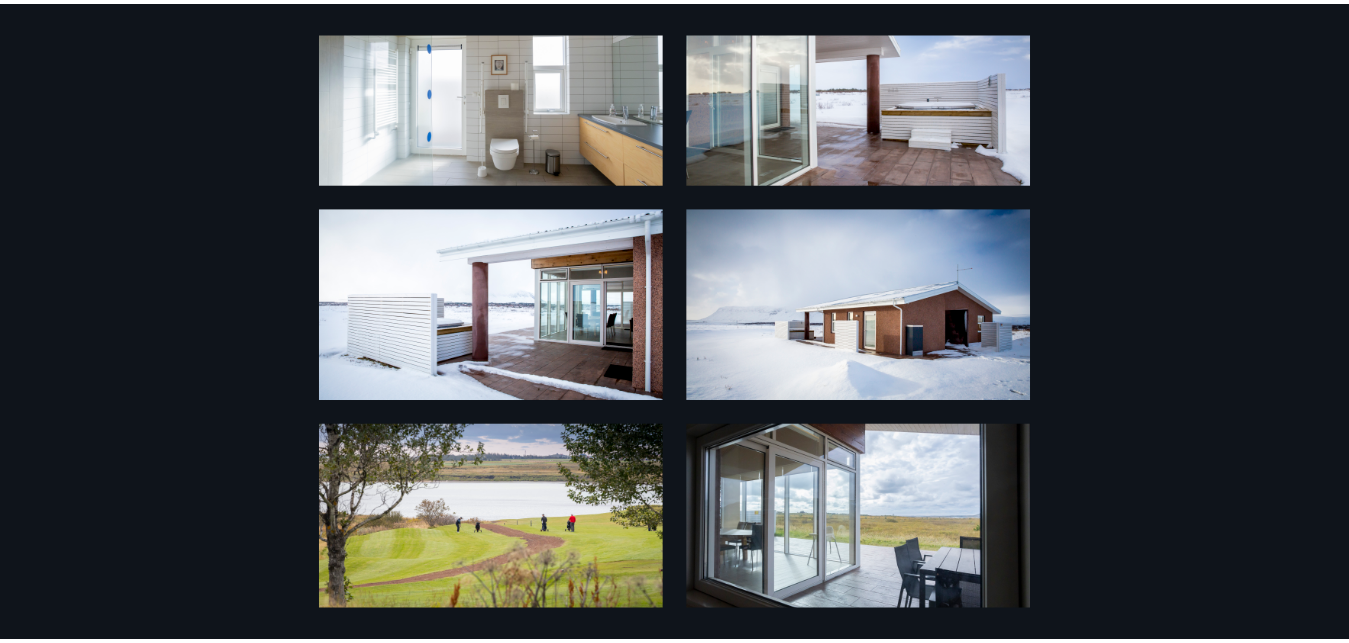 scroll, scrollTop: 0, scrollLeft: 0, axis: both 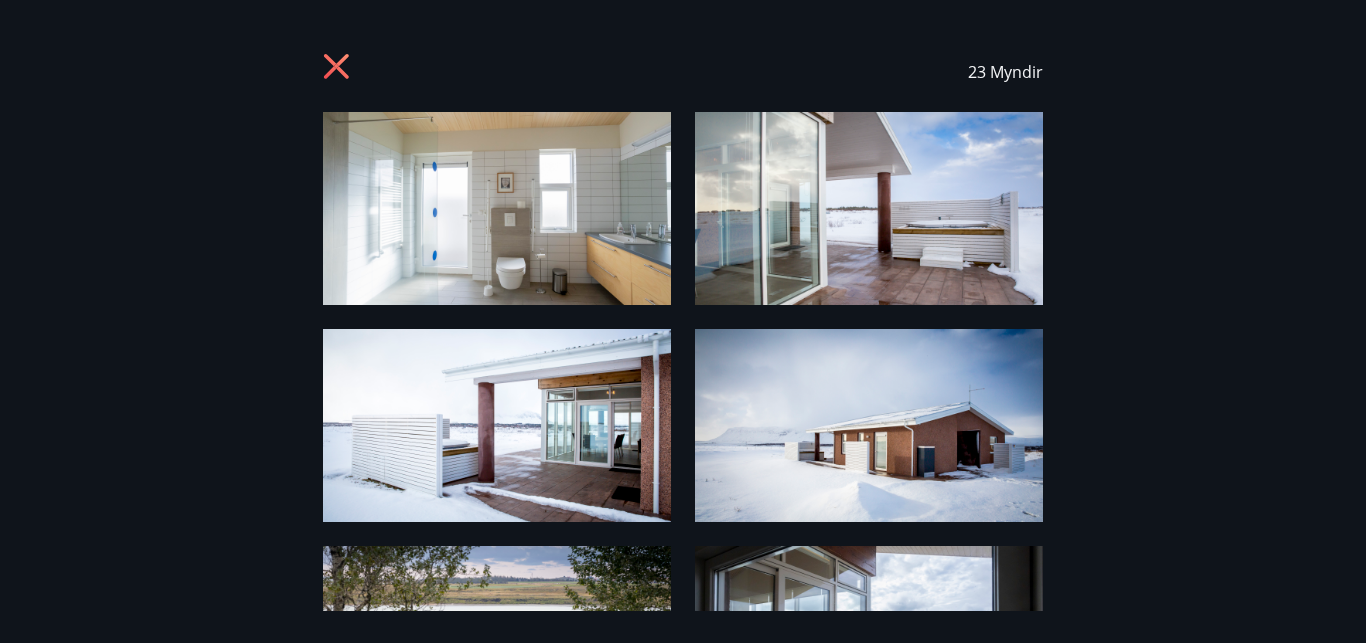 click 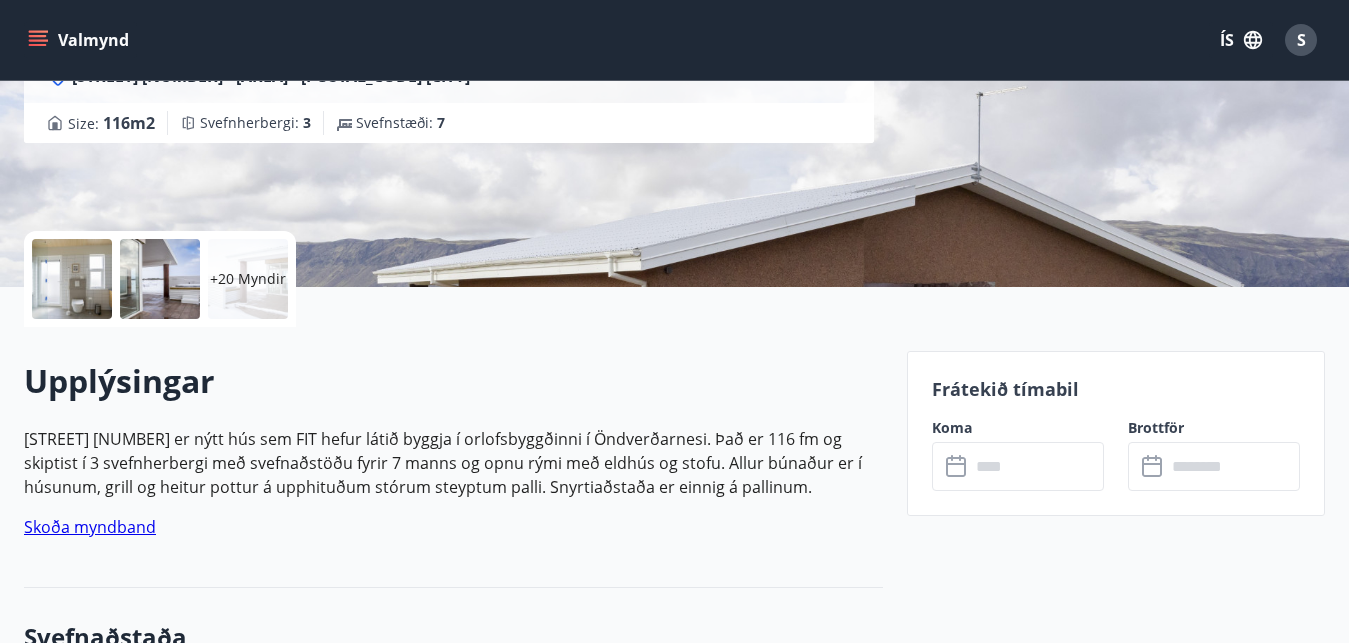 click at bounding box center (1037, 466) 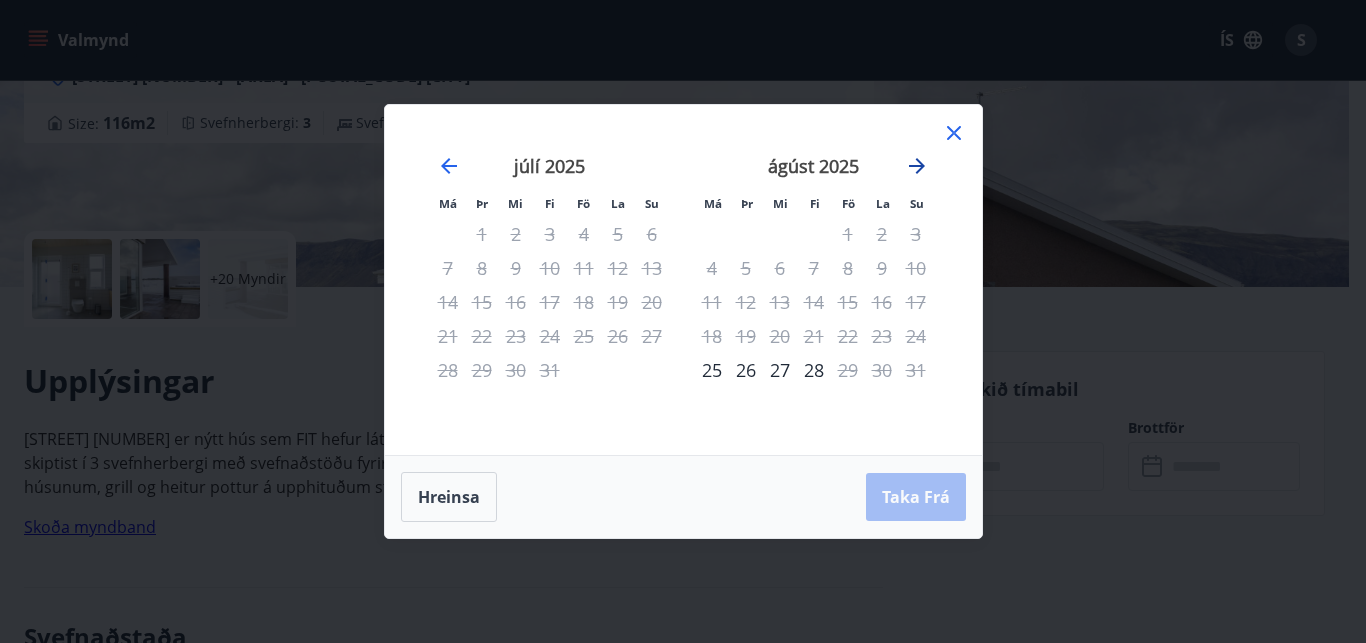 click 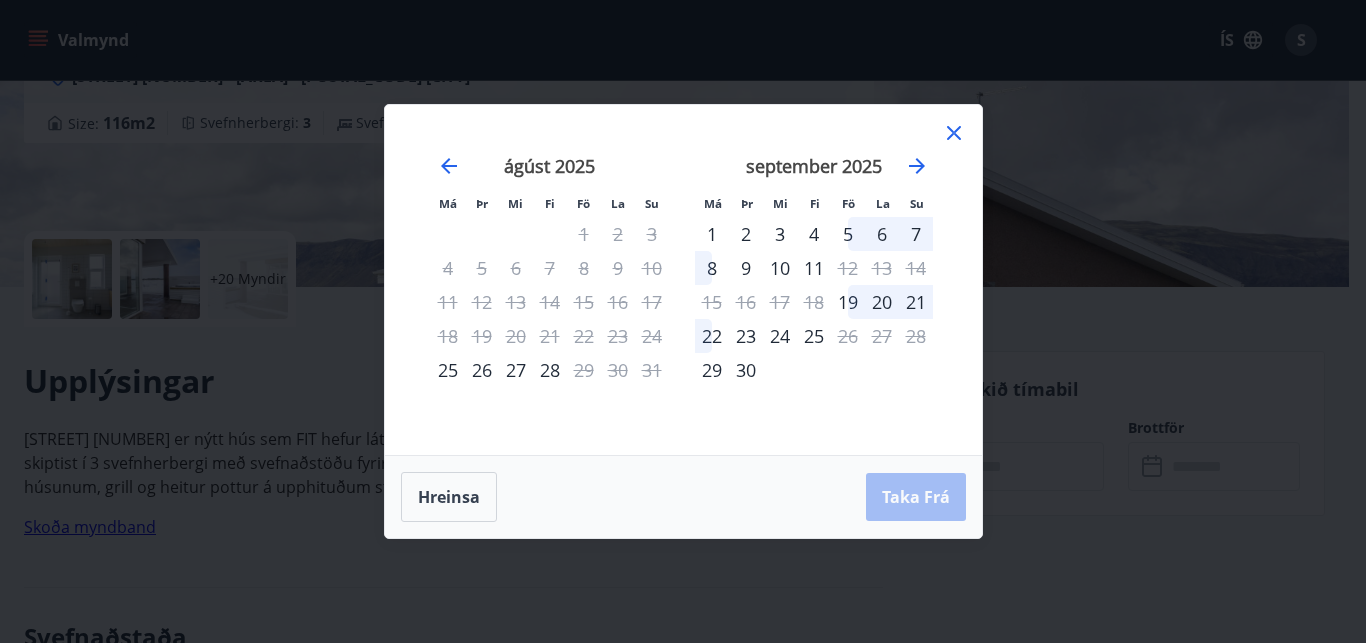 click 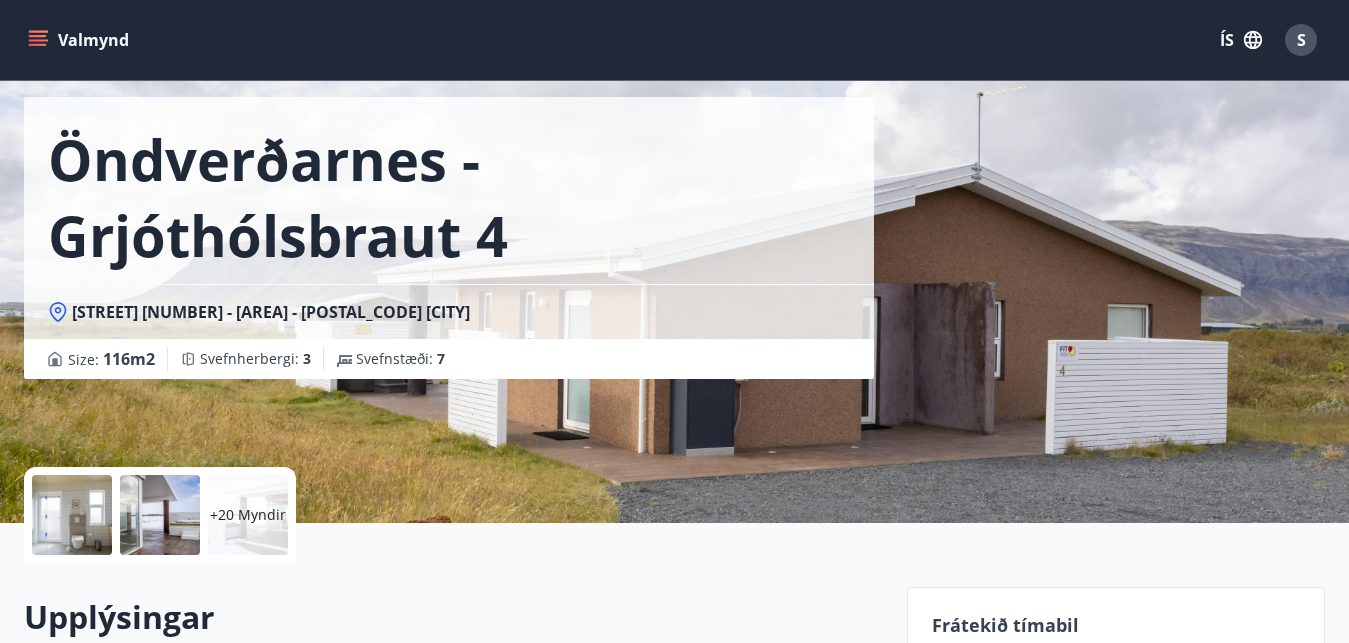 scroll, scrollTop: 0, scrollLeft: 0, axis: both 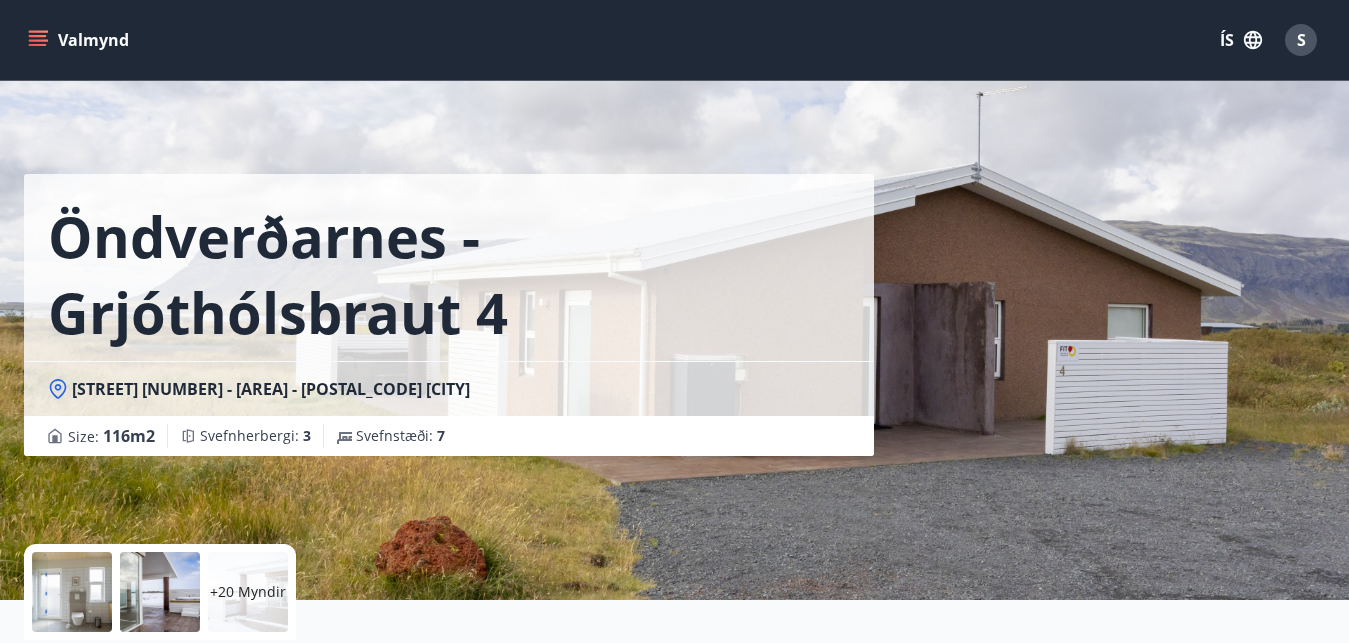 click on "S" at bounding box center (1301, 40) 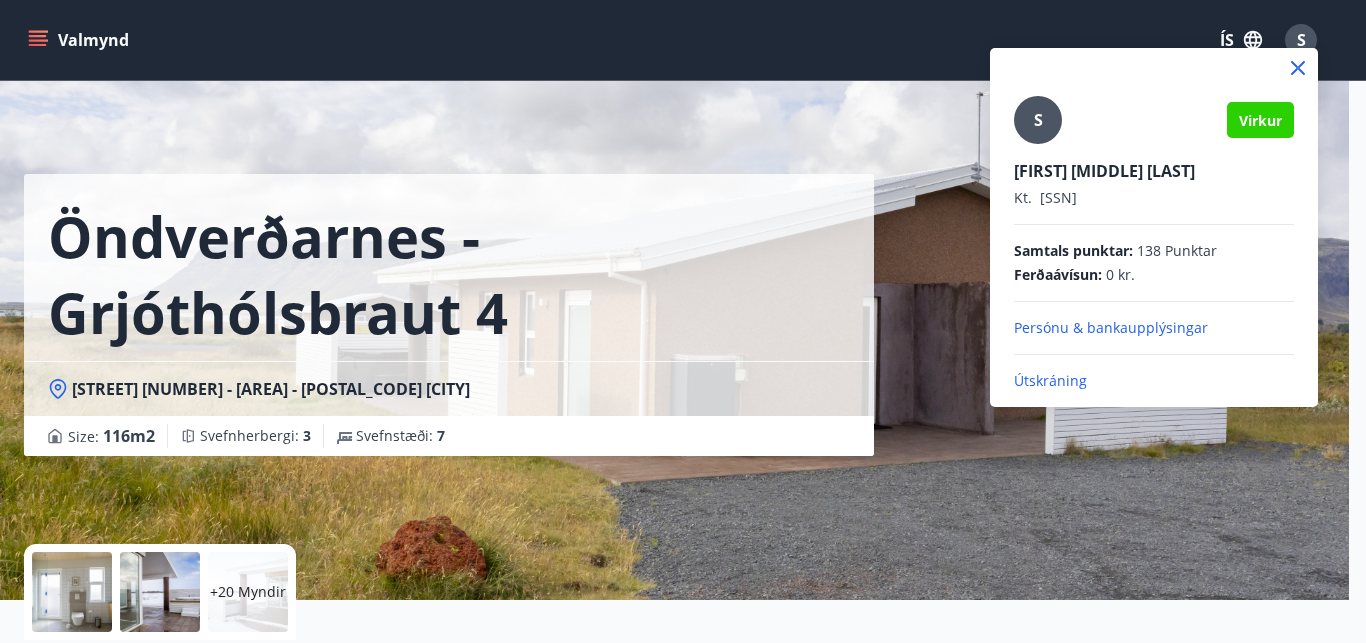click on "S" at bounding box center (1038, 120) 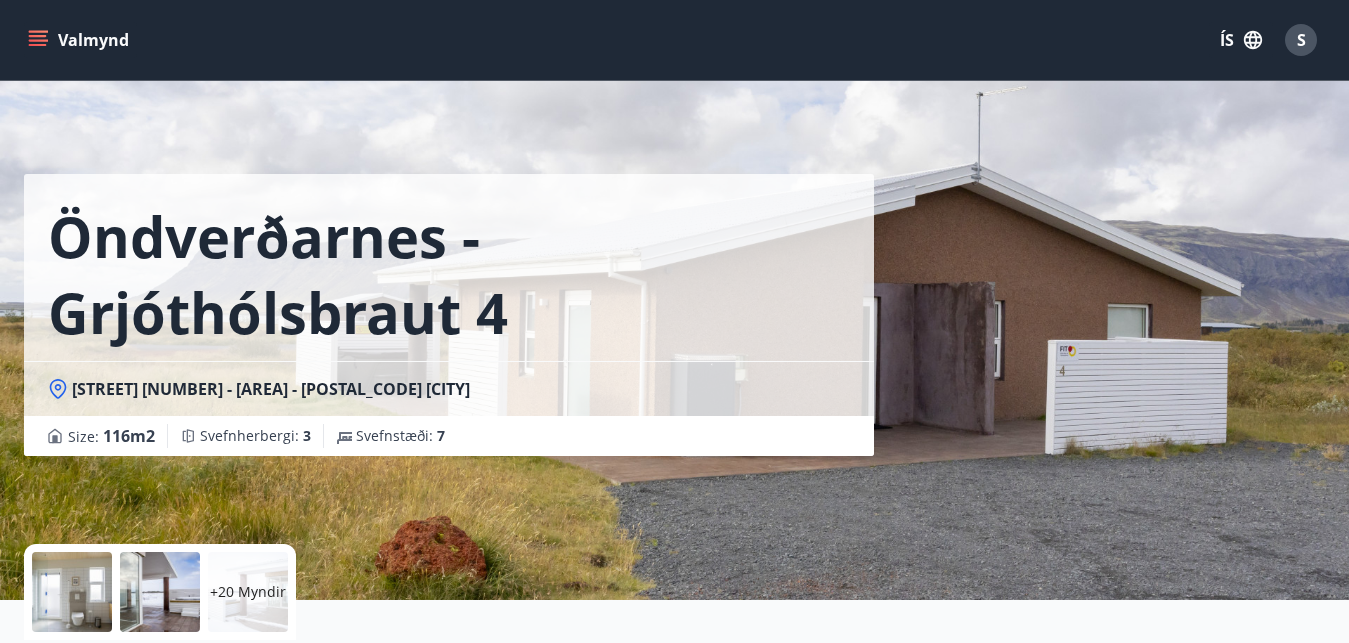 click 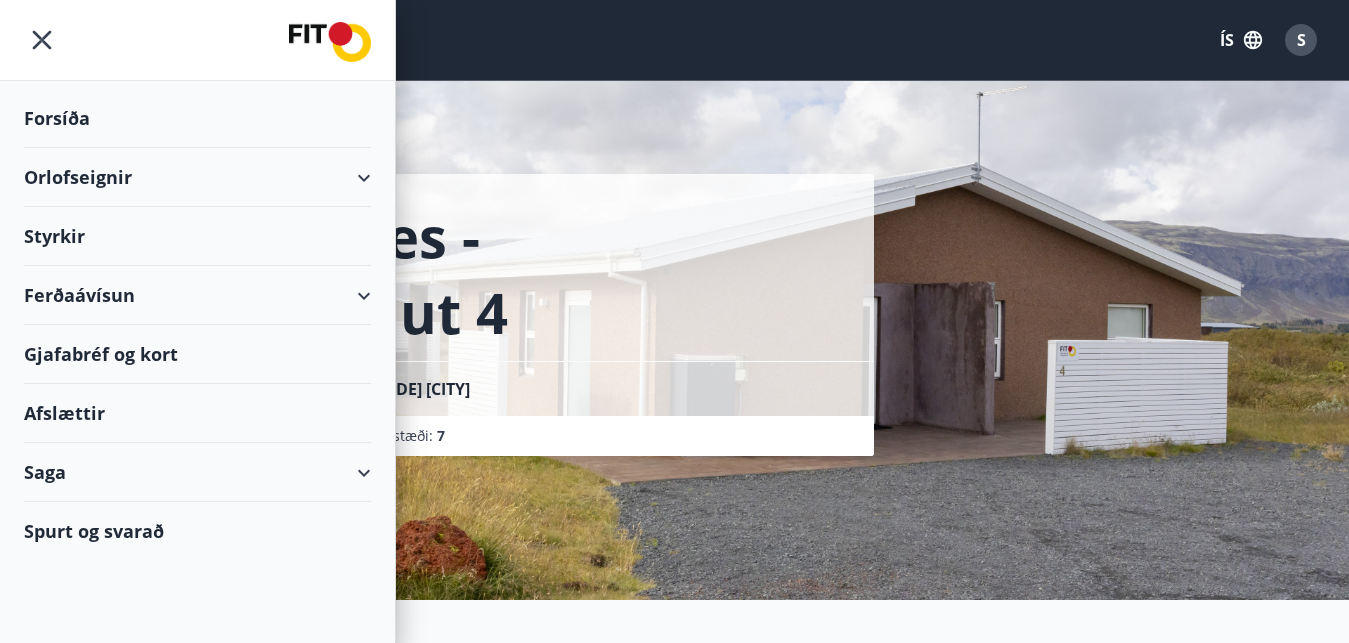 click on "Styrkir" at bounding box center (197, 118) 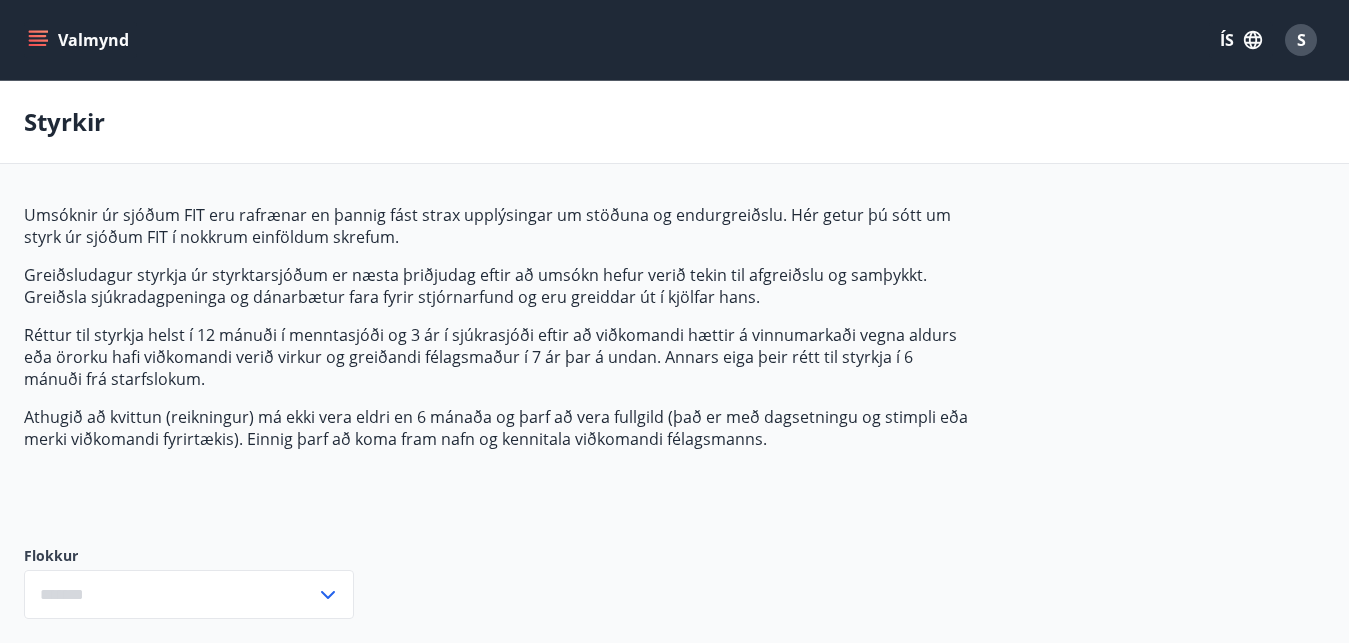type on "***" 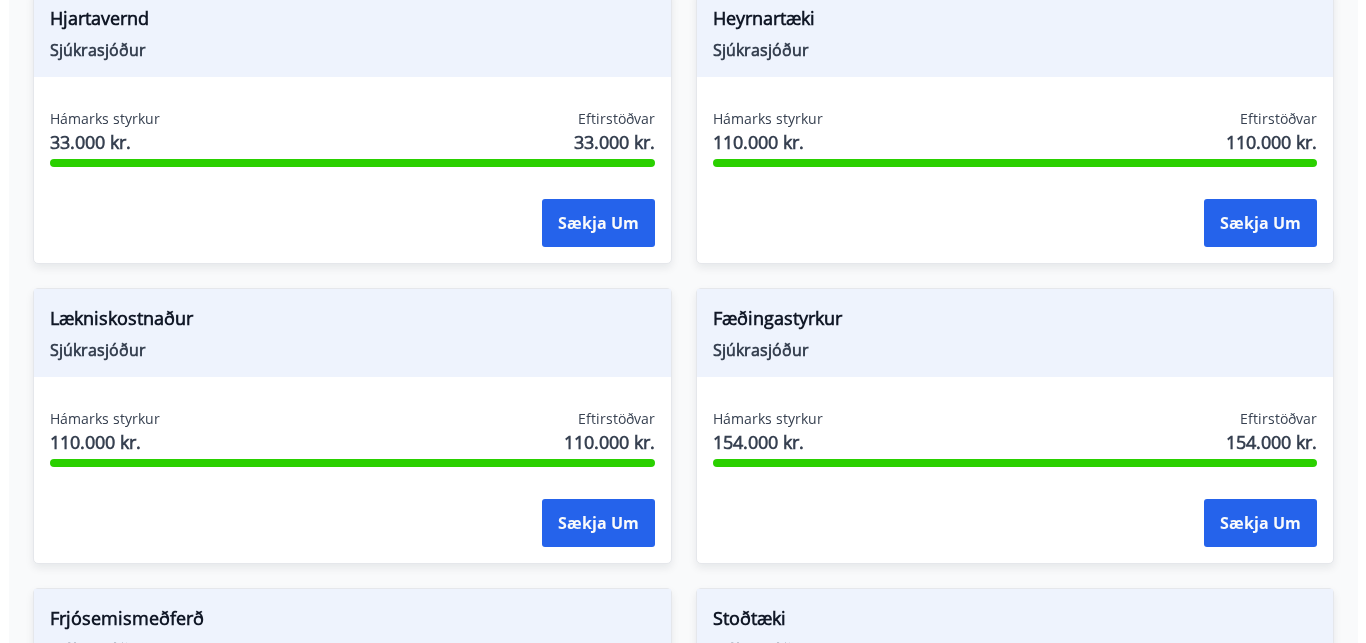 scroll, scrollTop: 1557, scrollLeft: 0, axis: vertical 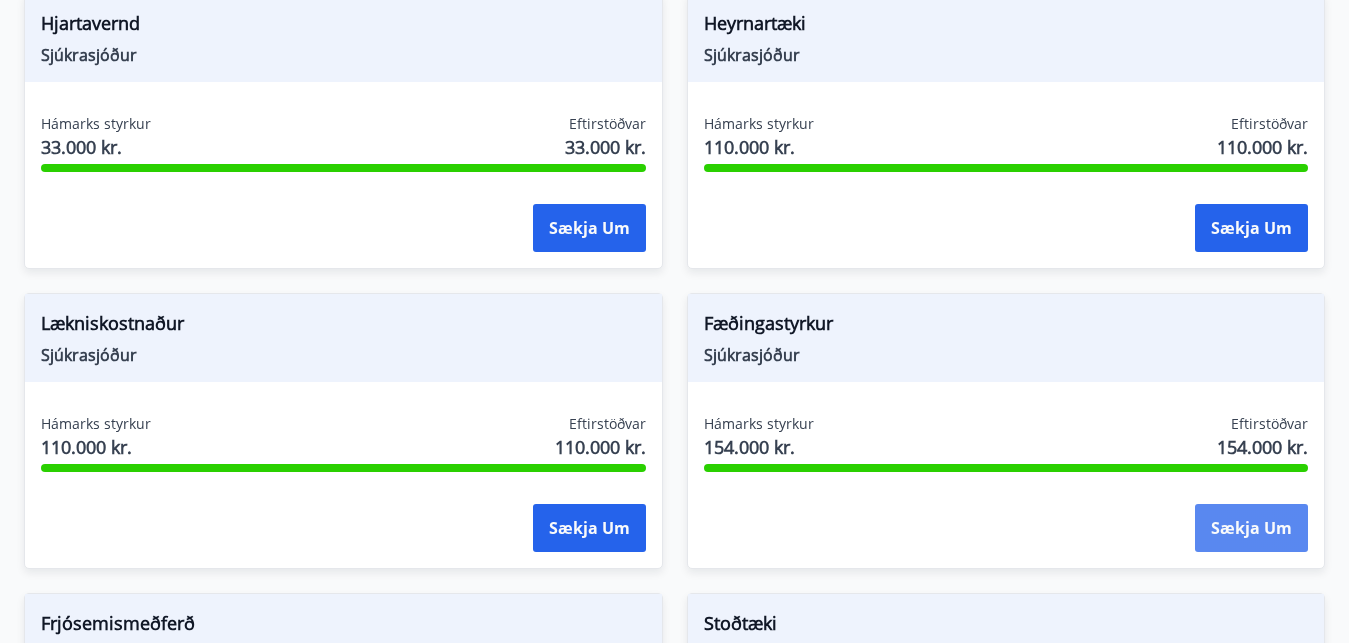 click on "Sækja um" at bounding box center [1251, 528] 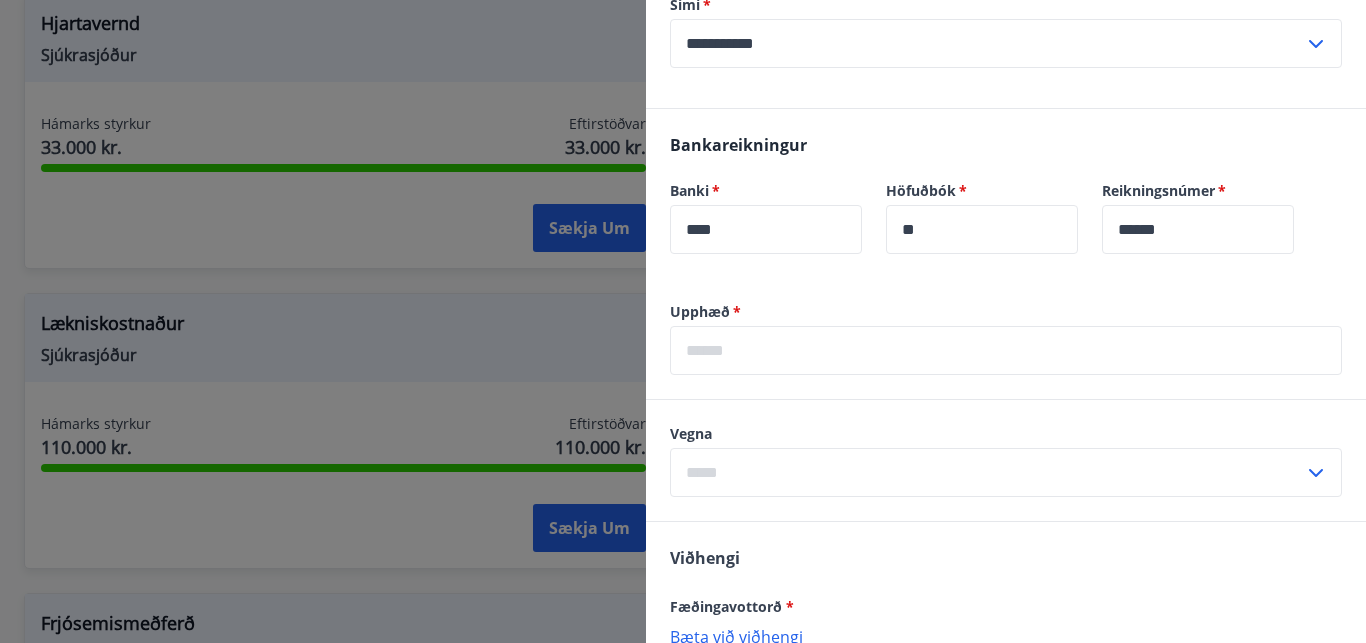 scroll, scrollTop: 642, scrollLeft: 0, axis: vertical 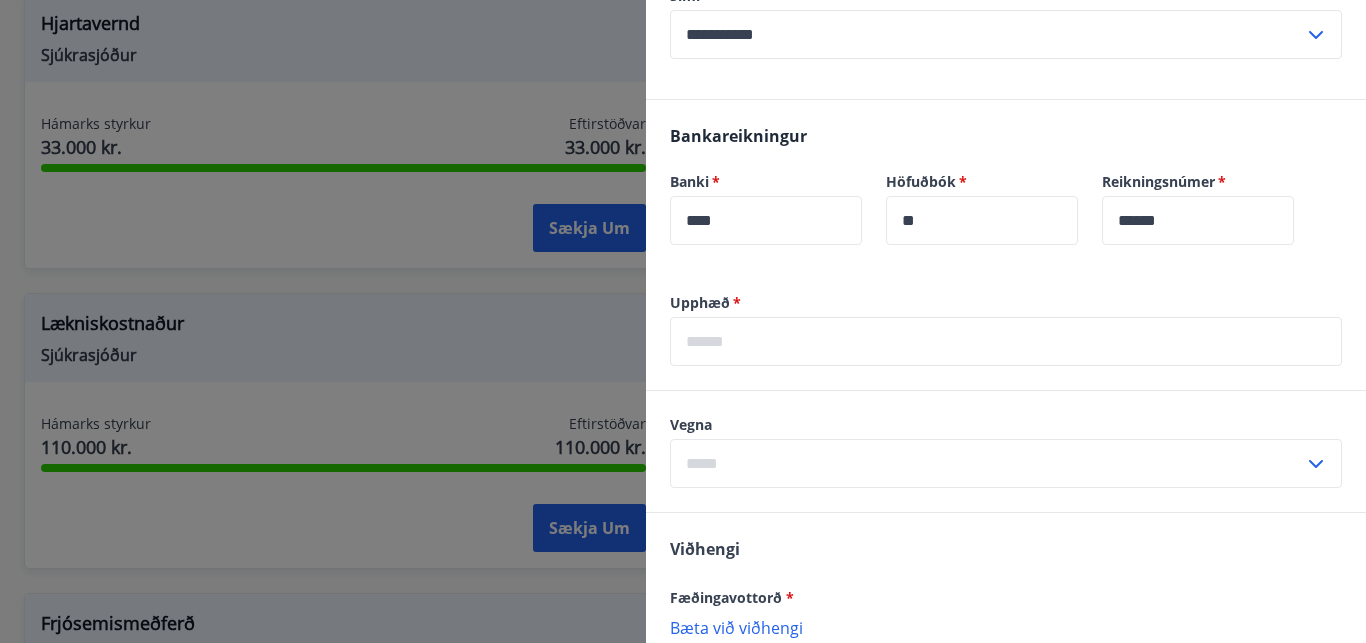 click at bounding box center [1006, 341] 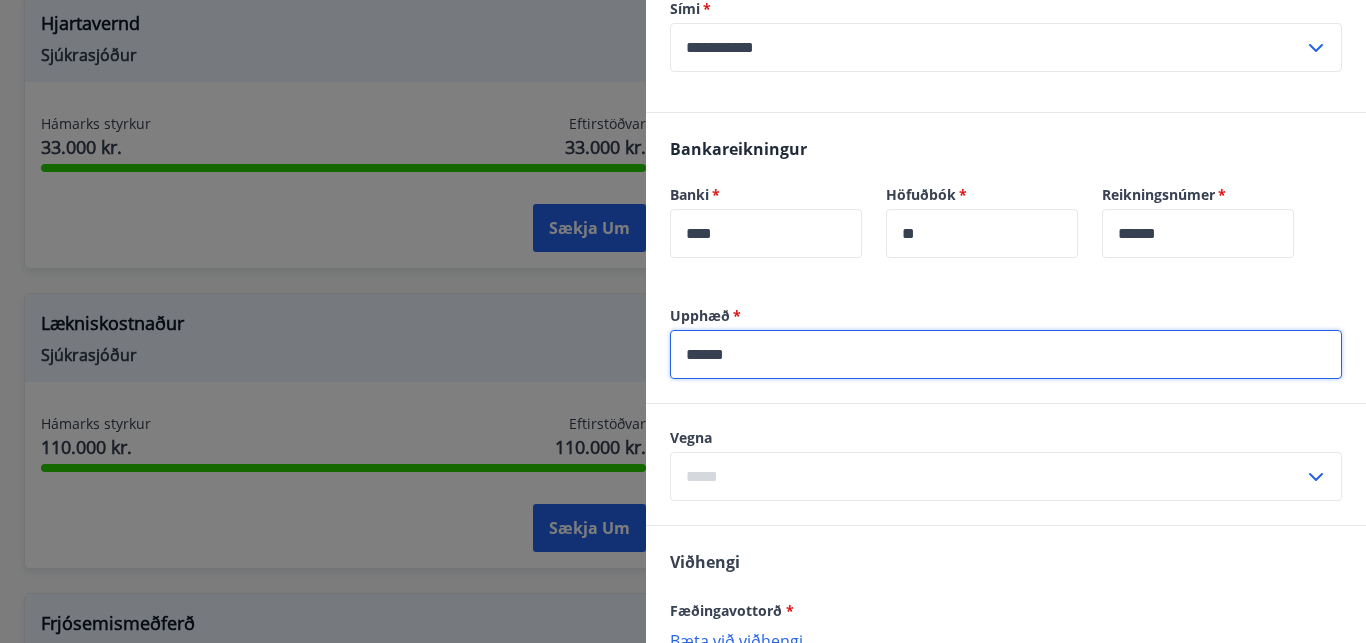 scroll, scrollTop: 651, scrollLeft: 0, axis: vertical 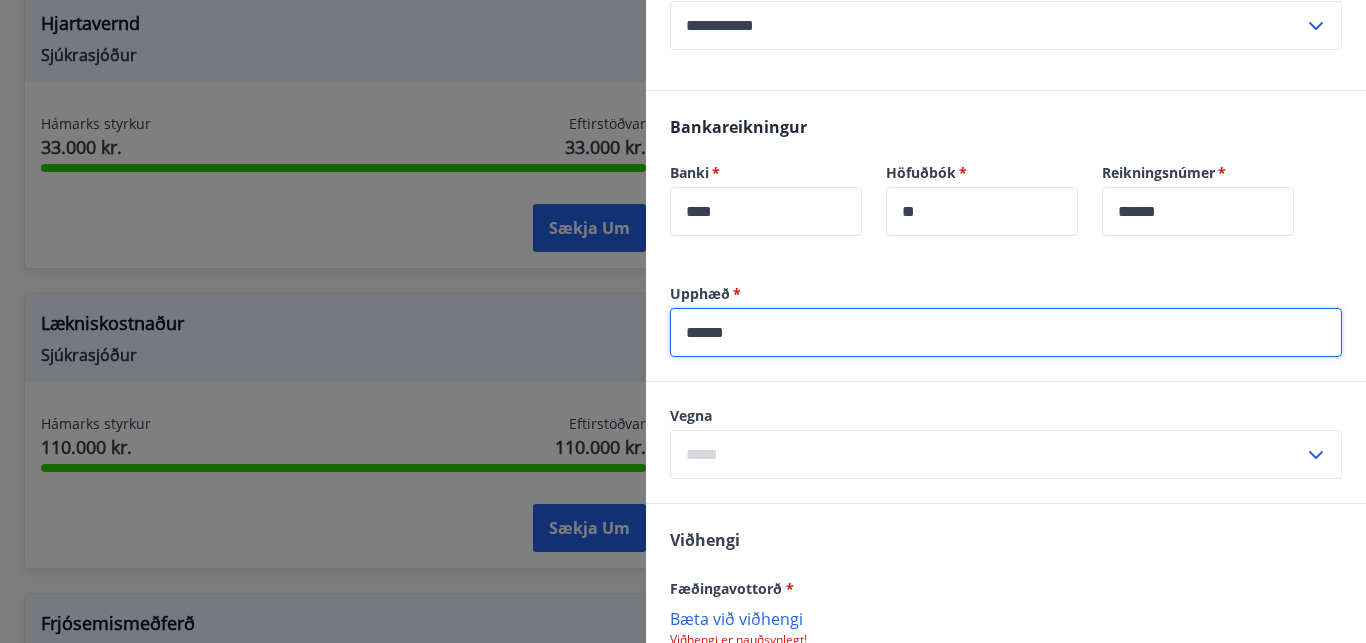 type on "******" 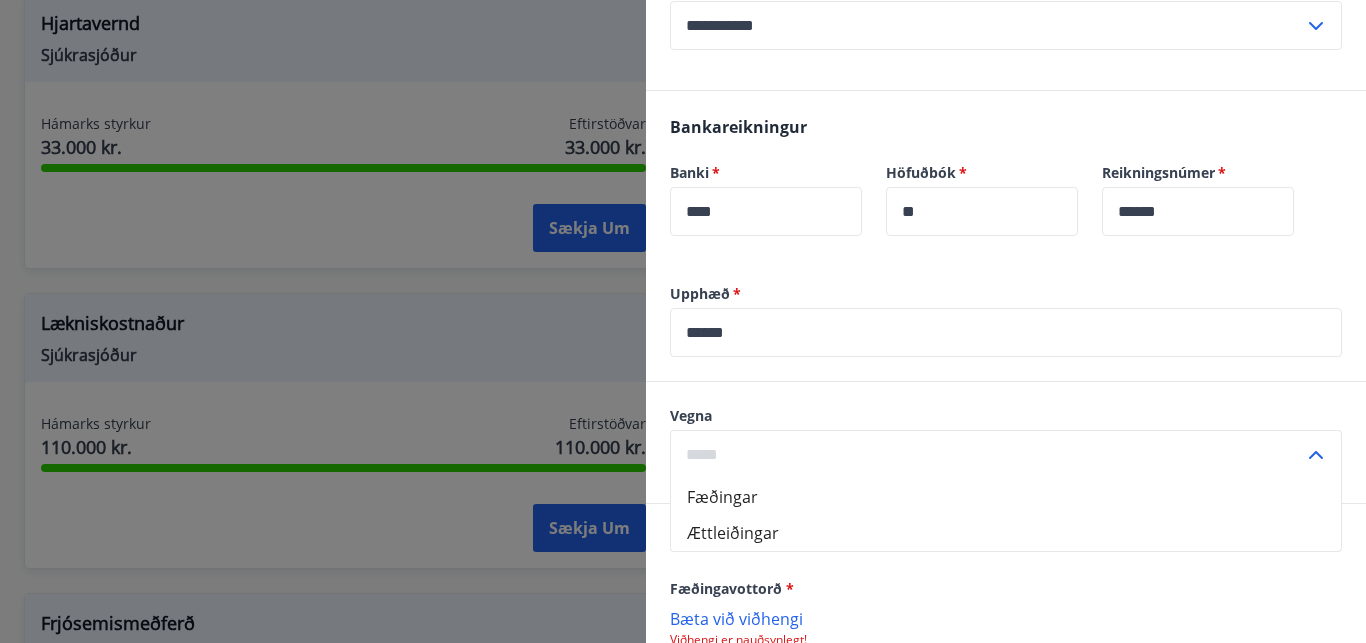 click on "Fæðingar" at bounding box center [1006, 497] 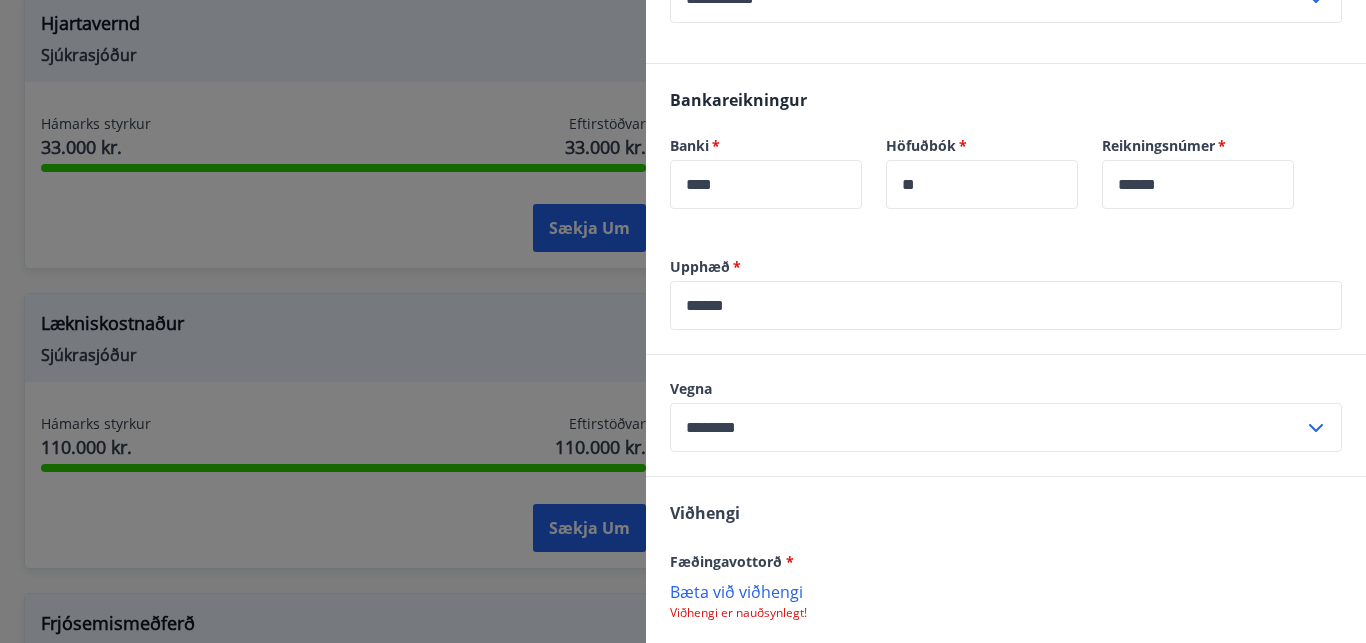 scroll, scrollTop: 856, scrollLeft: 0, axis: vertical 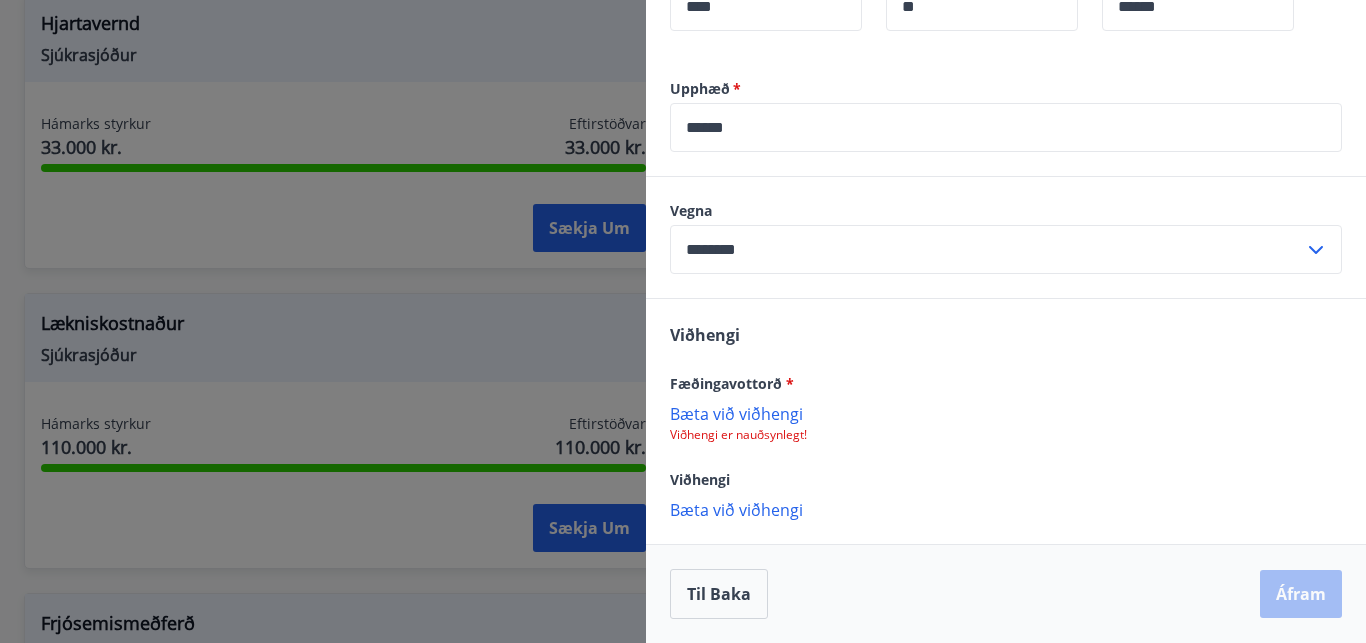 click on "Bæta við viðhengi" at bounding box center [1006, 413] 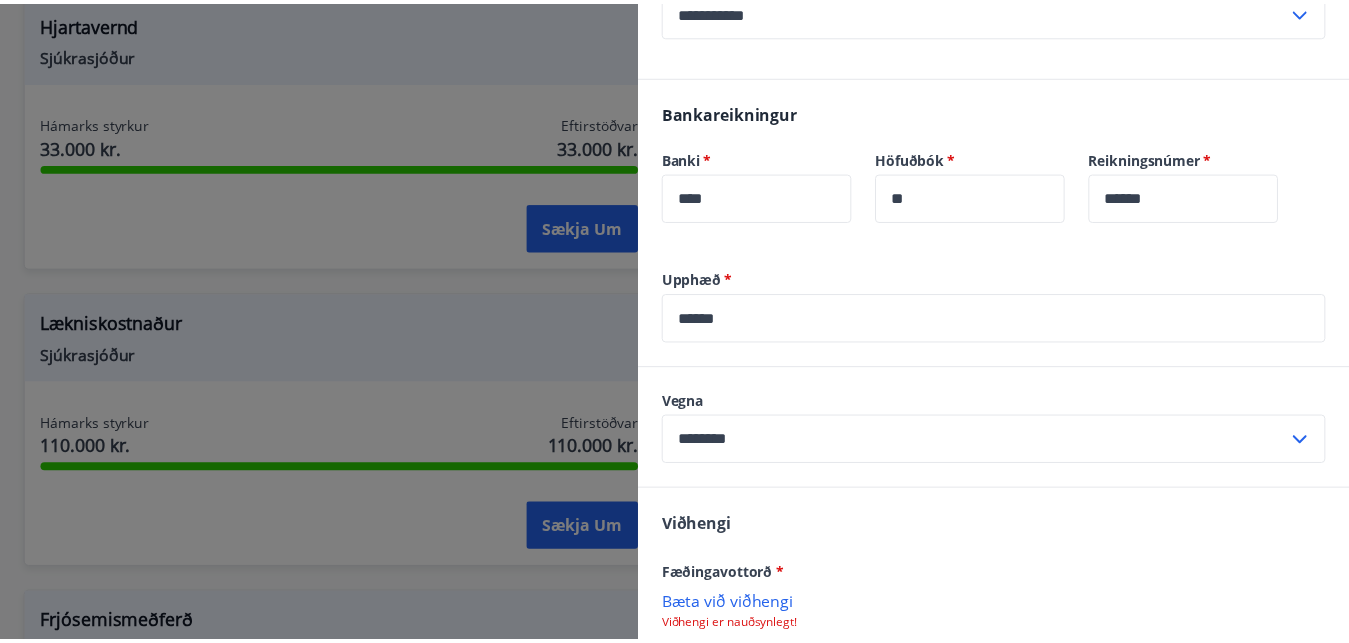 scroll, scrollTop: 856, scrollLeft: 0, axis: vertical 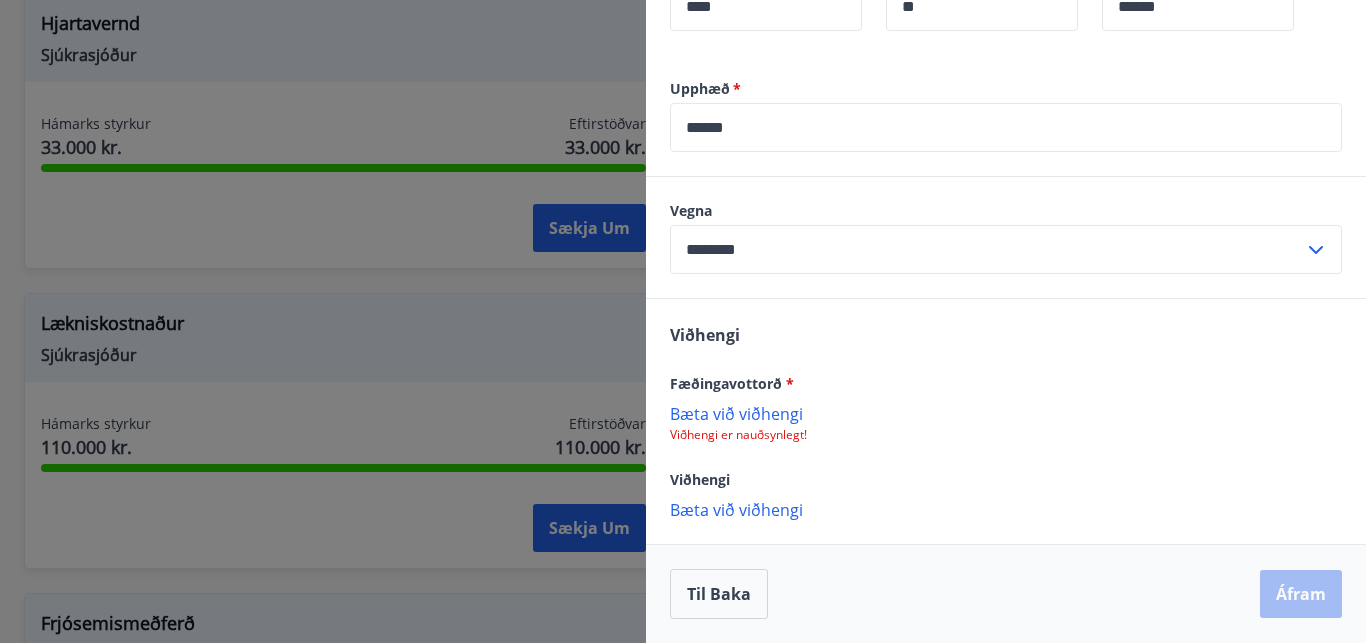 click at bounding box center (683, 321) 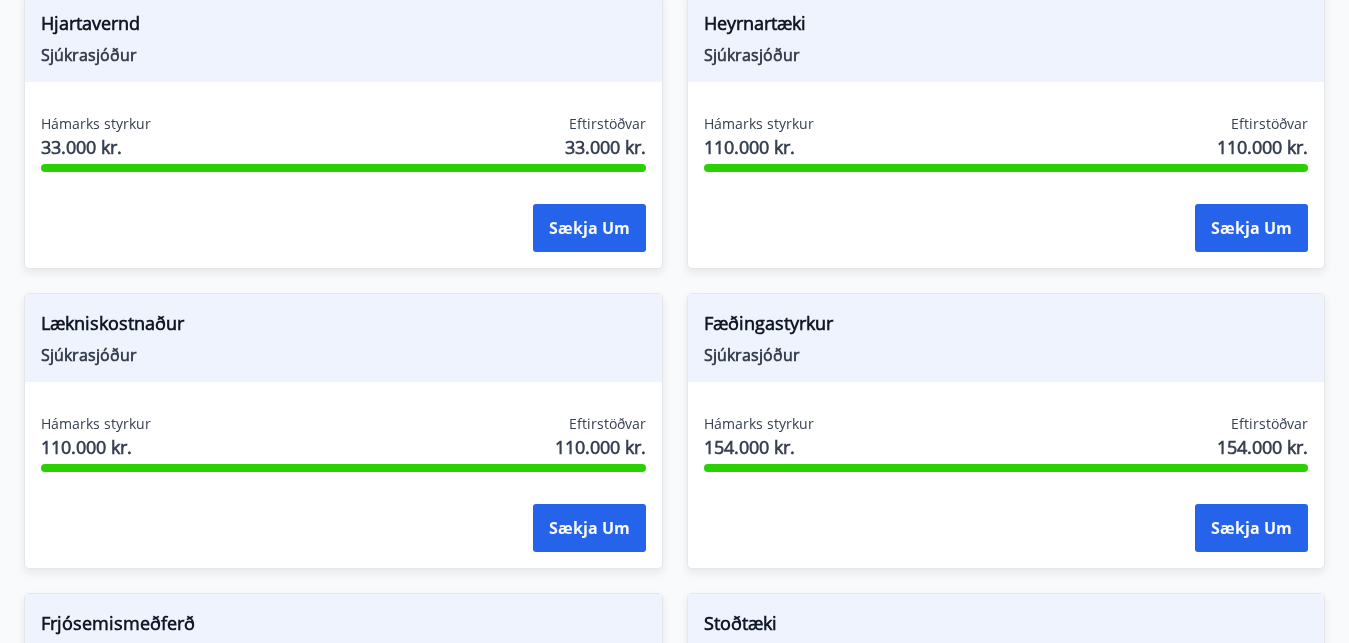 scroll, scrollTop: 0, scrollLeft: 0, axis: both 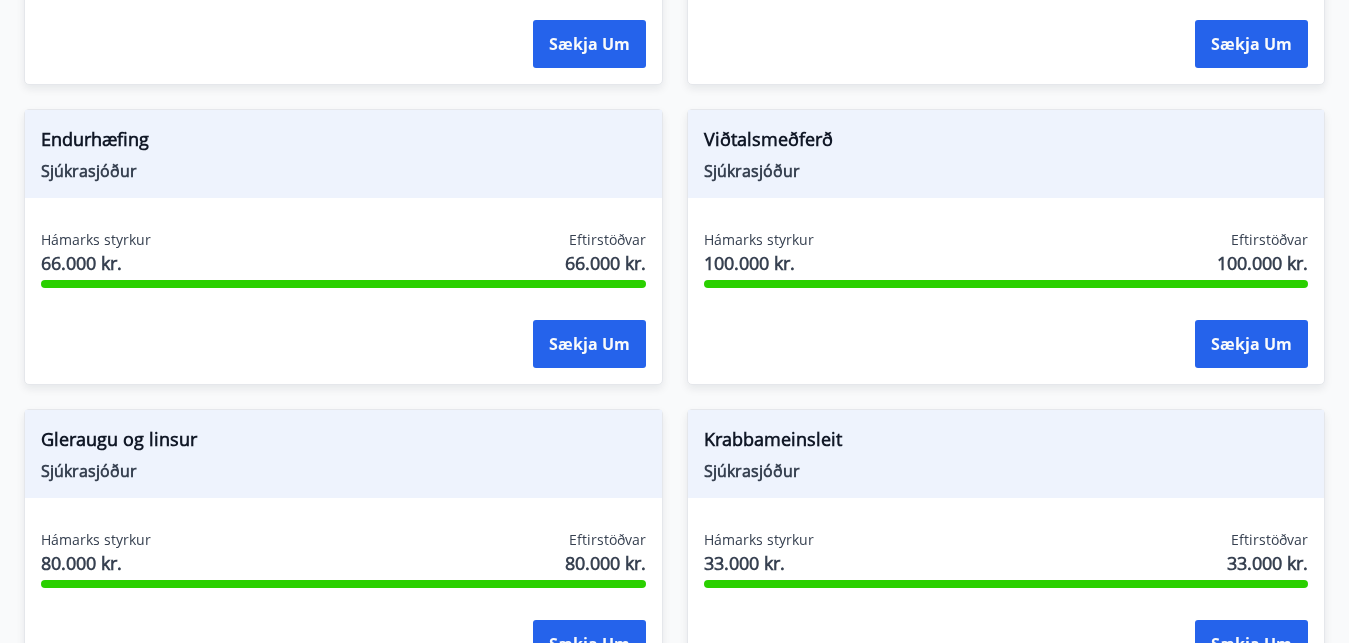 click on "Viðtalsmeðferð" at bounding box center (1006, 143) 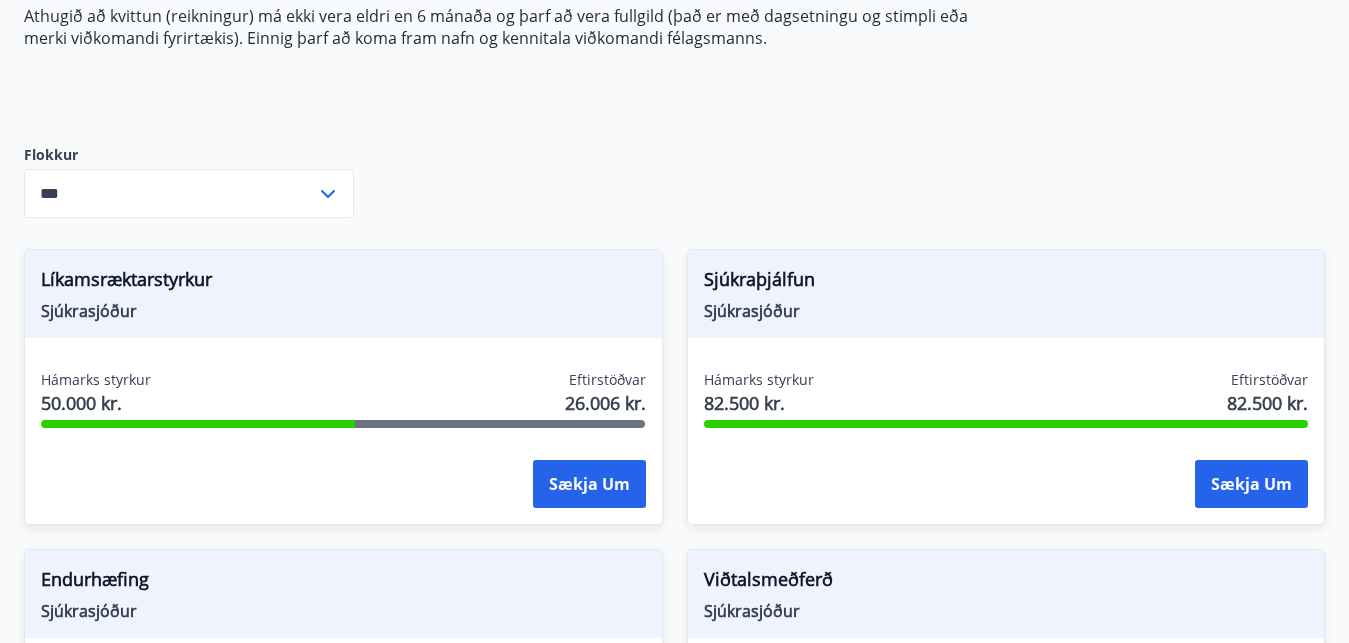 scroll, scrollTop: 0, scrollLeft: 0, axis: both 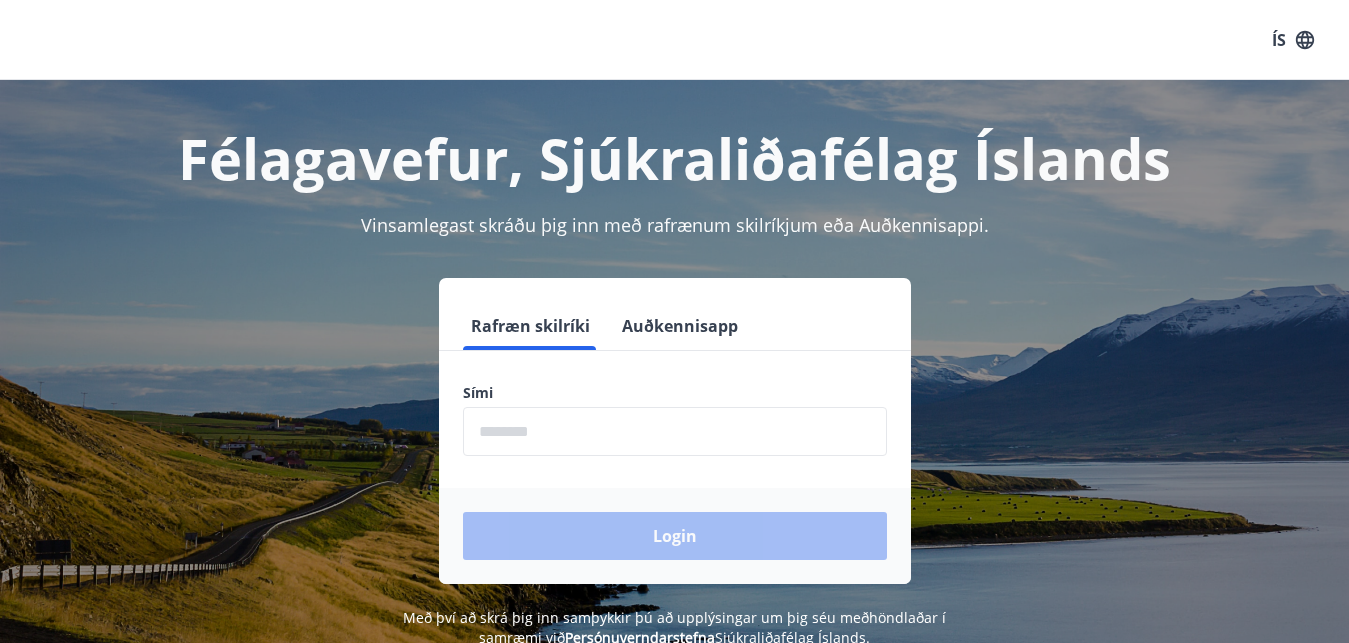 click at bounding box center (675, 431) 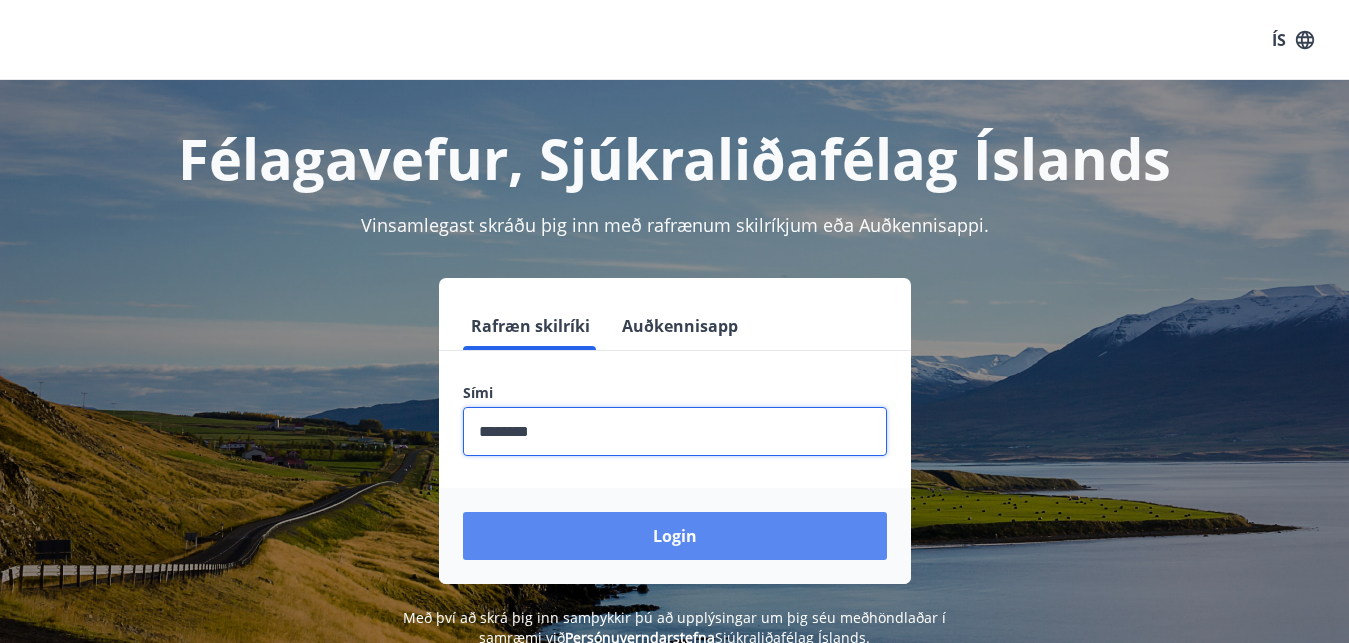 type on "********" 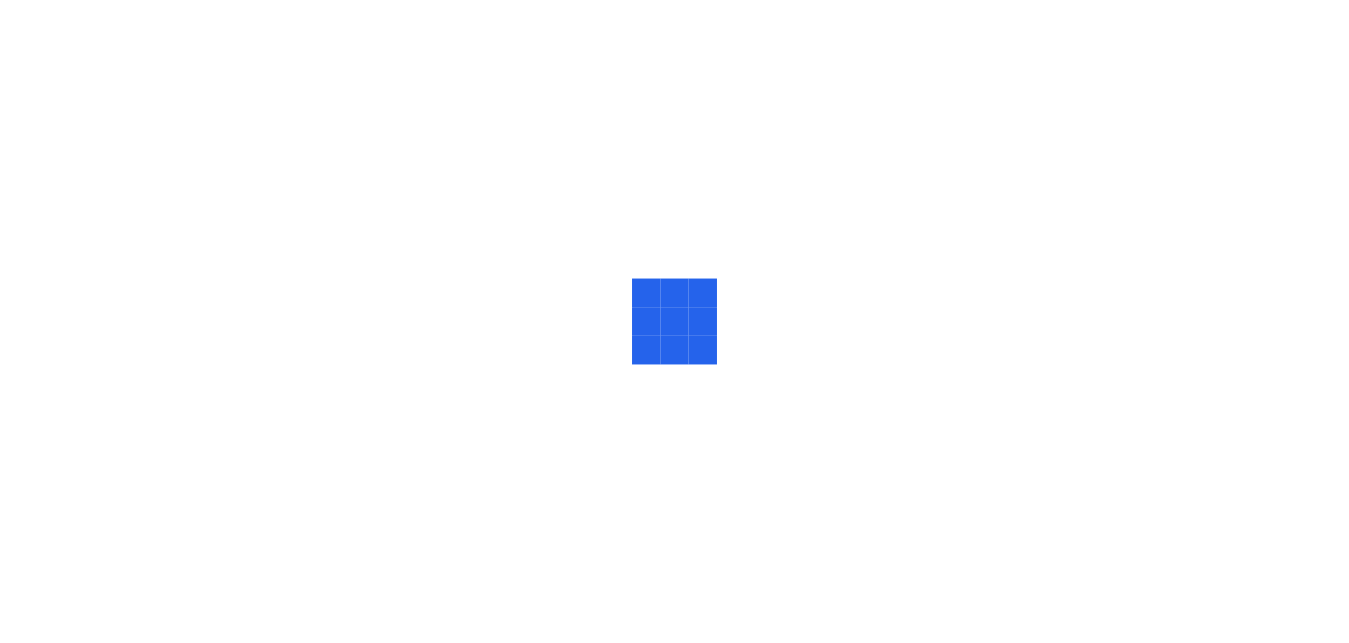 scroll, scrollTop: 0, scrollLeft: 0, axis: both 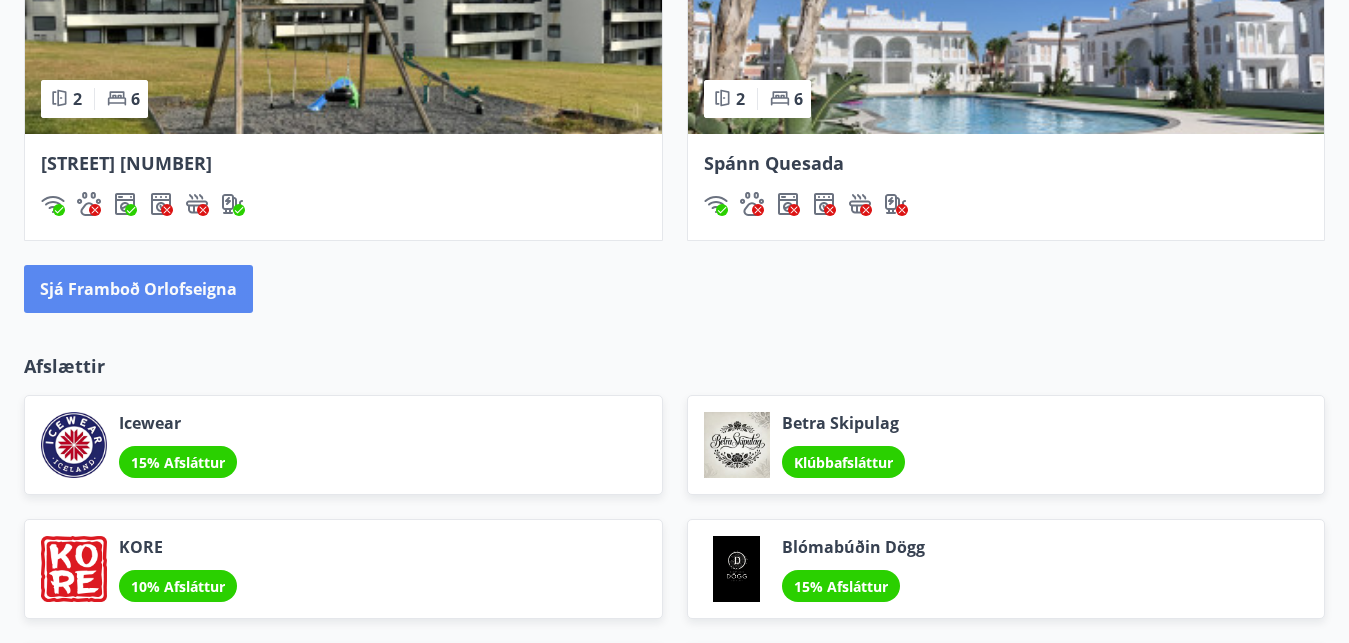 click on "Sjá framboð orlofseigna" at bounding box center (138, 289) 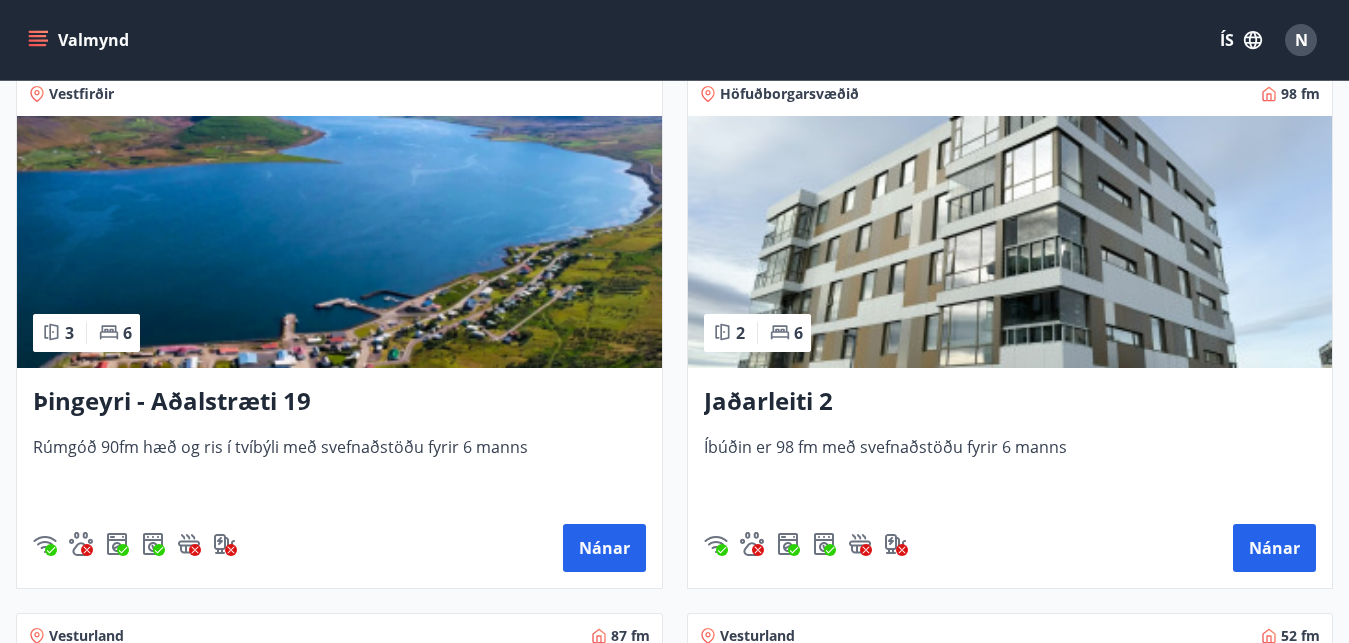 scroll, scrollTop: 374, scrollLeft: 0, axis: vertical 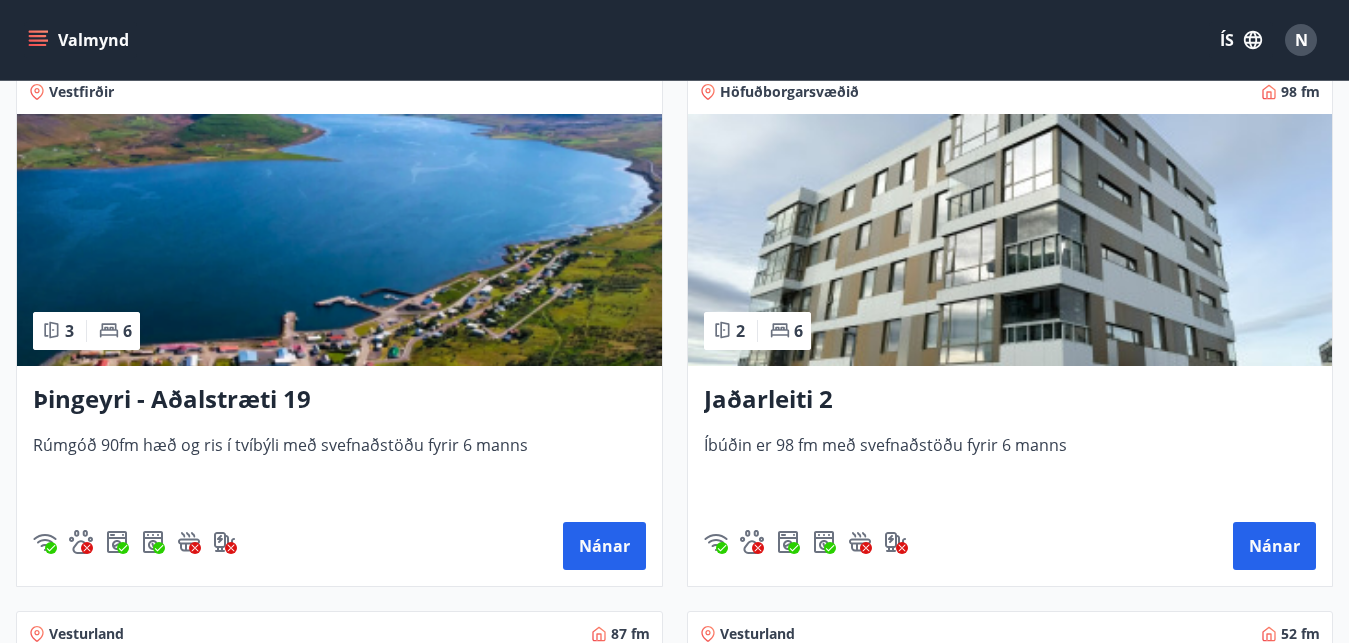 click at bounding box center (339, 240) 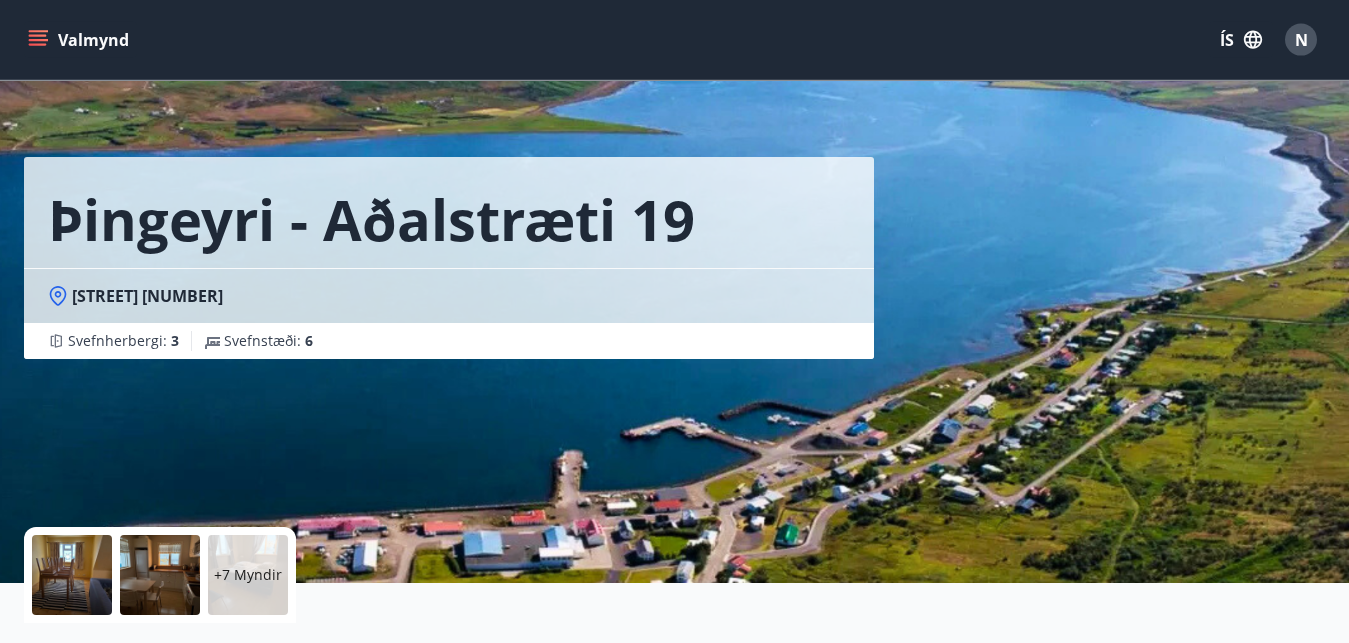 scroll, scrollTop: 0, scrollLeft: 0, axis: both 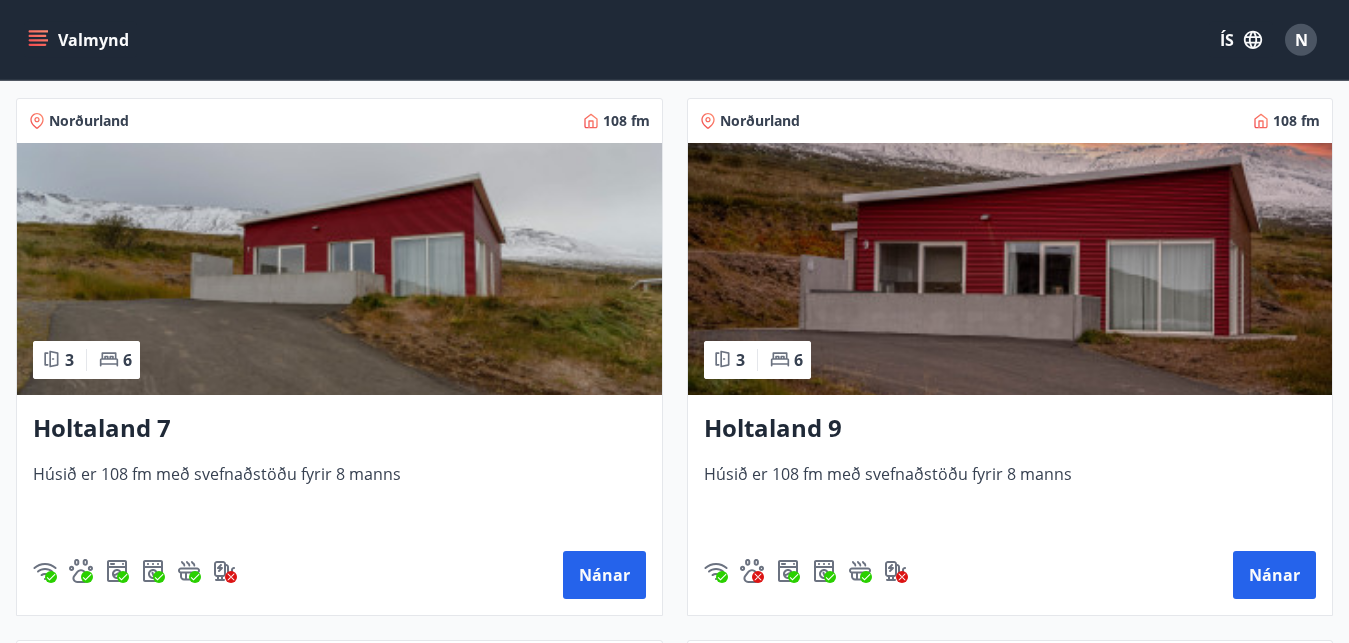 click on "Holtaland 7" at bounding box center (339, 429) 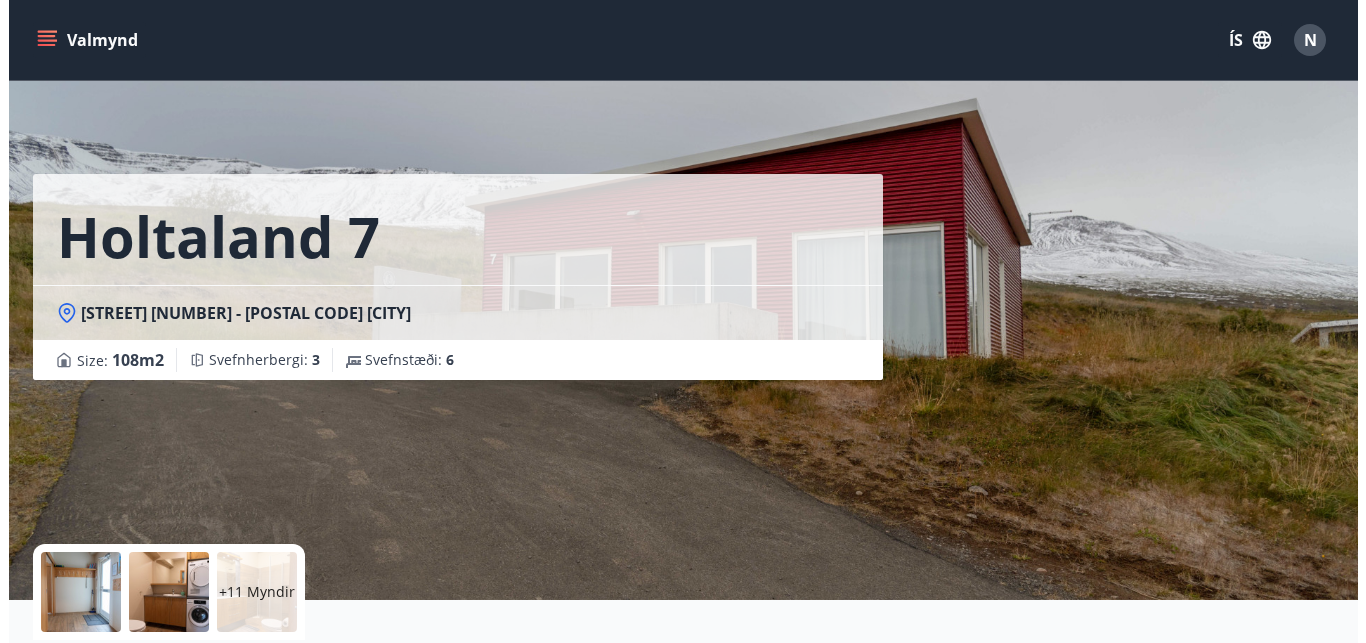 scroll, scrollTop: 7, scrollLeft: 0, axis: vertical 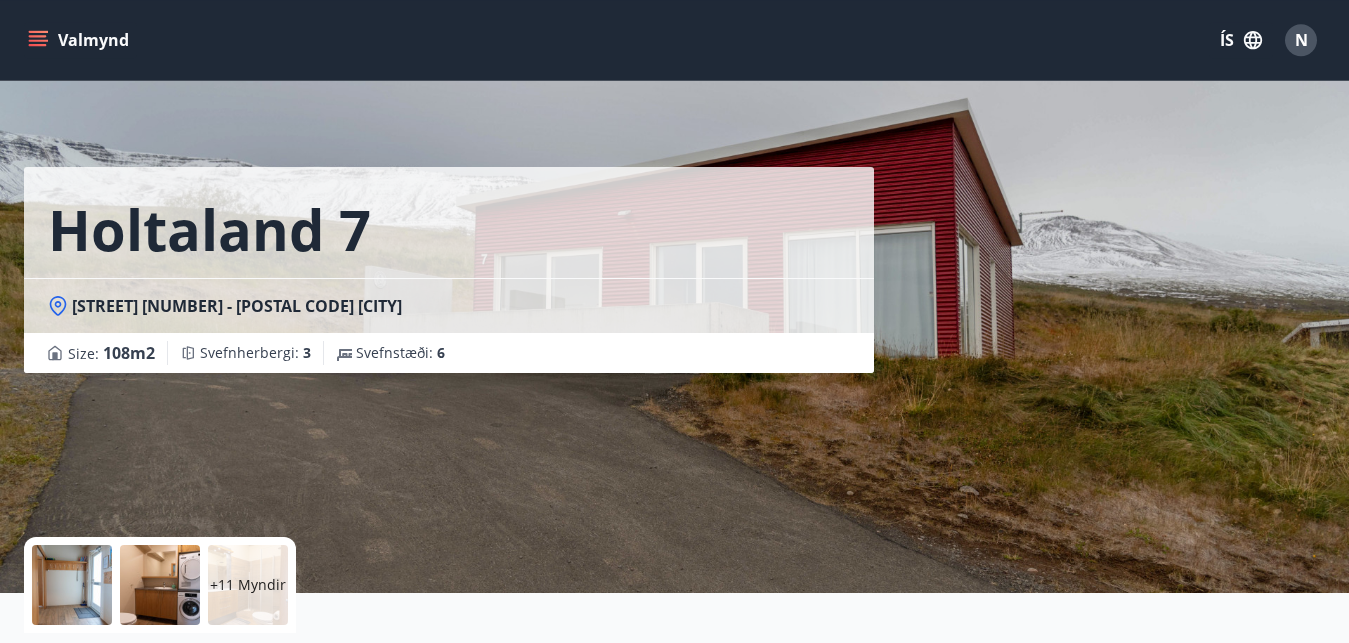 click at bounding box center (72, 585) 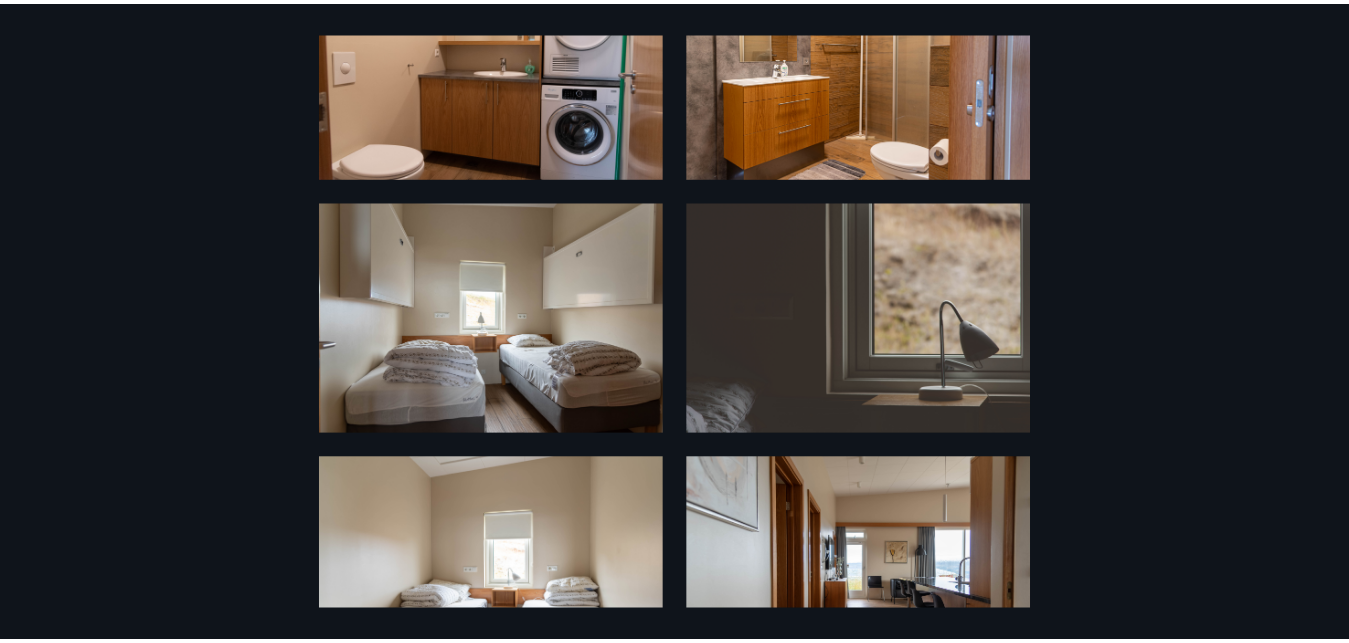 scroll, scrollTop: 0, scrollLeft: 0, axis: both 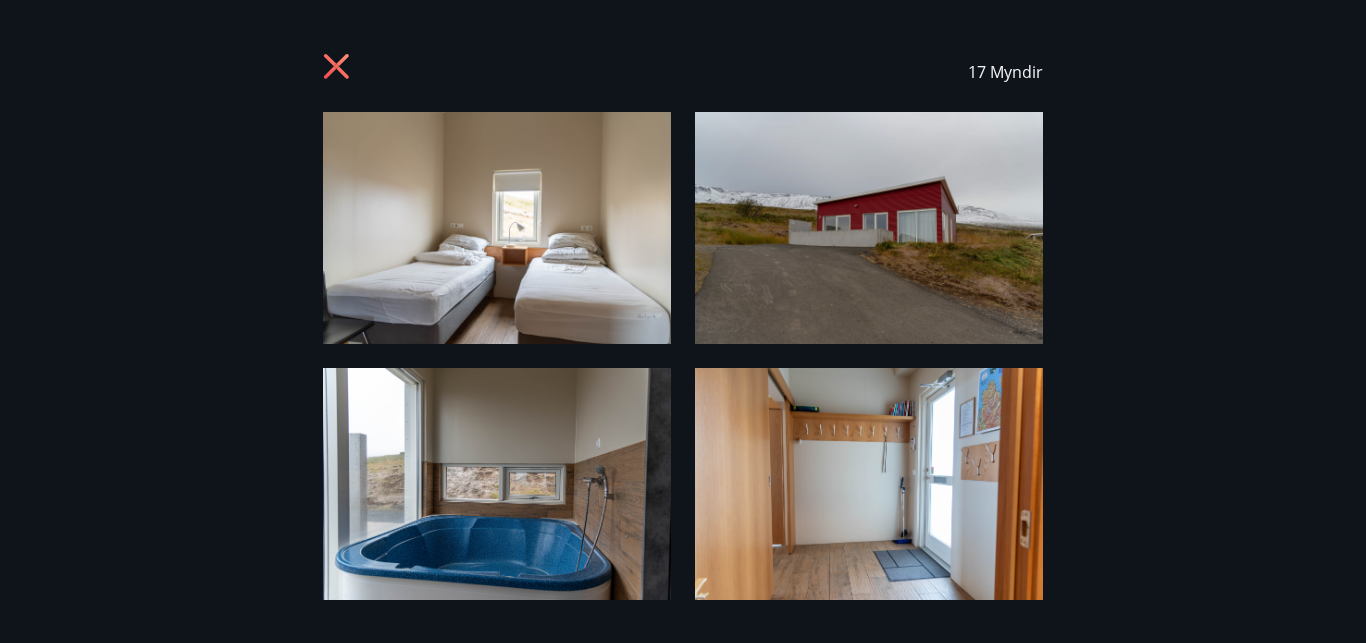 click 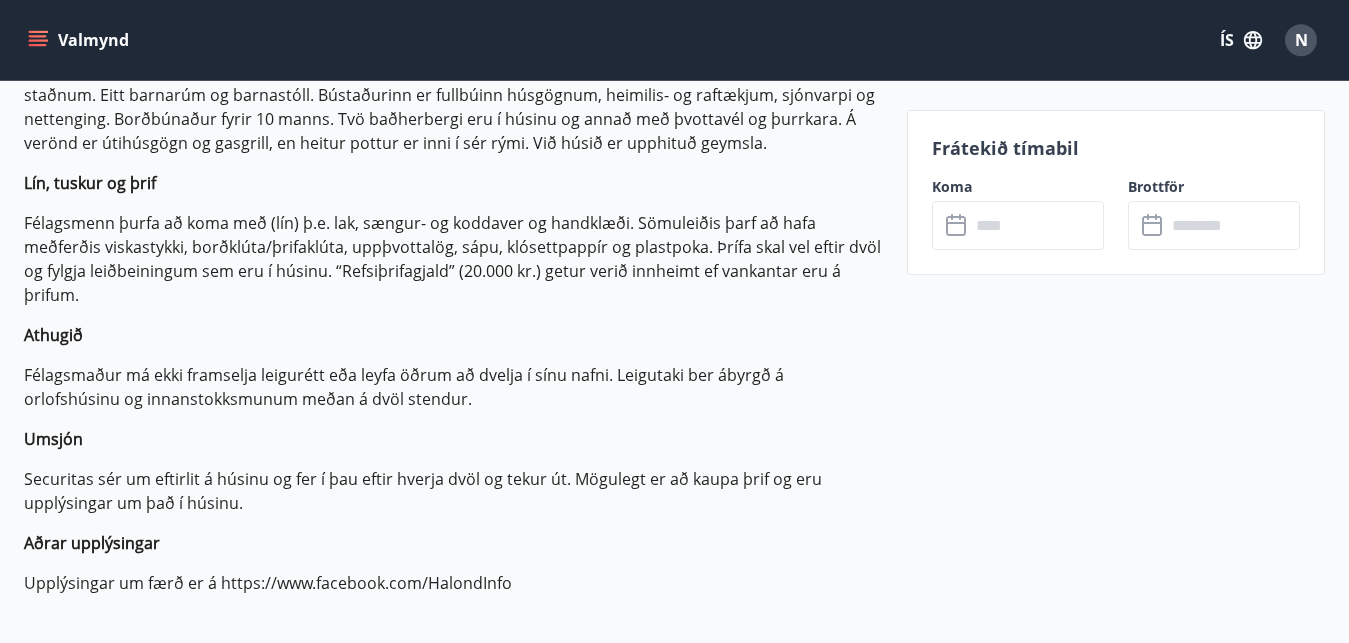 scroll, scrollTop: 0, scrollLeft: 0, axis: both 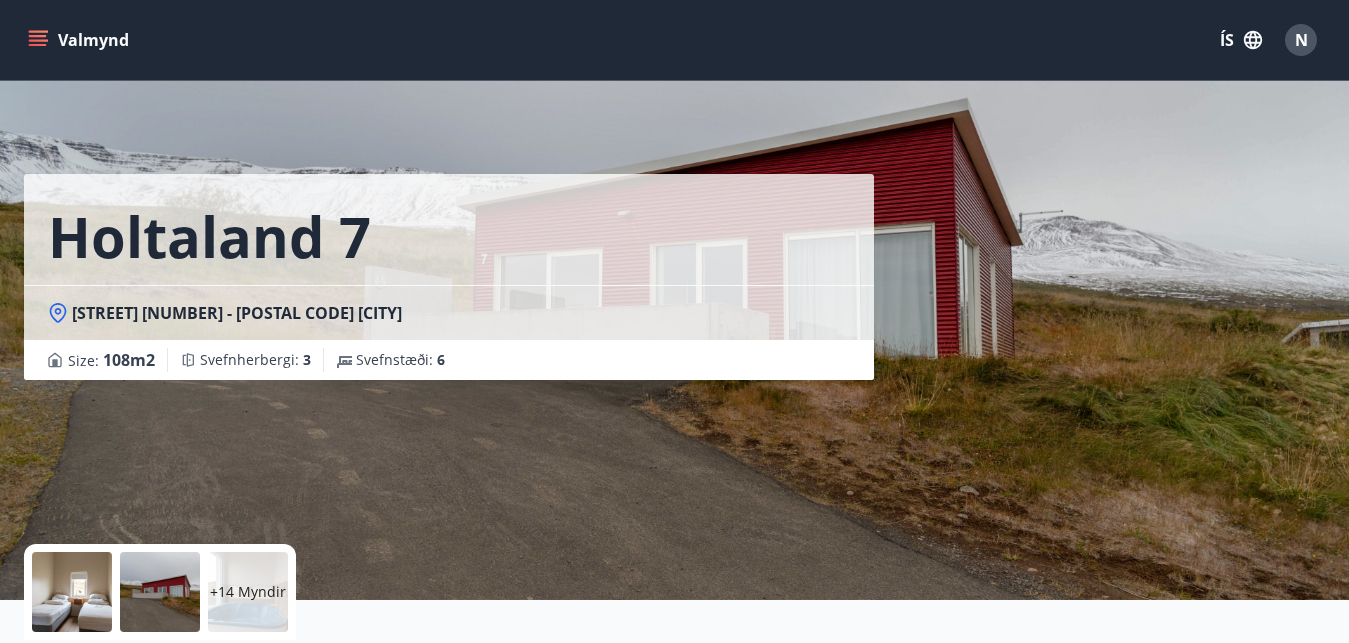 click on "Valmynd" at bounding box center [80, 40] 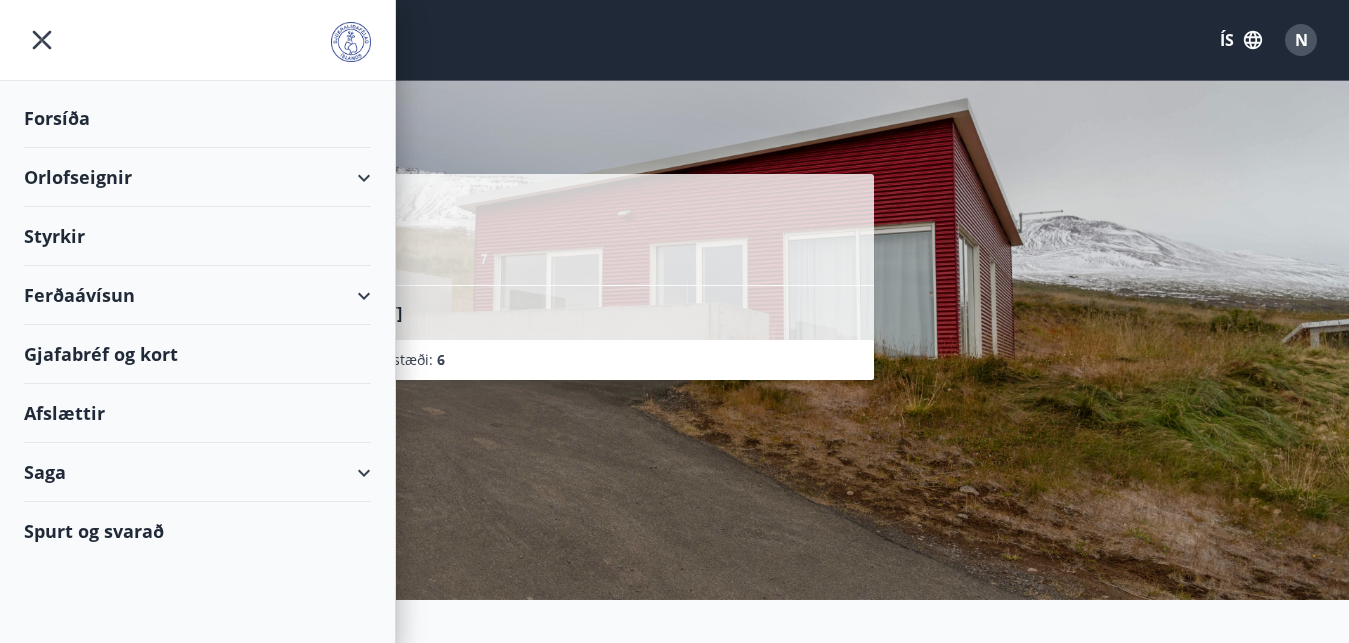 click on "Orlofseignir" at bounding box center (197, 177) 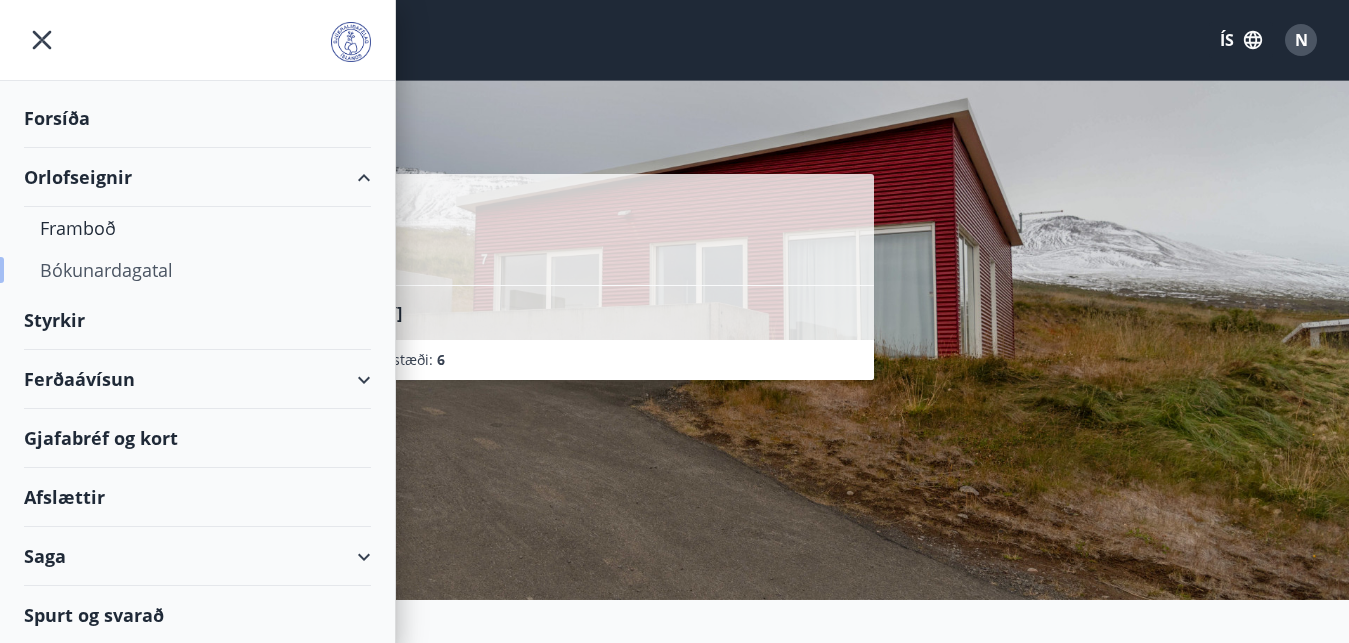 click on "Bókunardagatal" at bounding box center [197, 270] 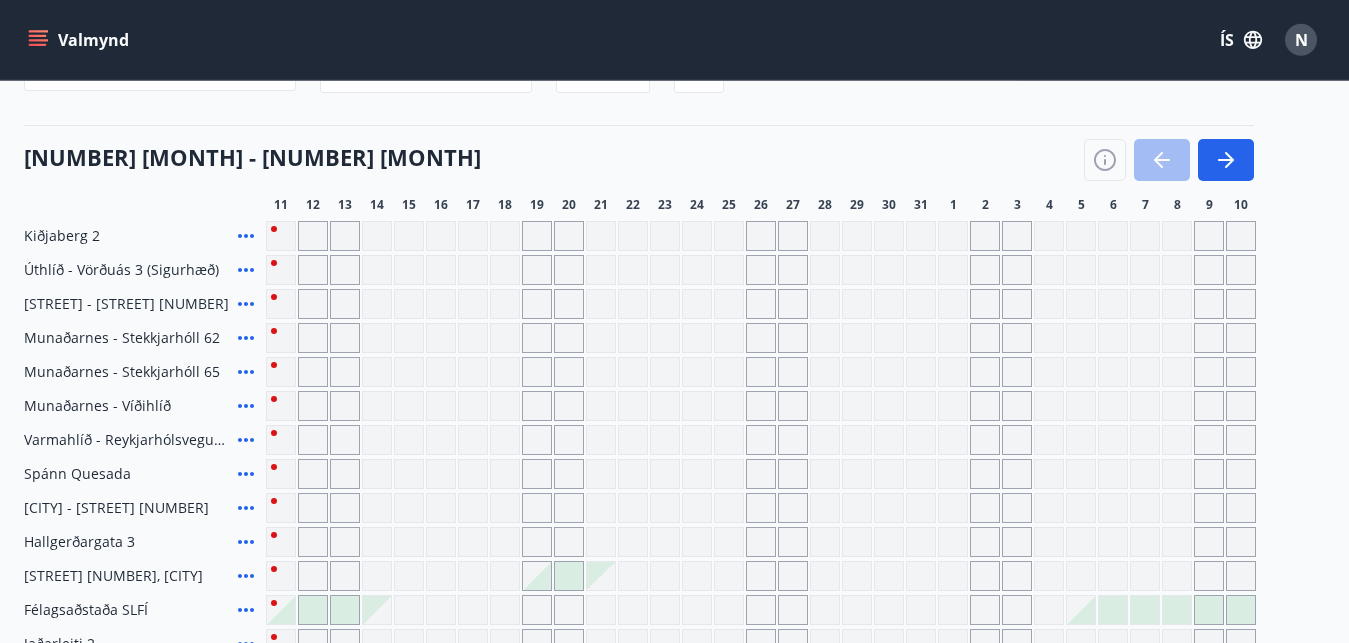 scroll, scrollTop: 190, scrollLeft: 0, axis: vertical 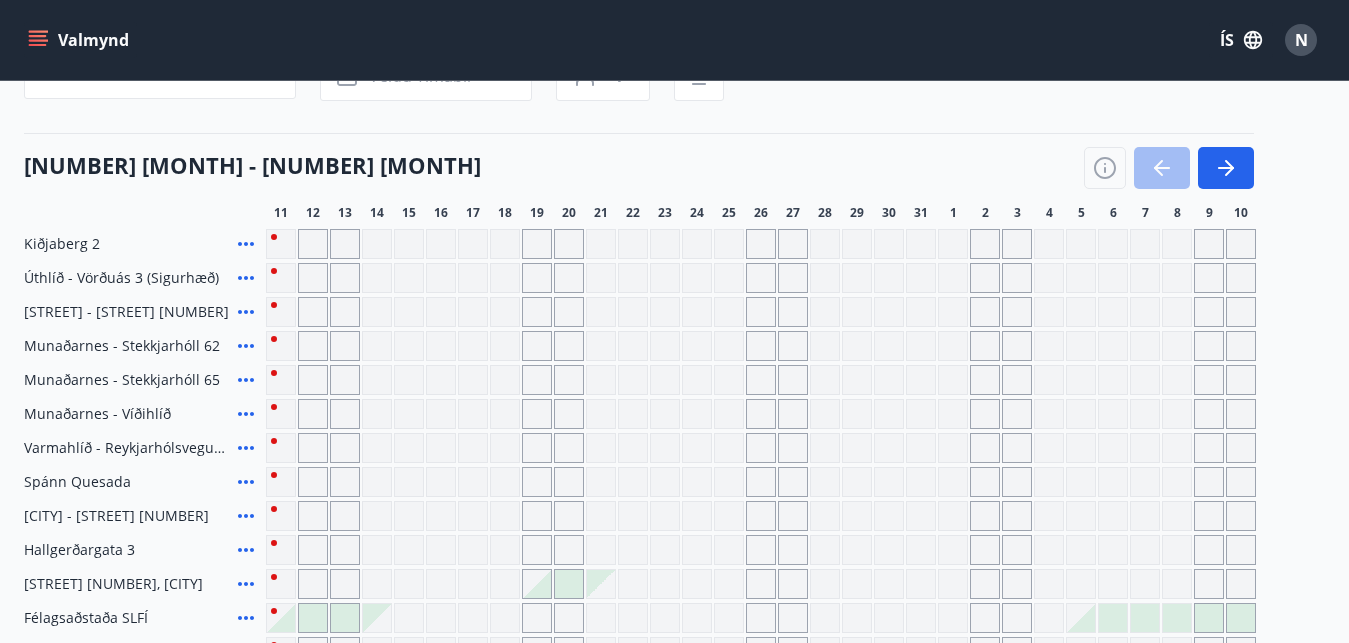 drag, startPoint x: 540, startPoint y: 314, endPoint x: 597, endPoint y: 241, distance: 92.61749 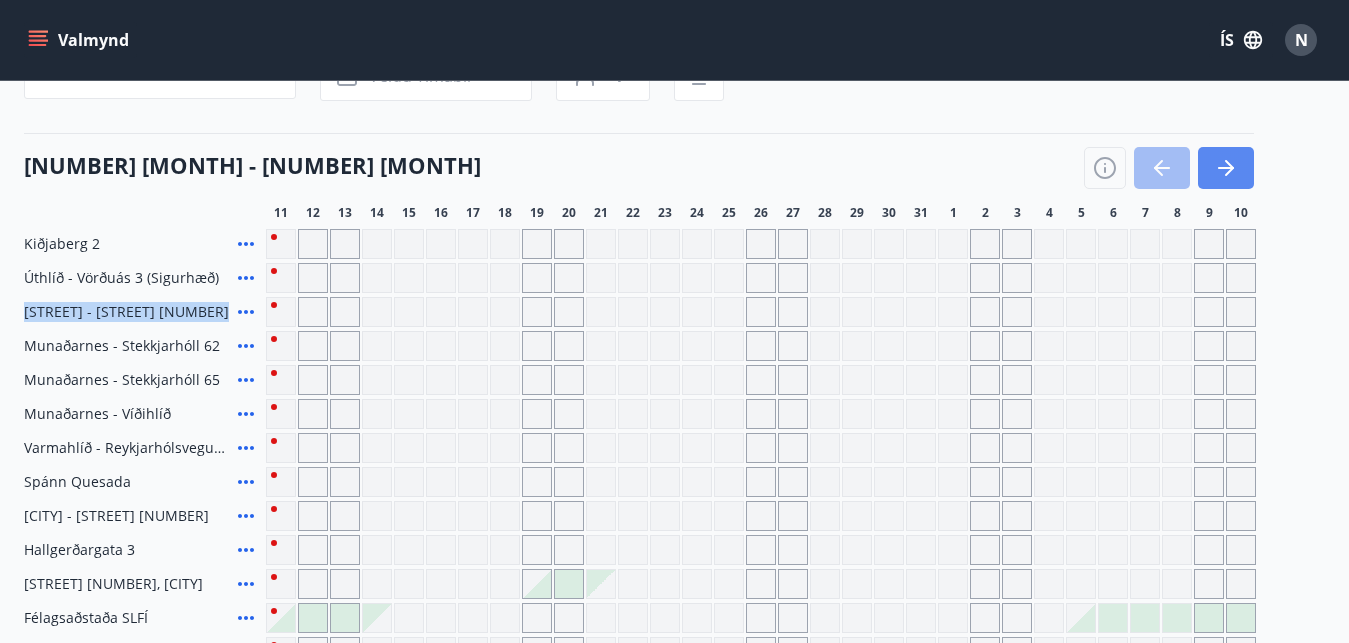 click 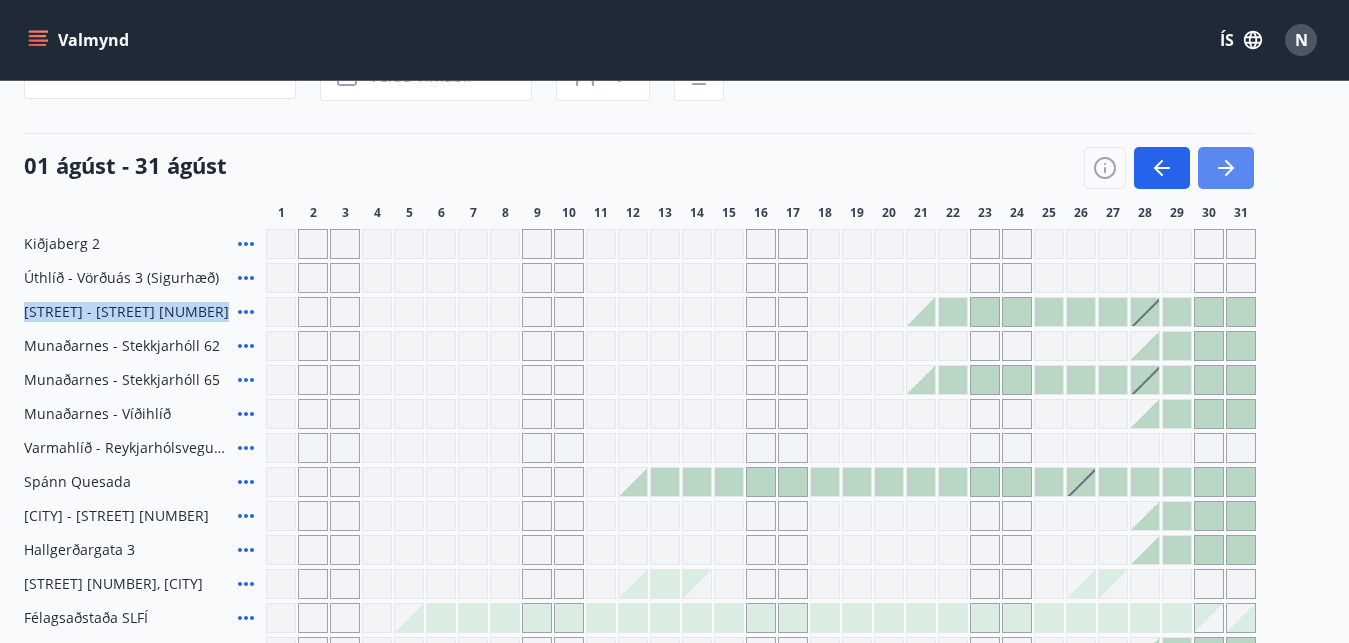 click 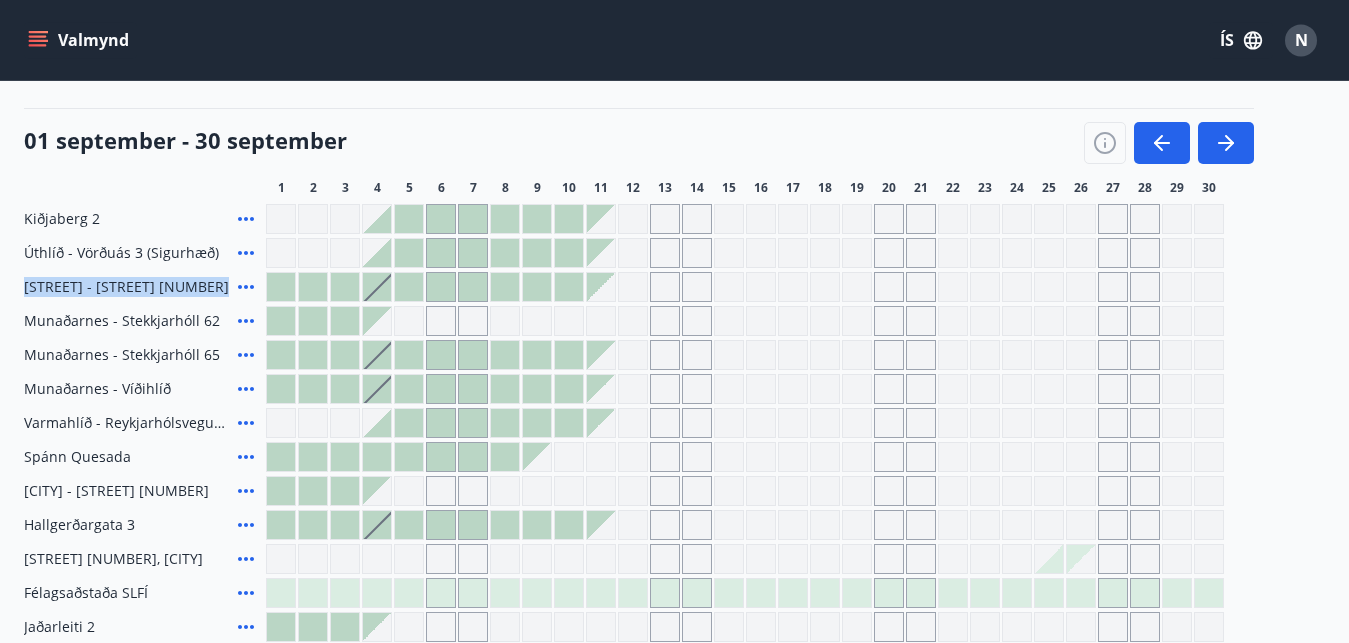 scroll, scrollTop: 217, scrollLeft: 0, axis: vertical 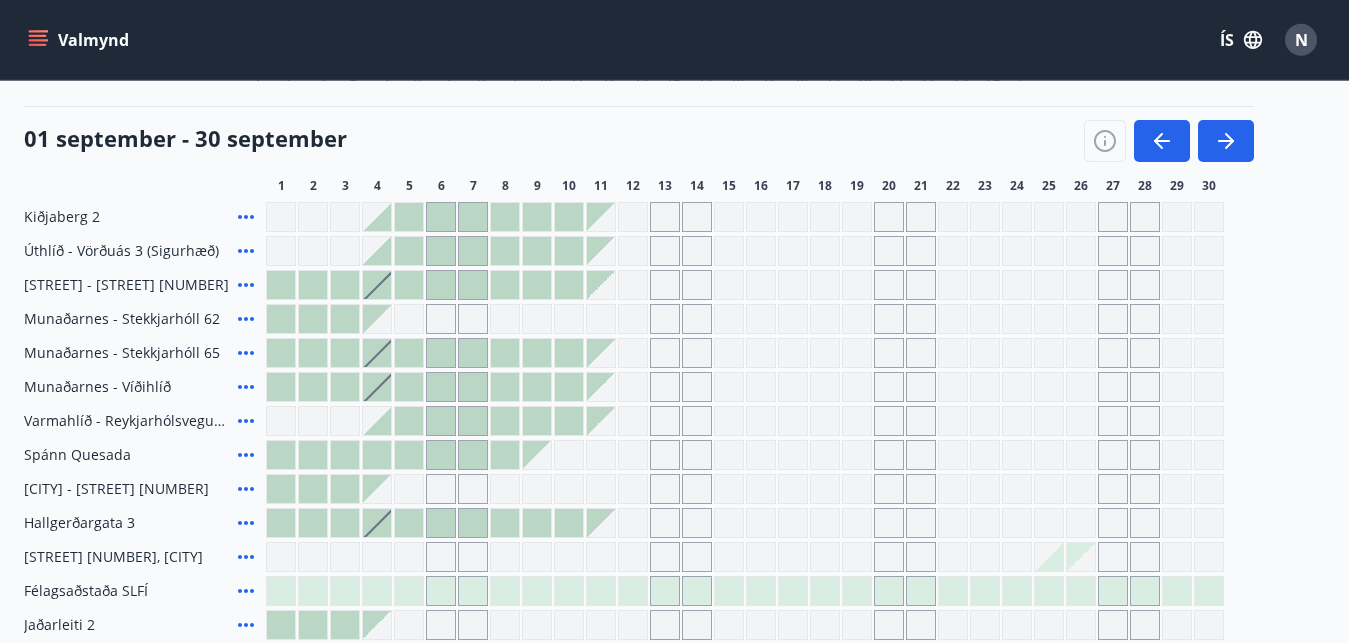 click on "Kiðjaberg 2" at bounding box center (141, 217) 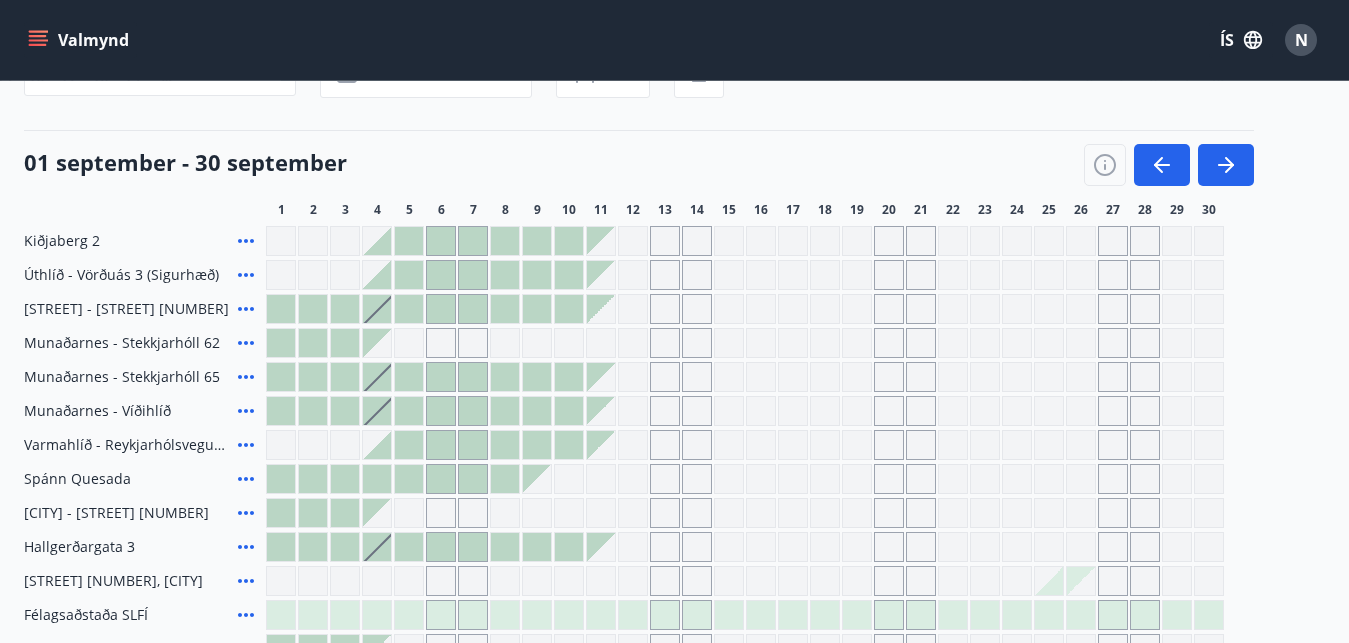 scroll, scrollTop: 190, scrollLeft: 0, axis: vertical 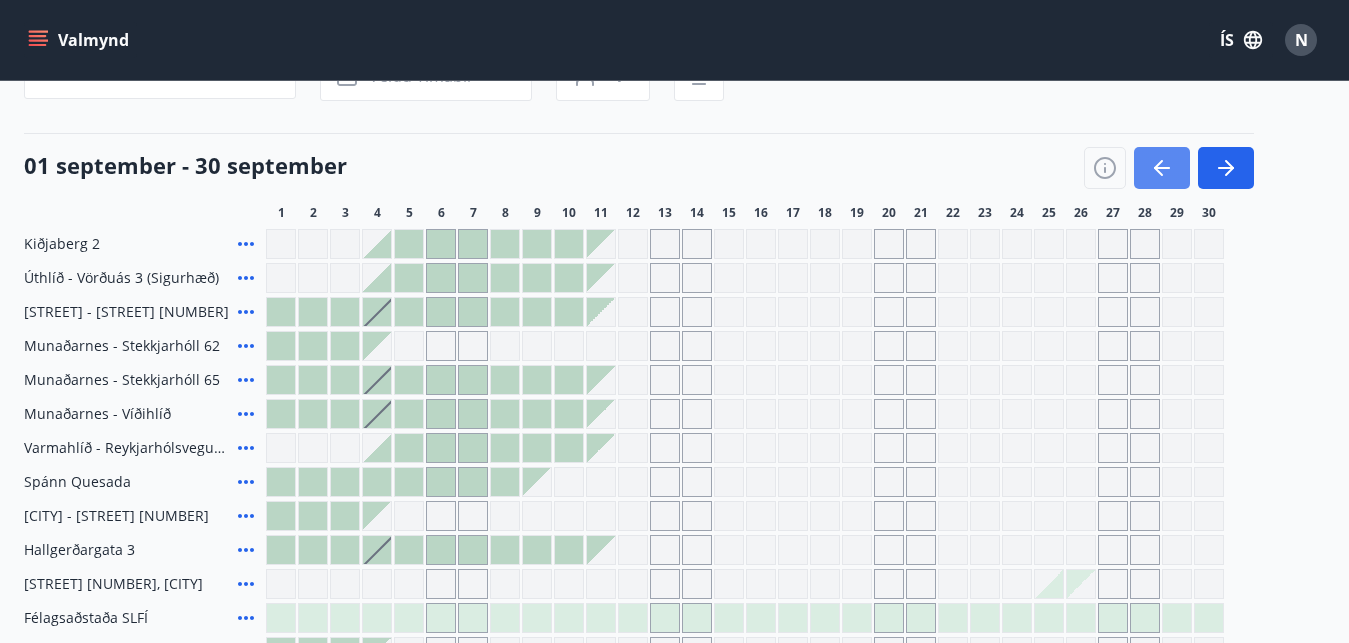 click 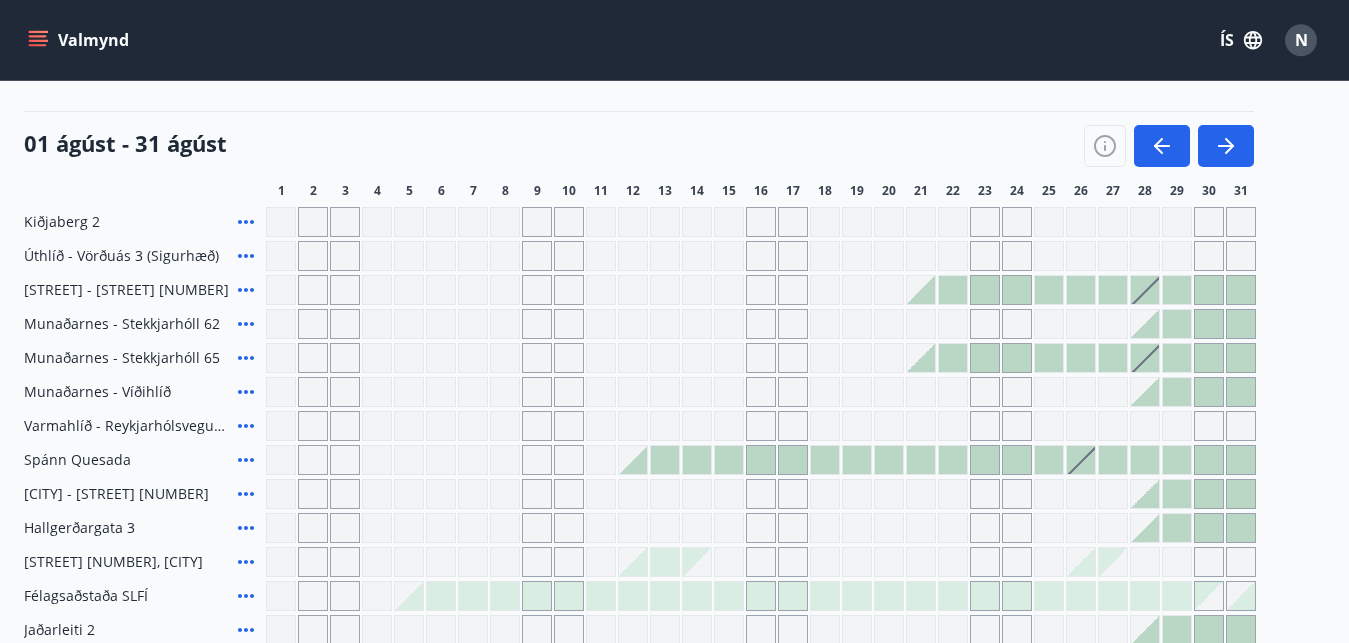 scroll, scrollTop: 210, scrollLeft: 0, axis: vertical 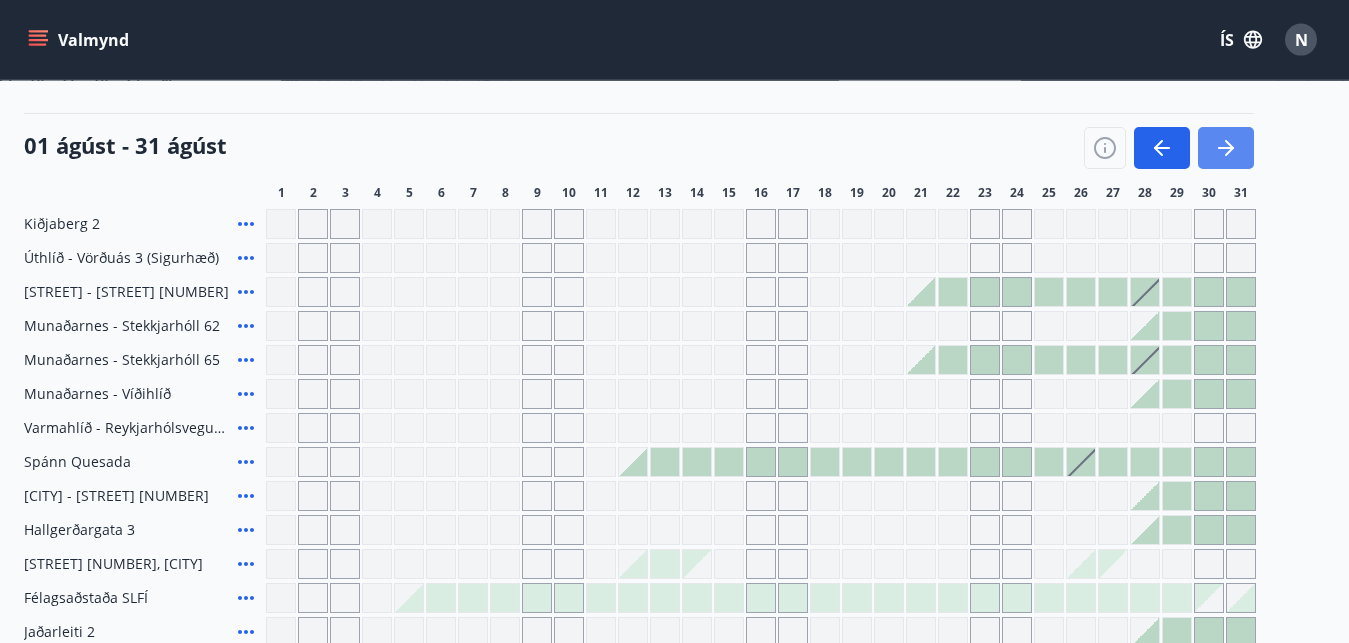 click 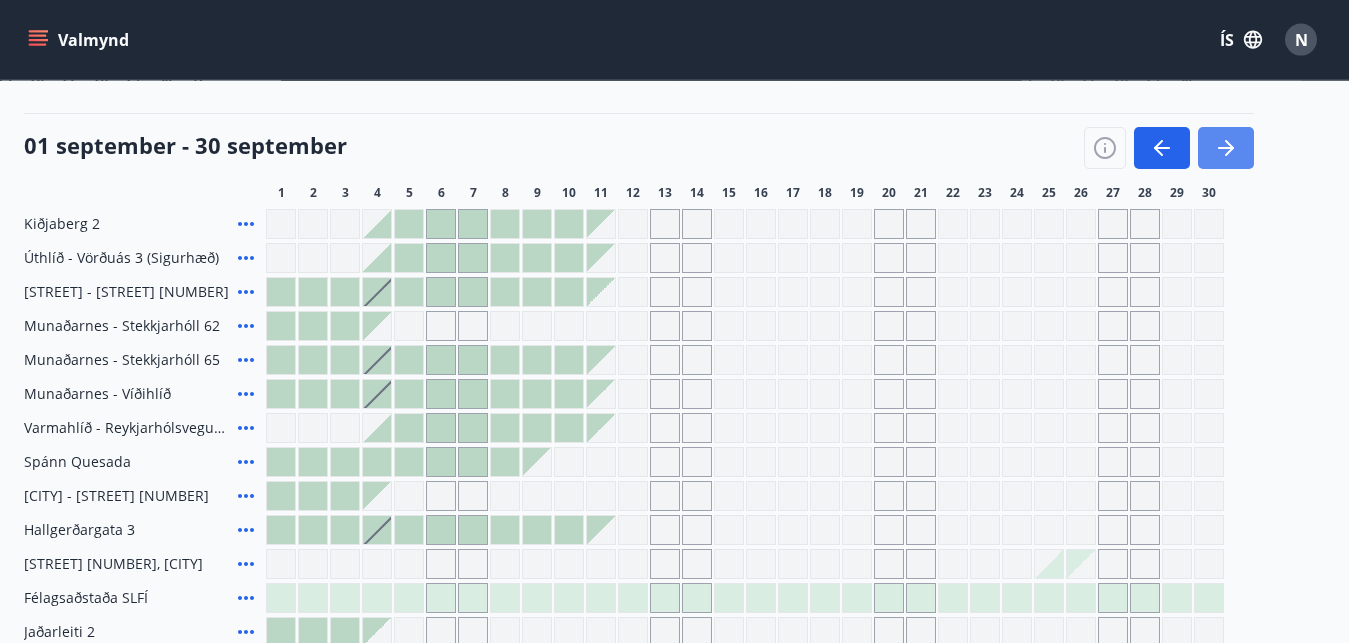 click 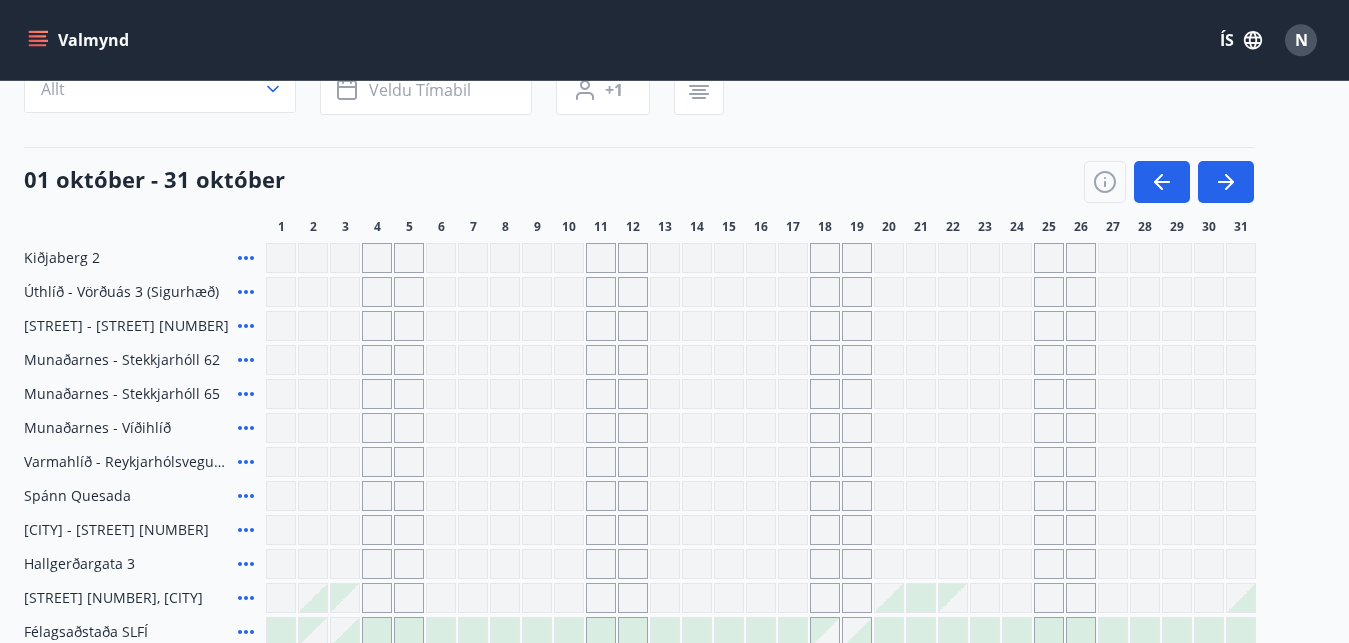 scroll, scrollTop: 163, scrollLeft: 0, axis: vertical 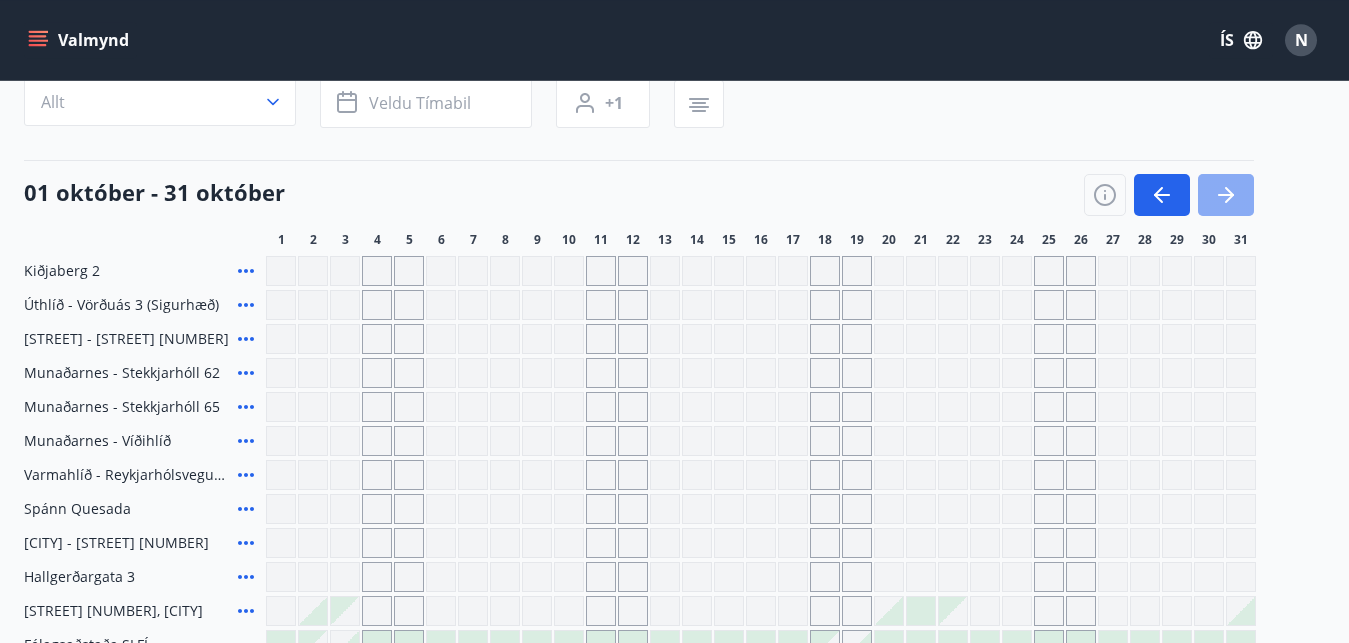 click 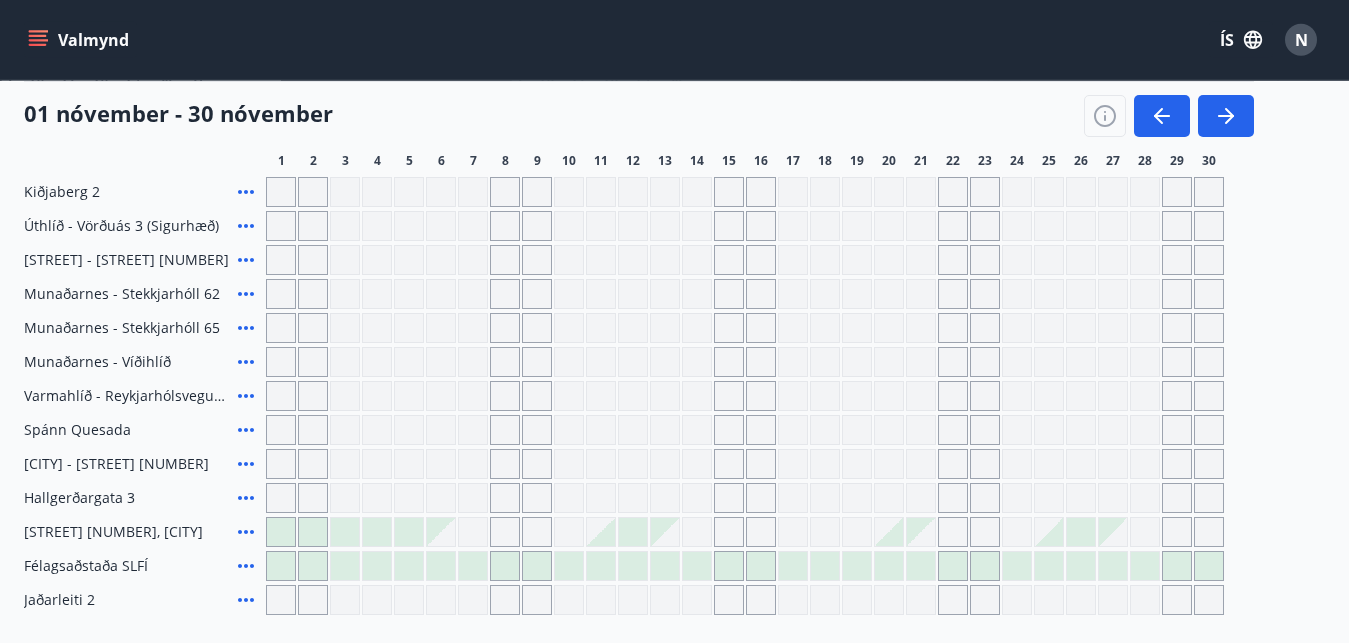 scroll, scrollTop: 238, scrollLeft: 0, axis: vertical 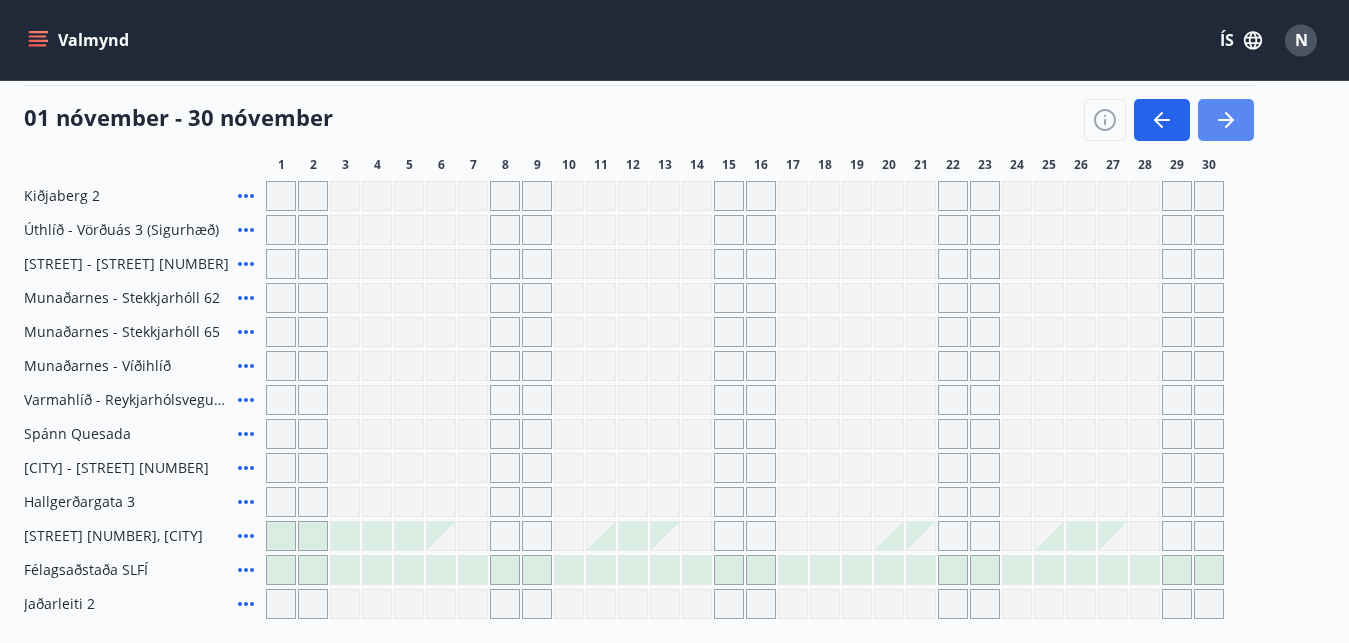 click at bounding box center [1226, 120] 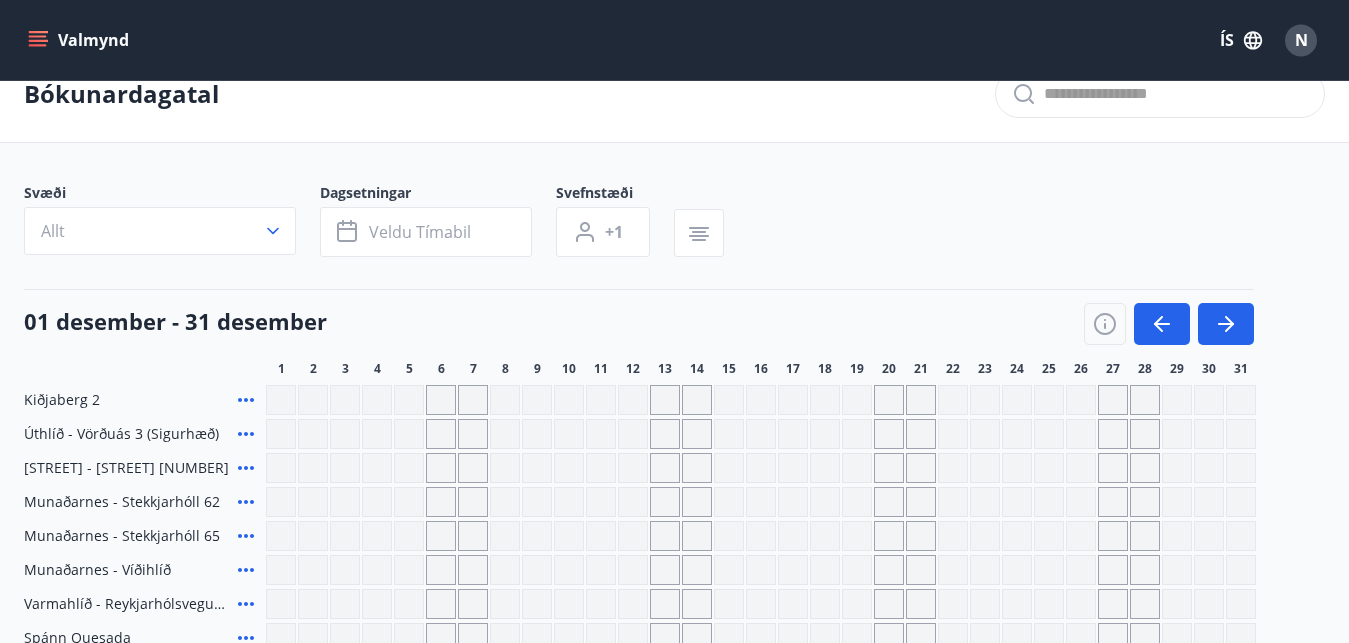 scroll, scrollTop: 0, scrollLeft: 0, axis: both 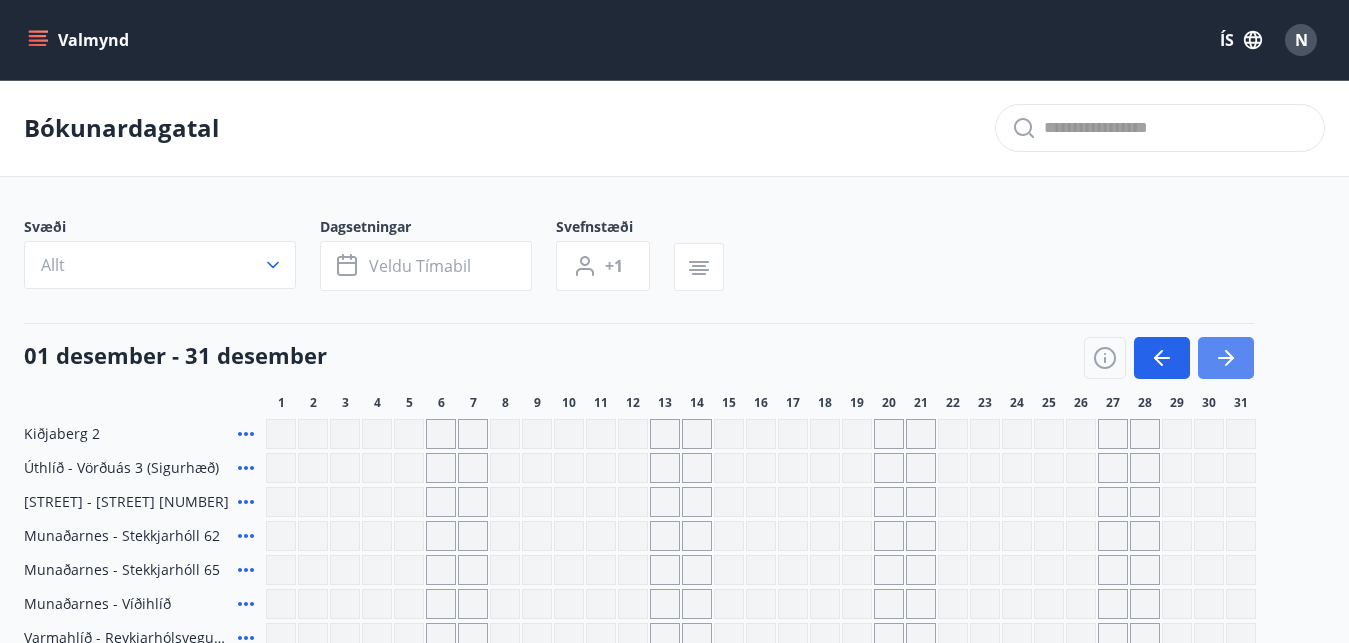 click at bounding box center (1226, 358) 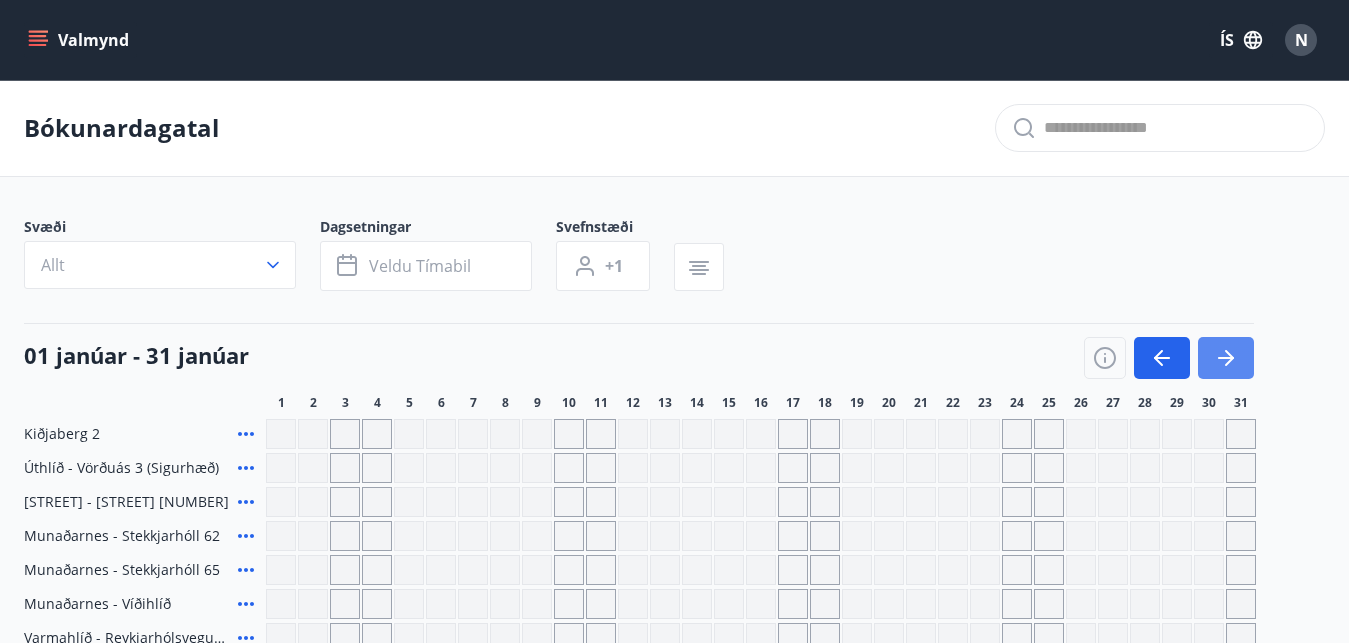 click at bounding box center [1226, 358] 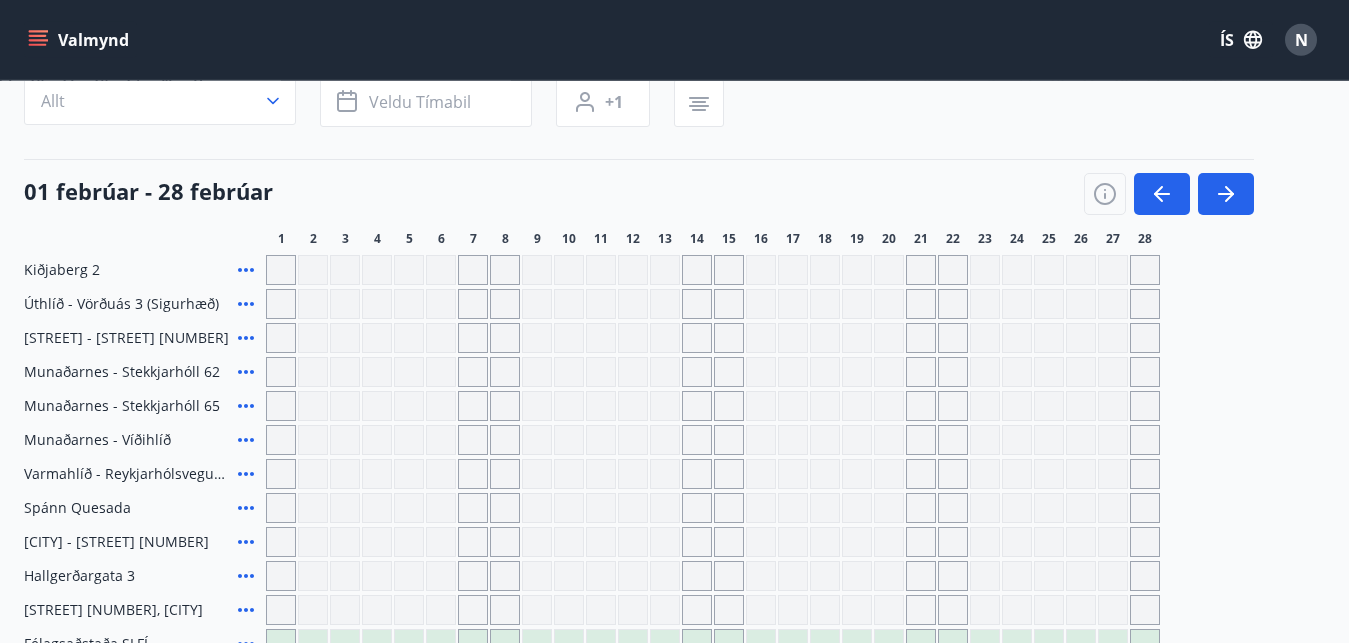 scroll, scrollTop: 163, scrollLeft: 0, axis: vertical 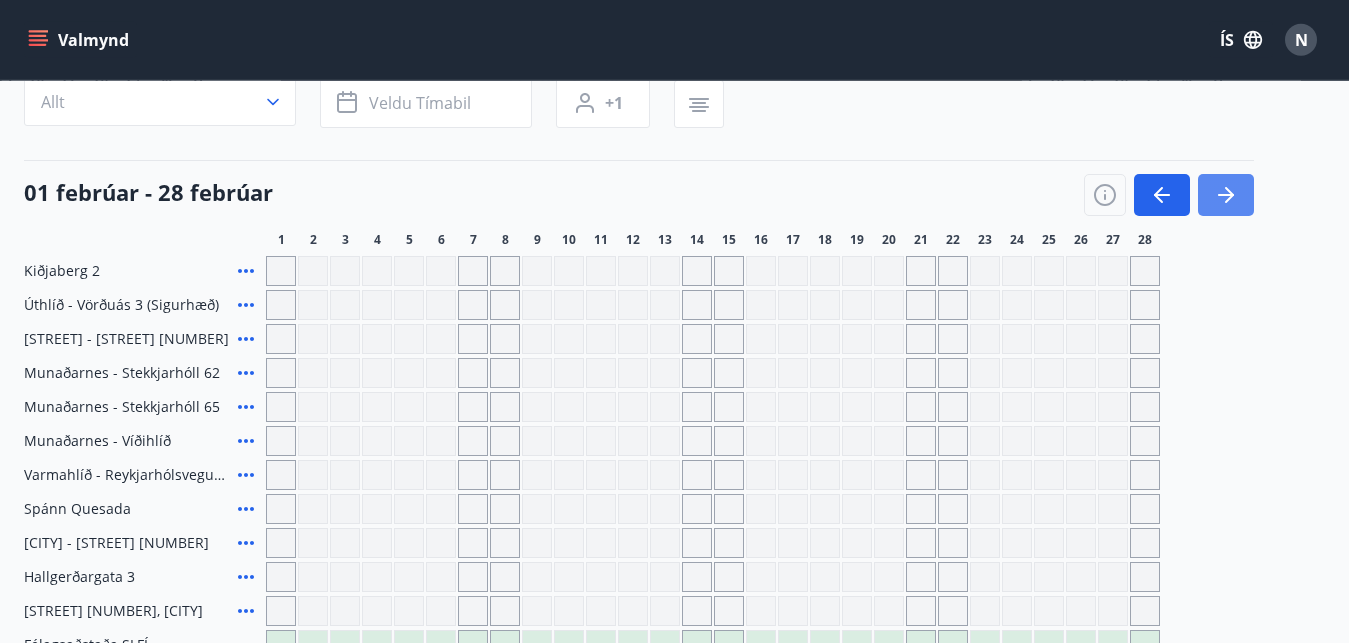 click 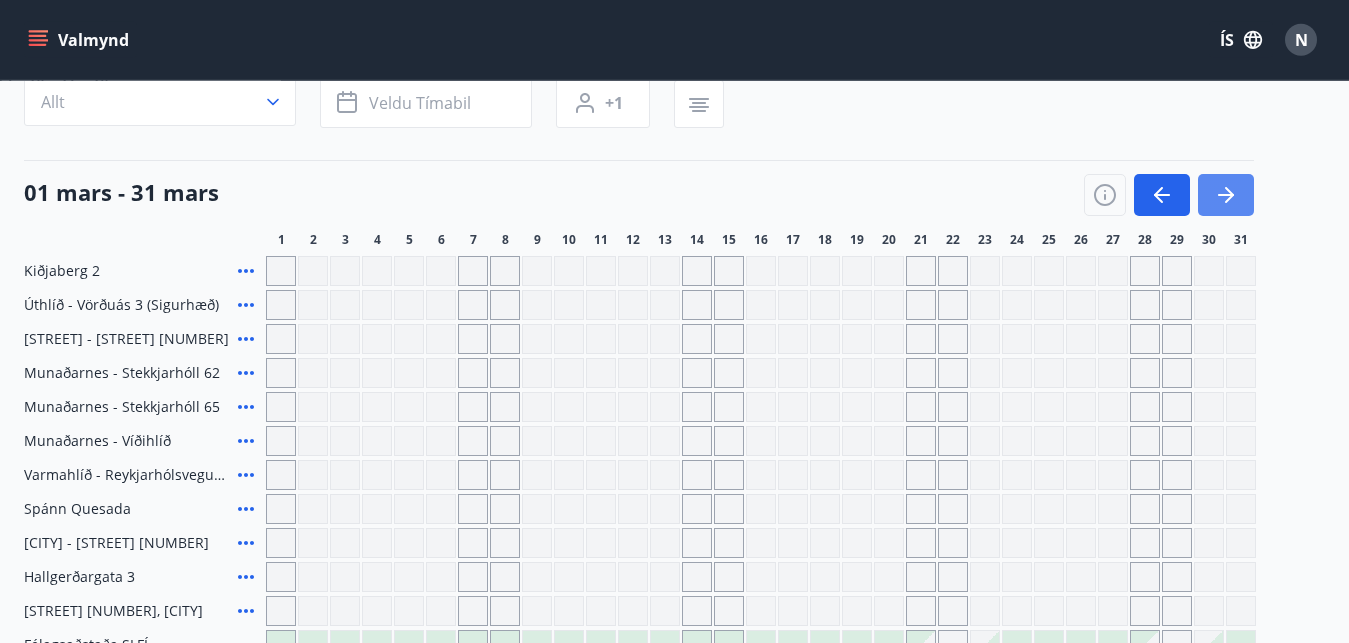 click 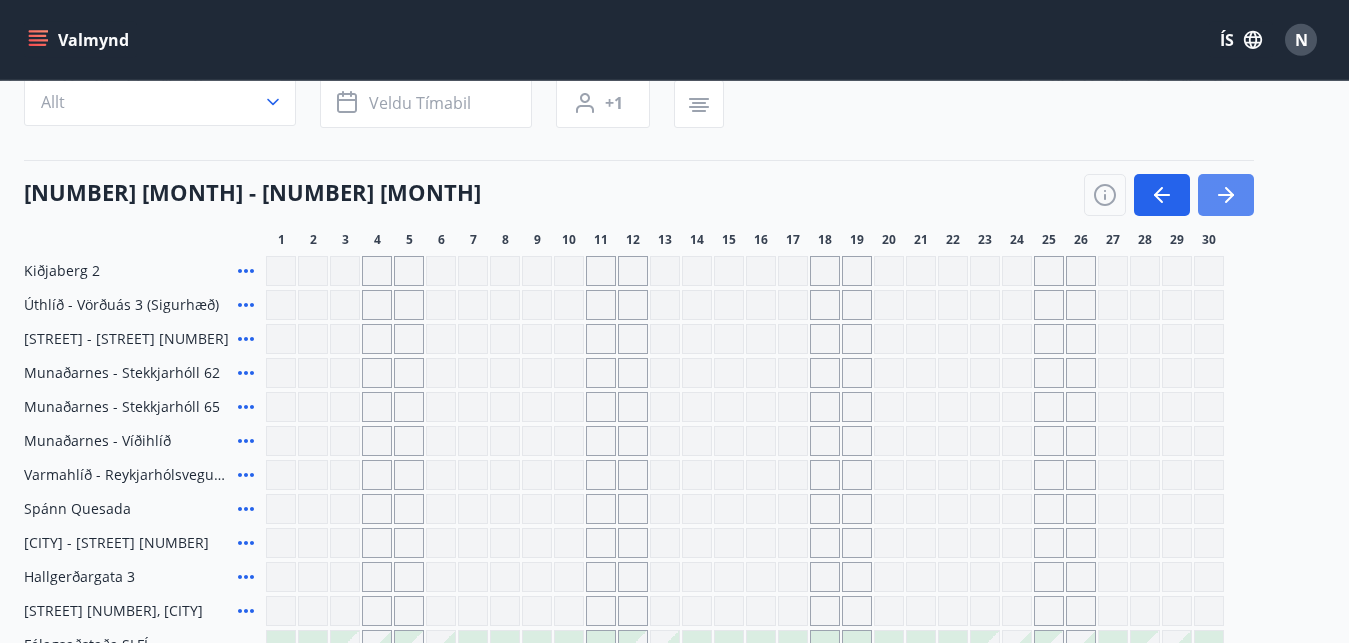 click 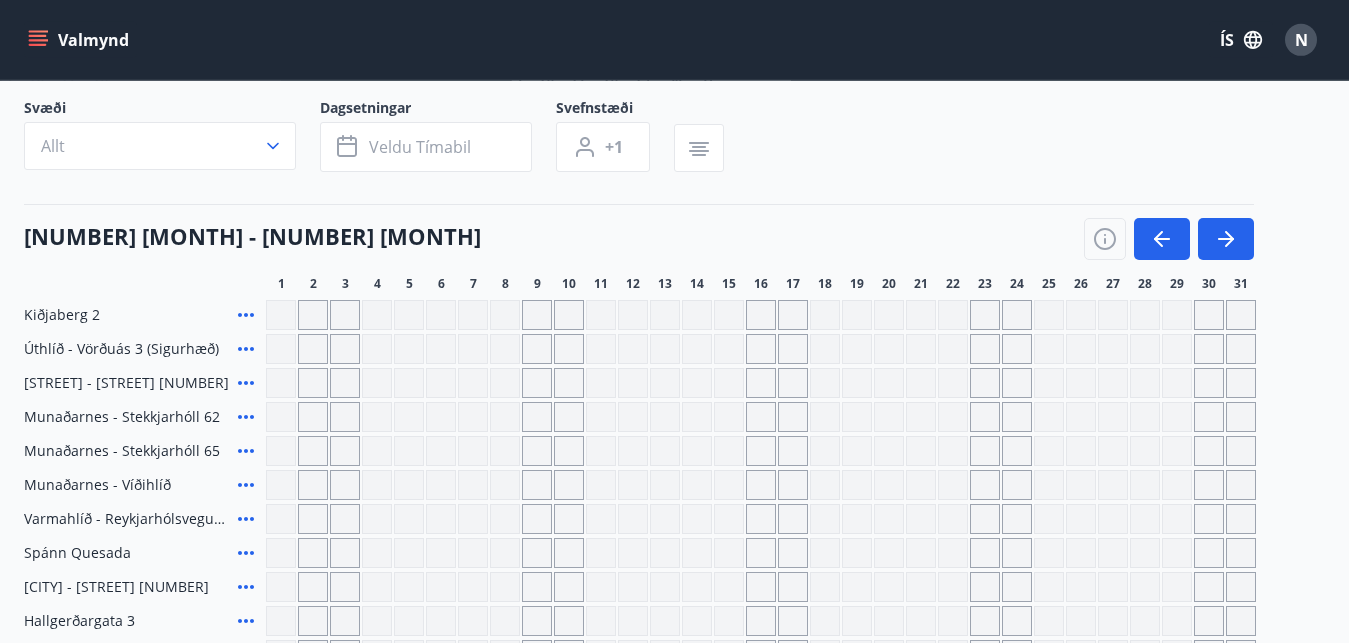 scroll, scrollTop: 0, scrollLeft: 0, axis: both 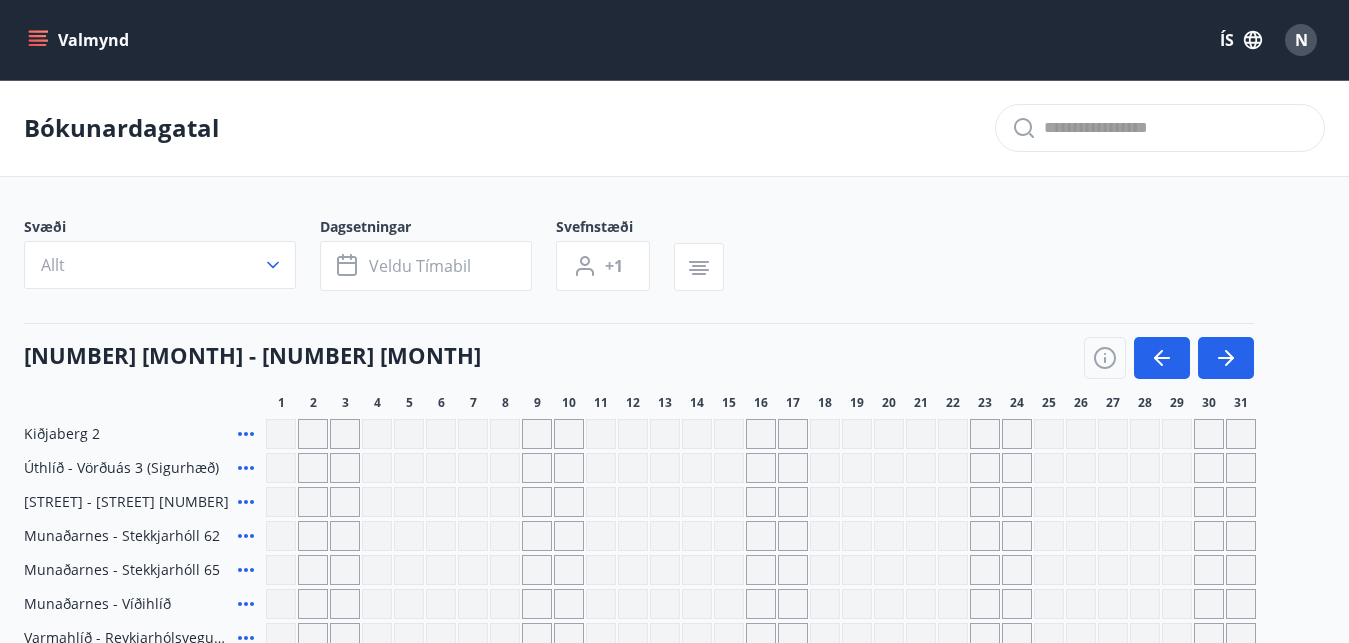 click on "Valmynd" at bounding box center (80, 40) 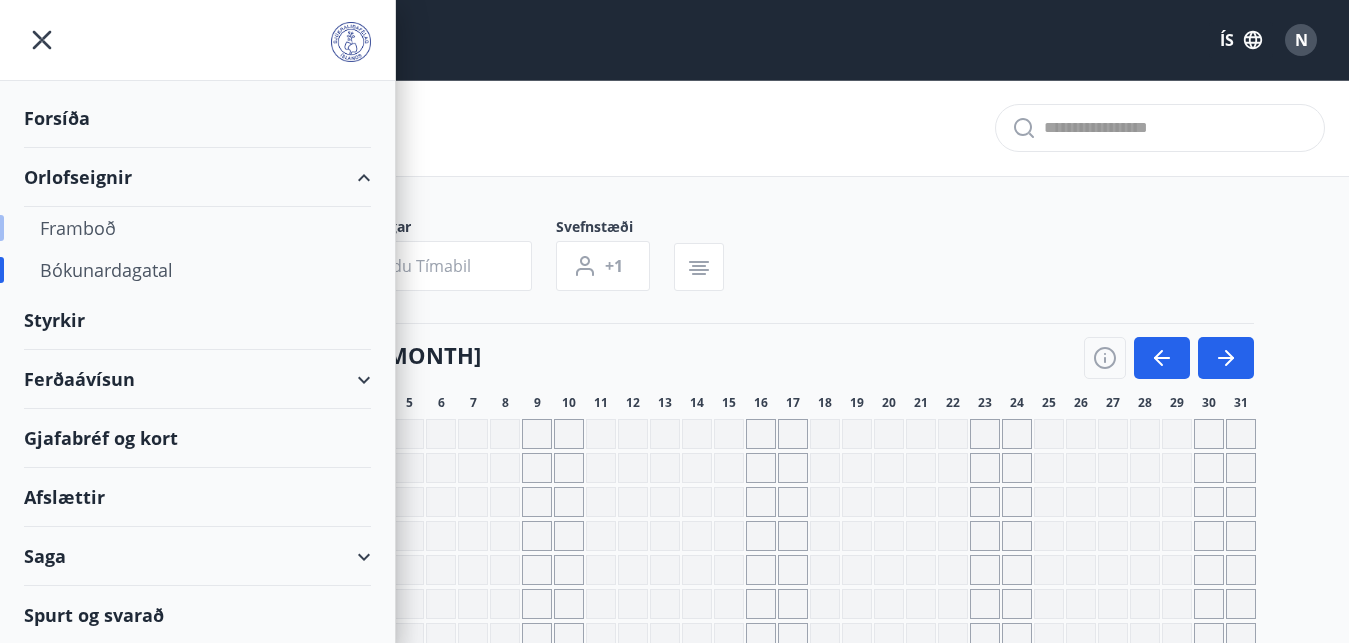 click on "Framboð" at bounding box center (197, 228) 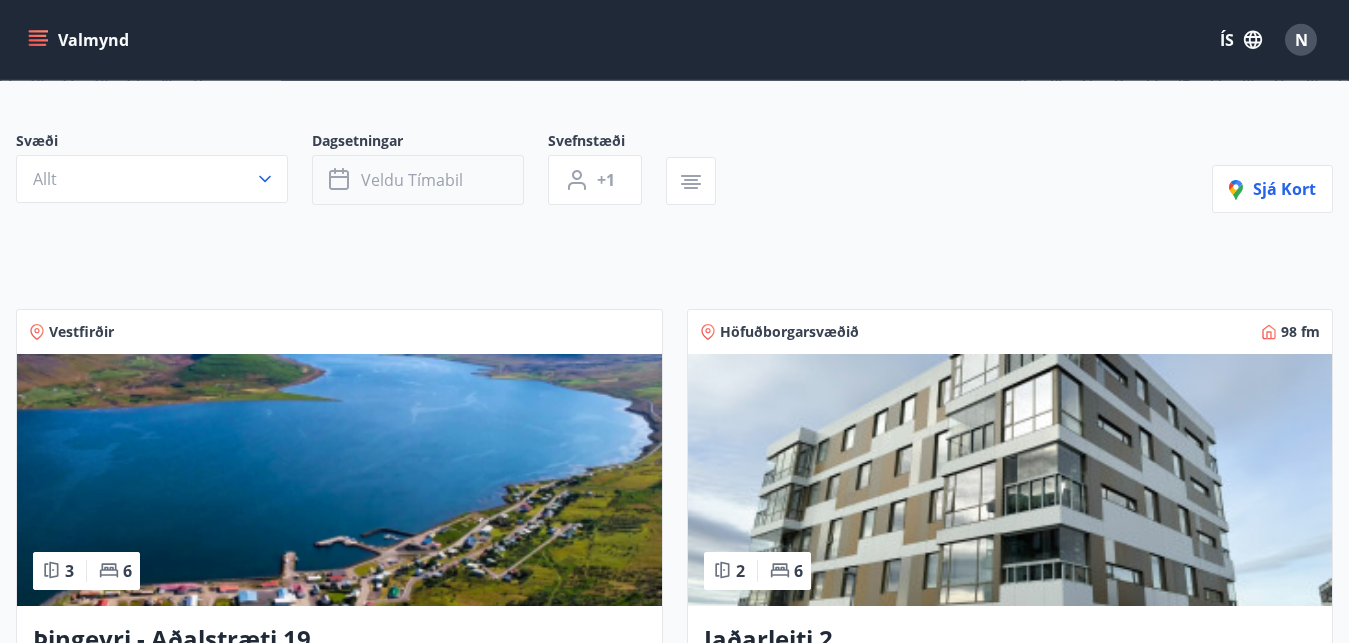 scroll, scrollTop: 0, scrollLeft: 0, axis: both 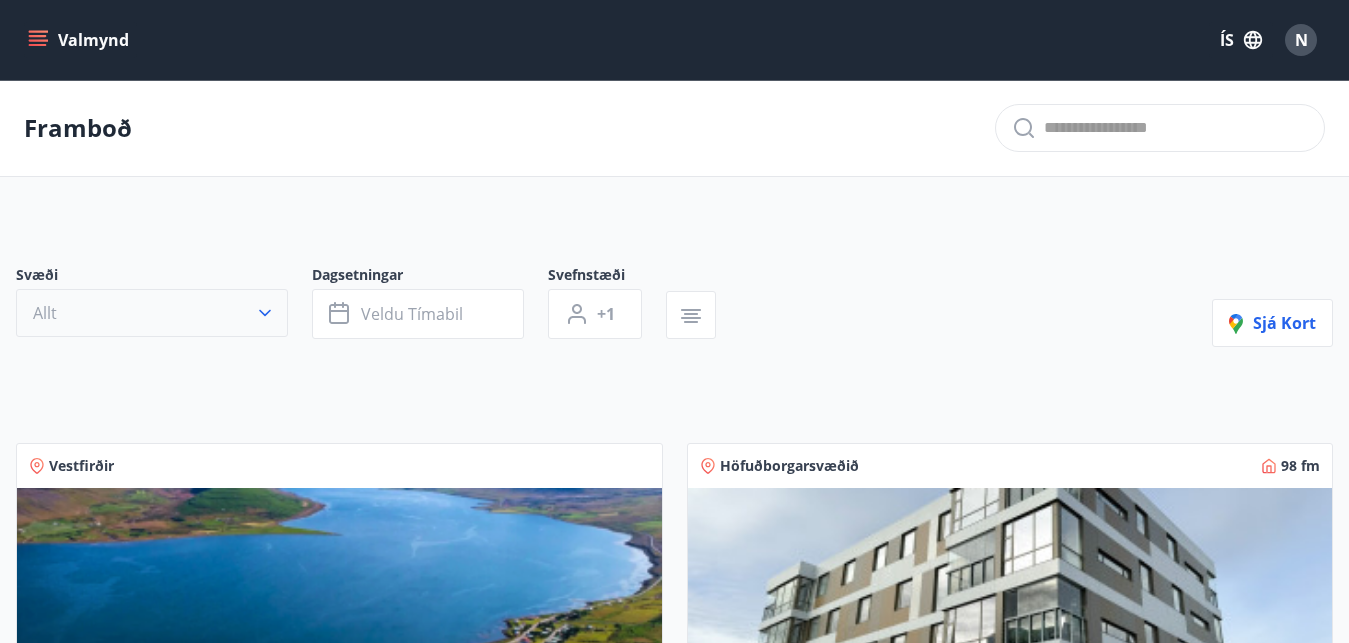click on "Allt" at bounding box center (152, 313) 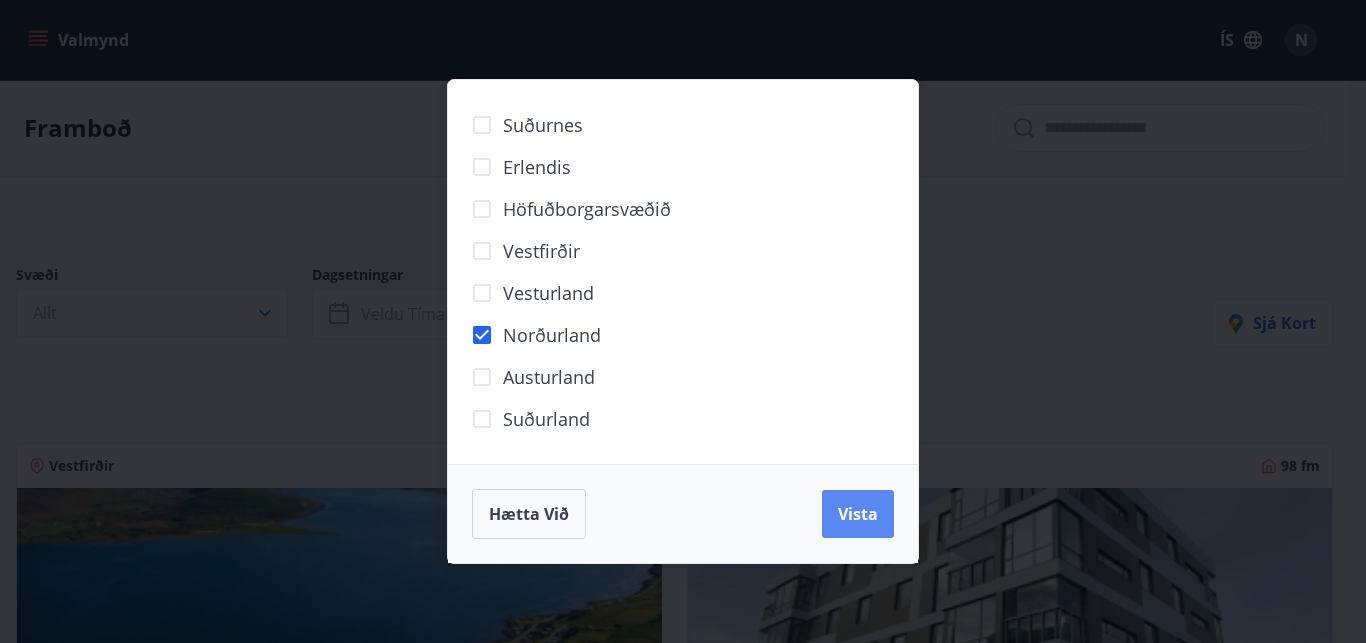 click on "Vista" at bounding box center [858, 514] 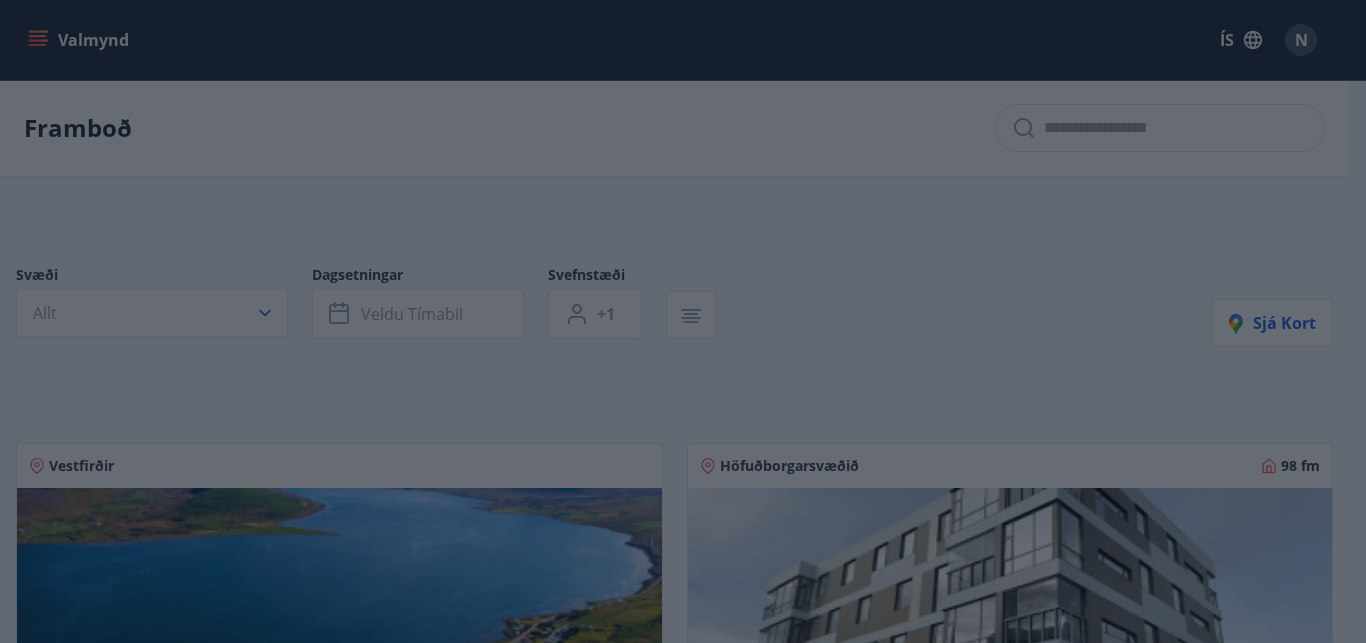 click on "Hætta við Vista" at bounding box center [683, 514] 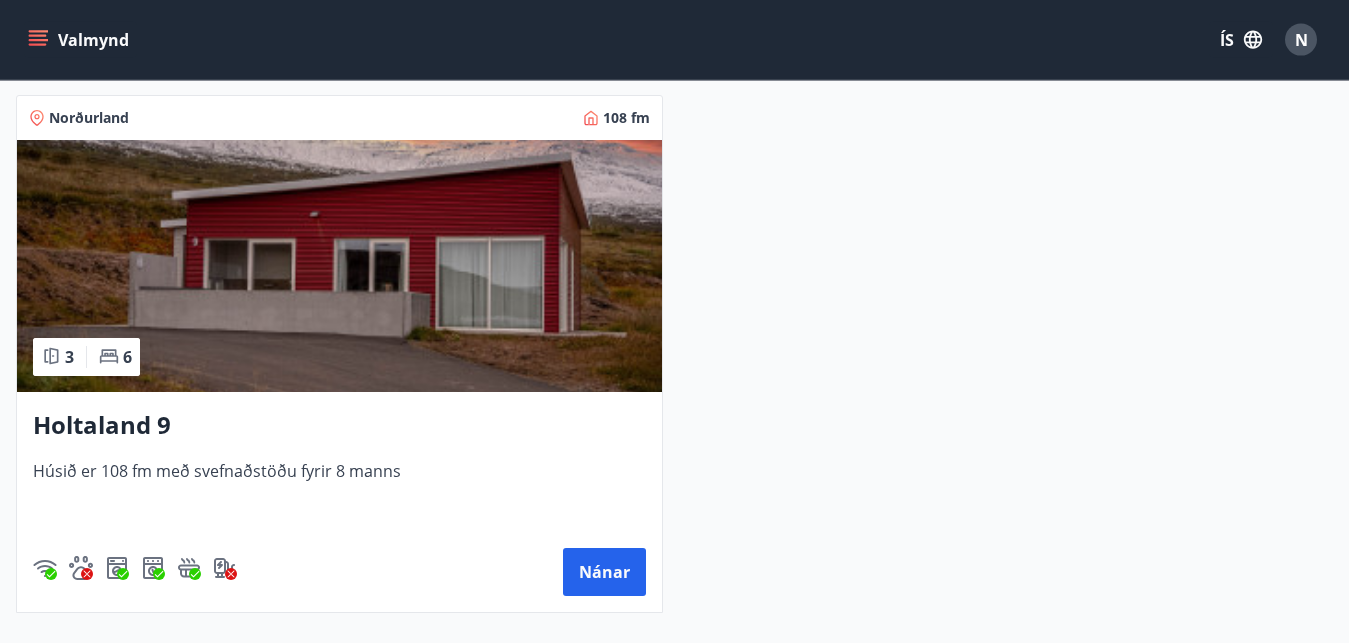 scroll, scrollTop: 945, scrollLeft: 0, axis: vertical 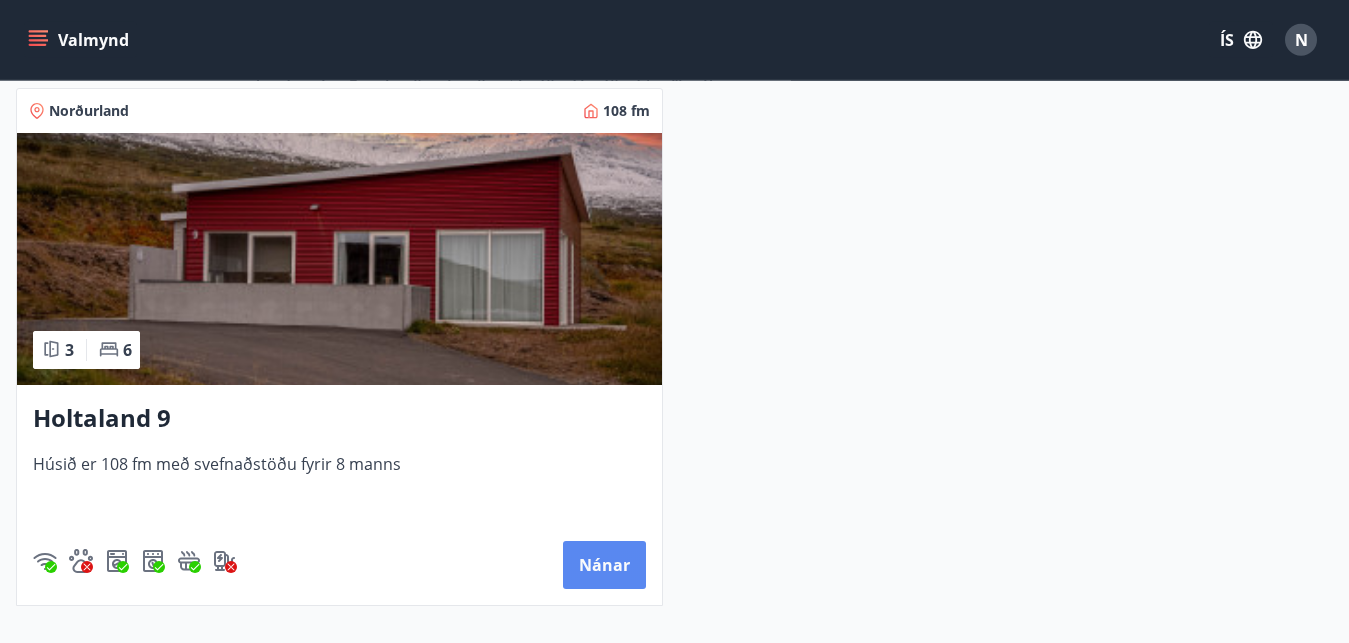 click on "Nánar" at bounding box center (604, 565) 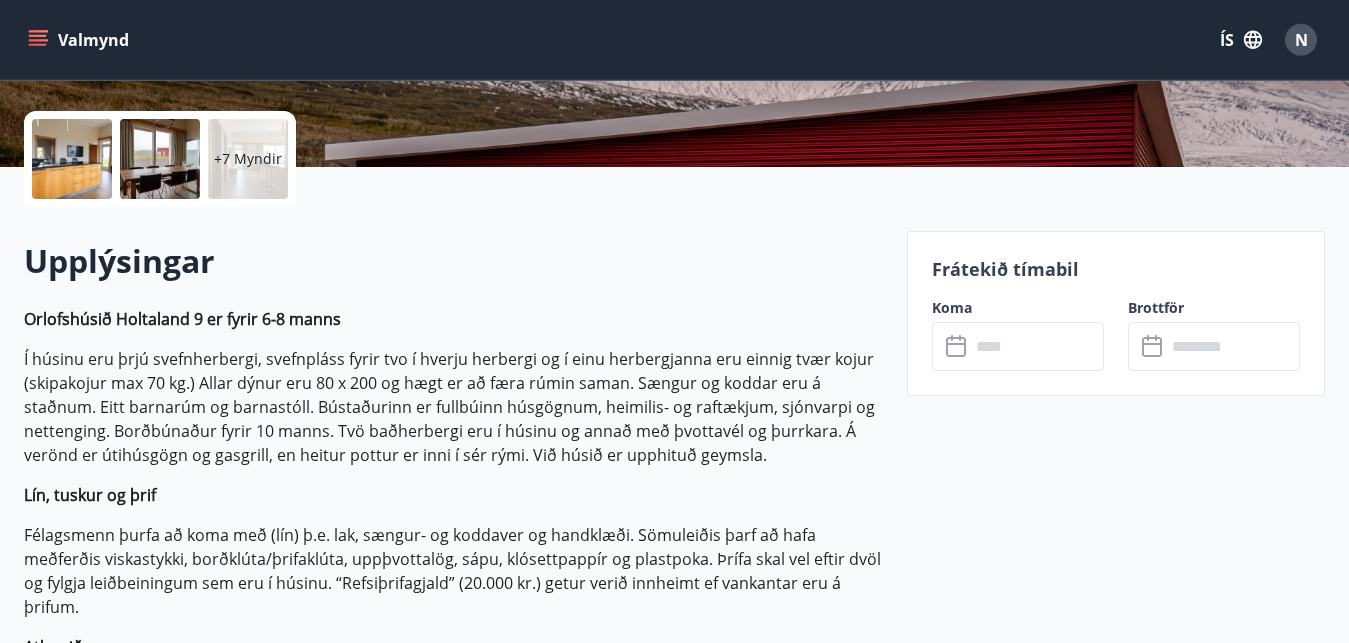 scroll, scrollTop: 435, scrollLeft: 0, axis: vertical 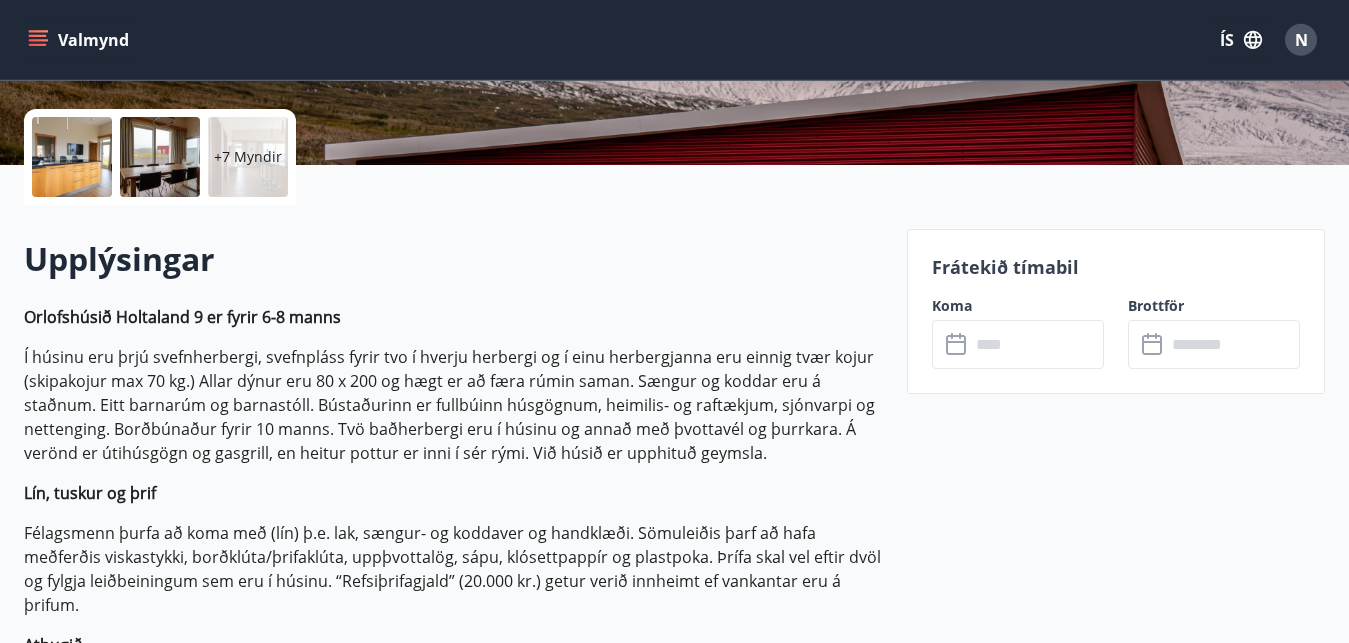 click 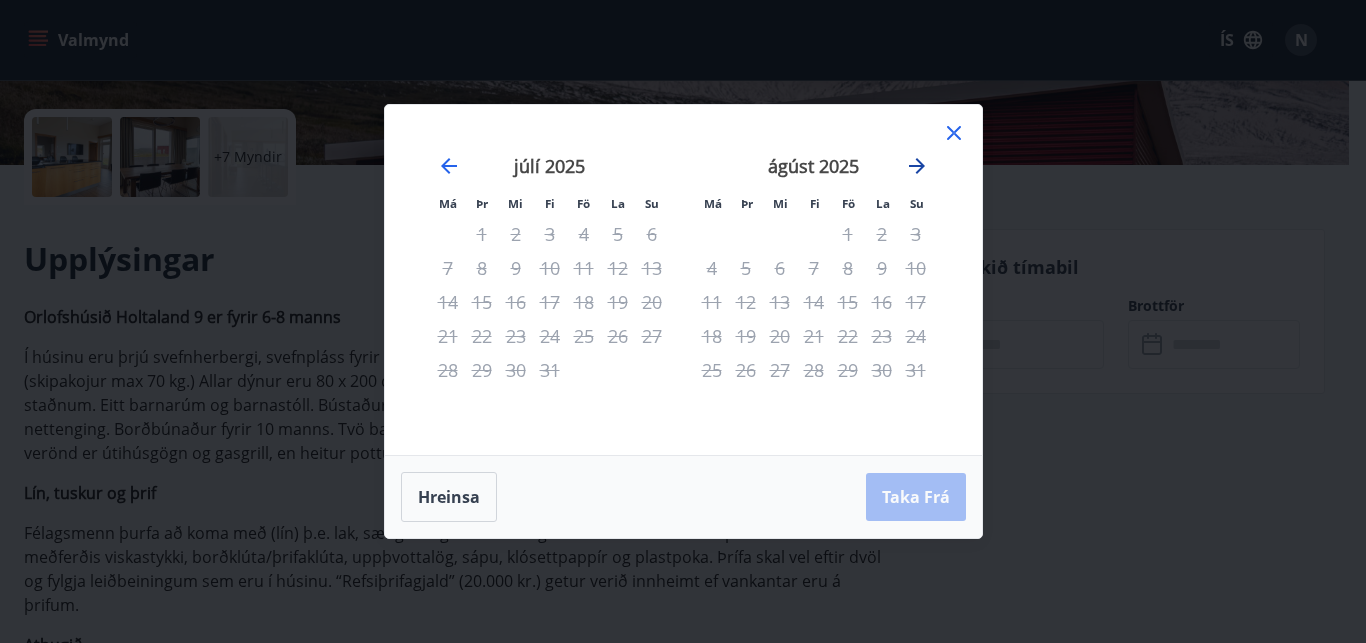 click 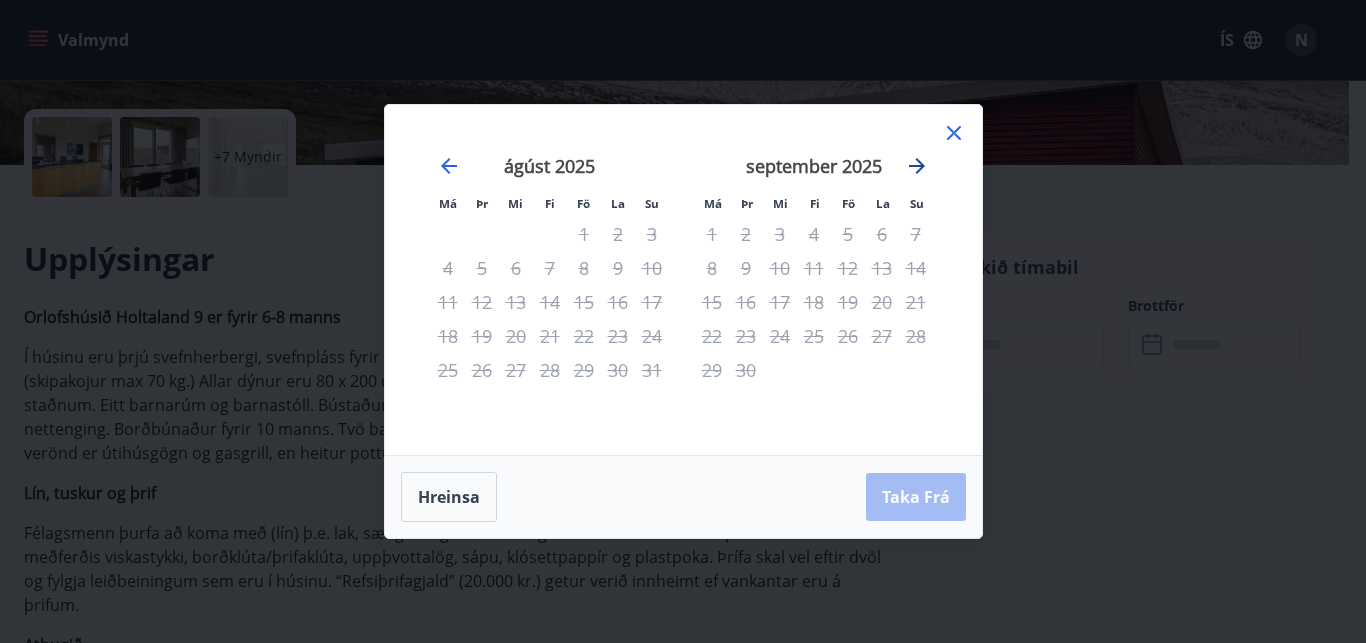click 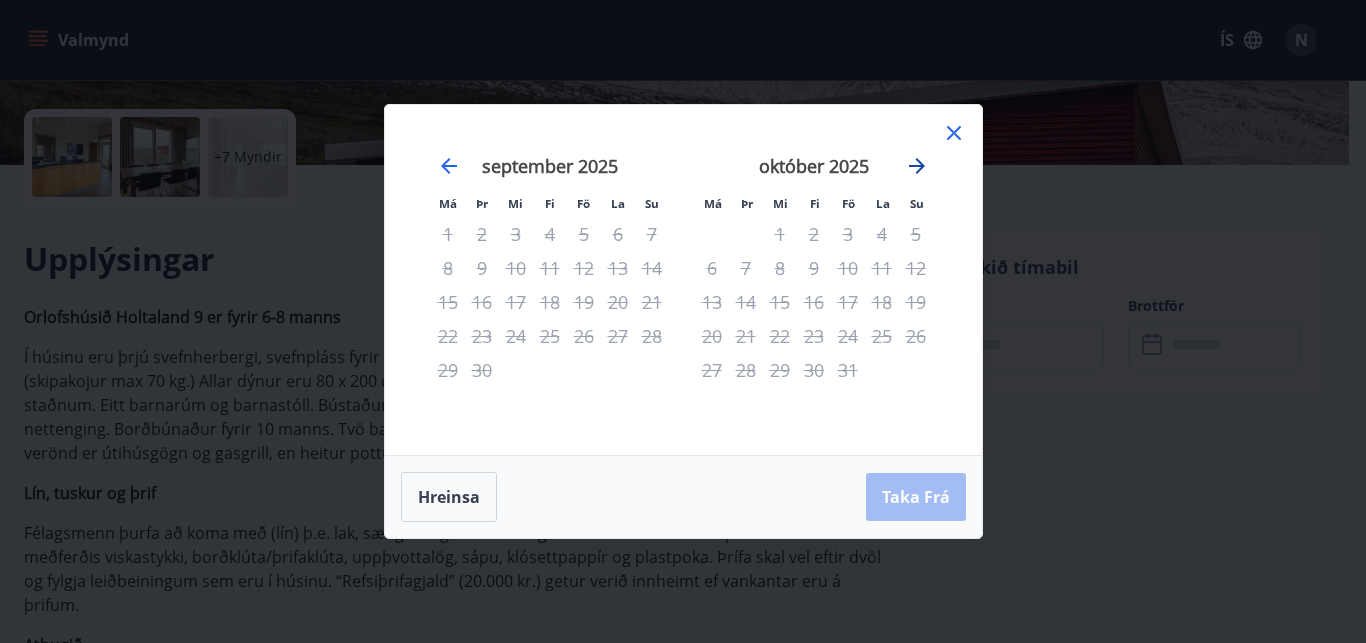 click 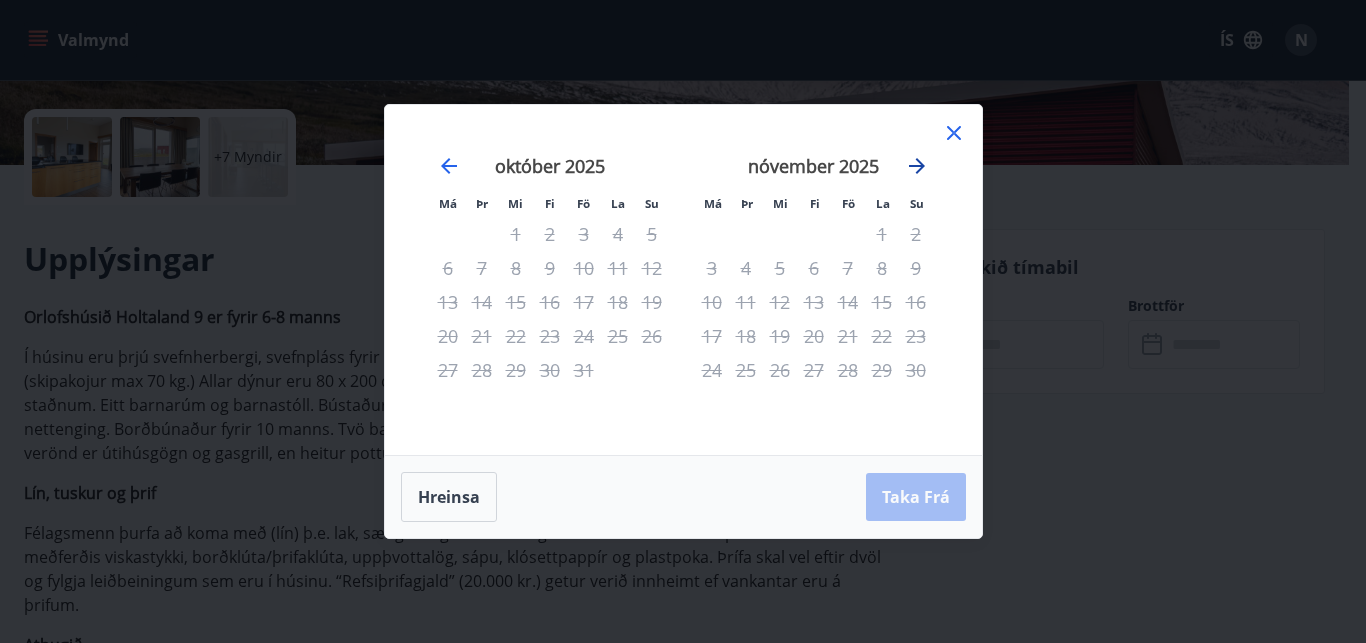 click 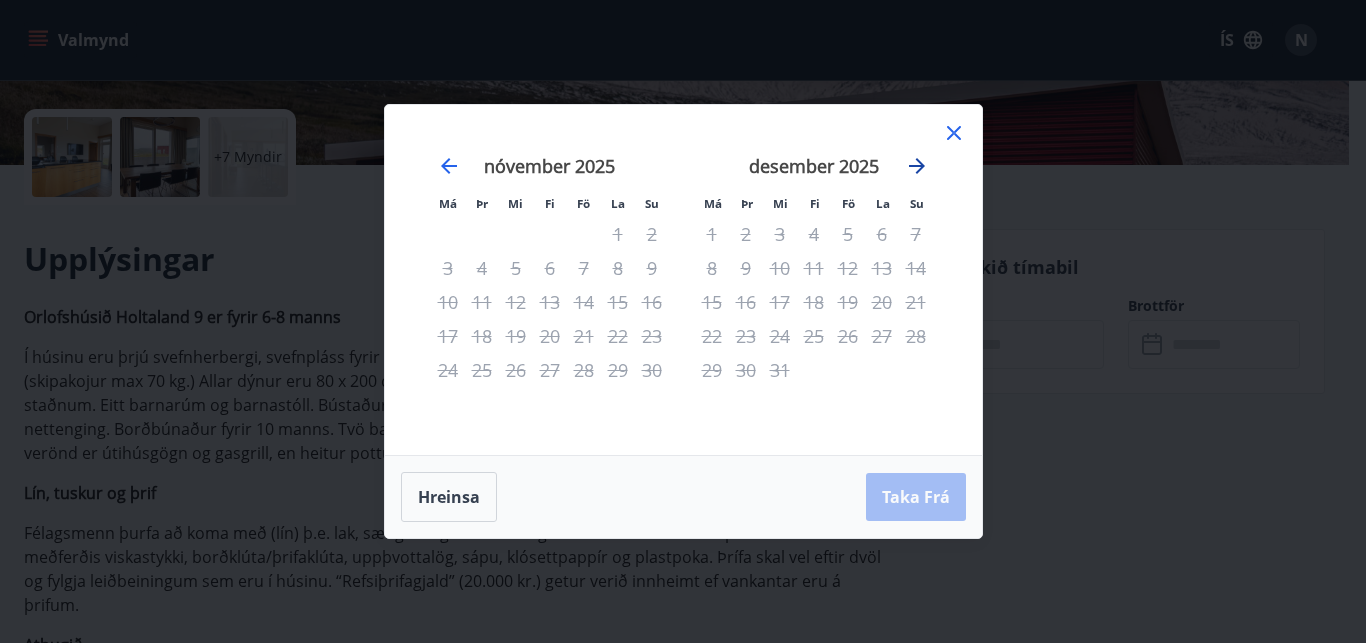 click 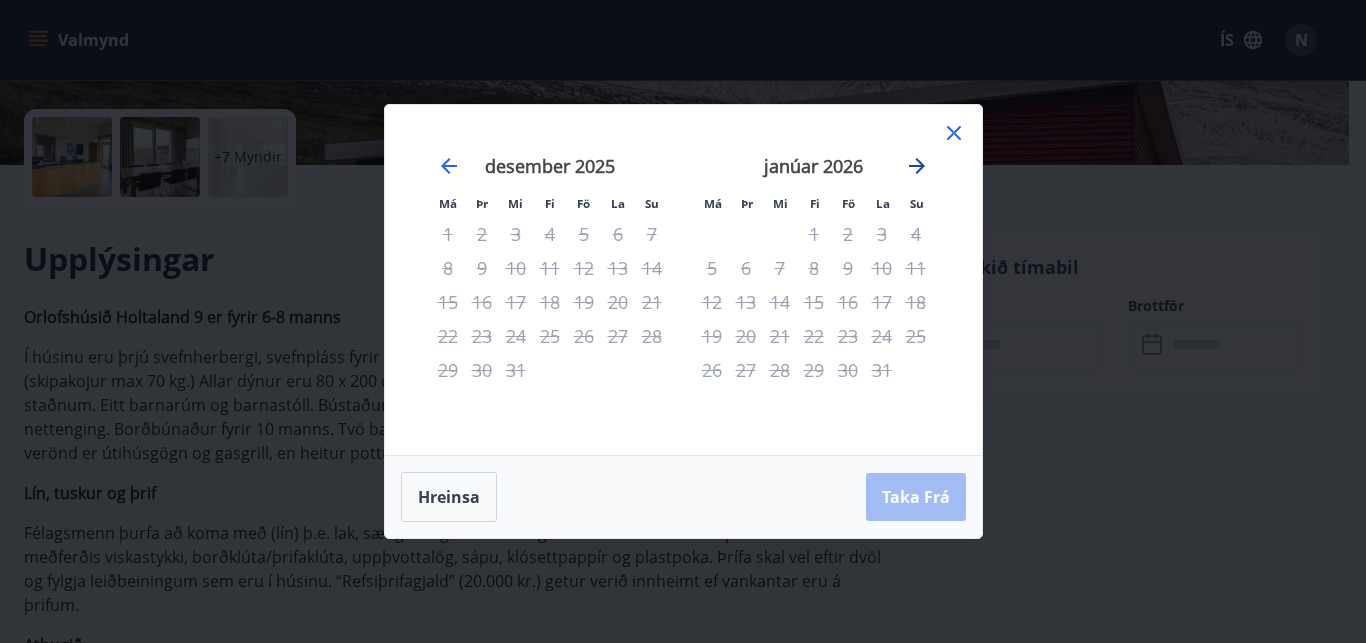 click 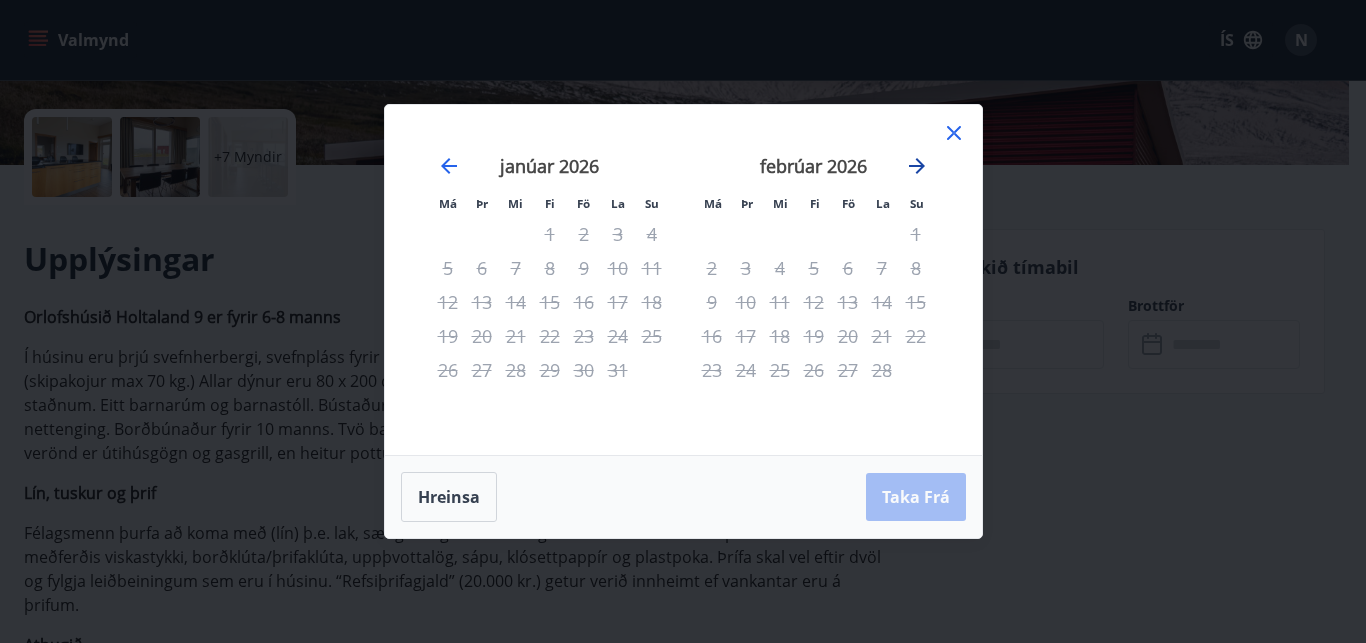 click 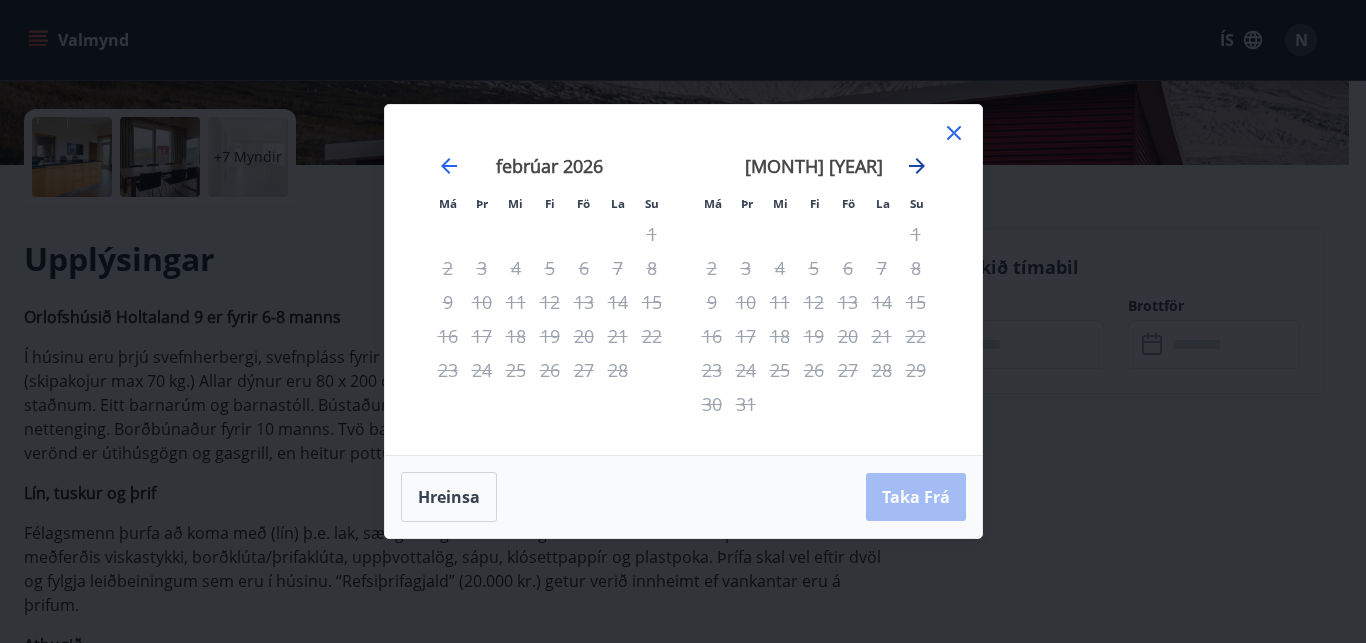 click 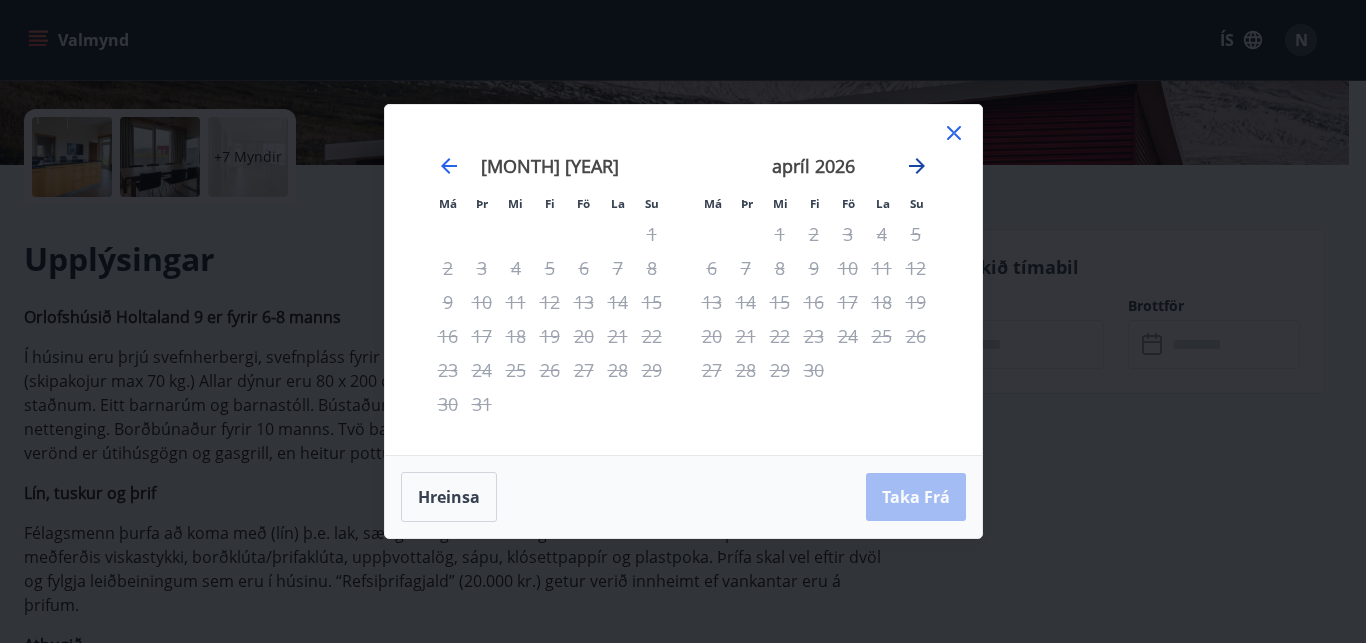 click 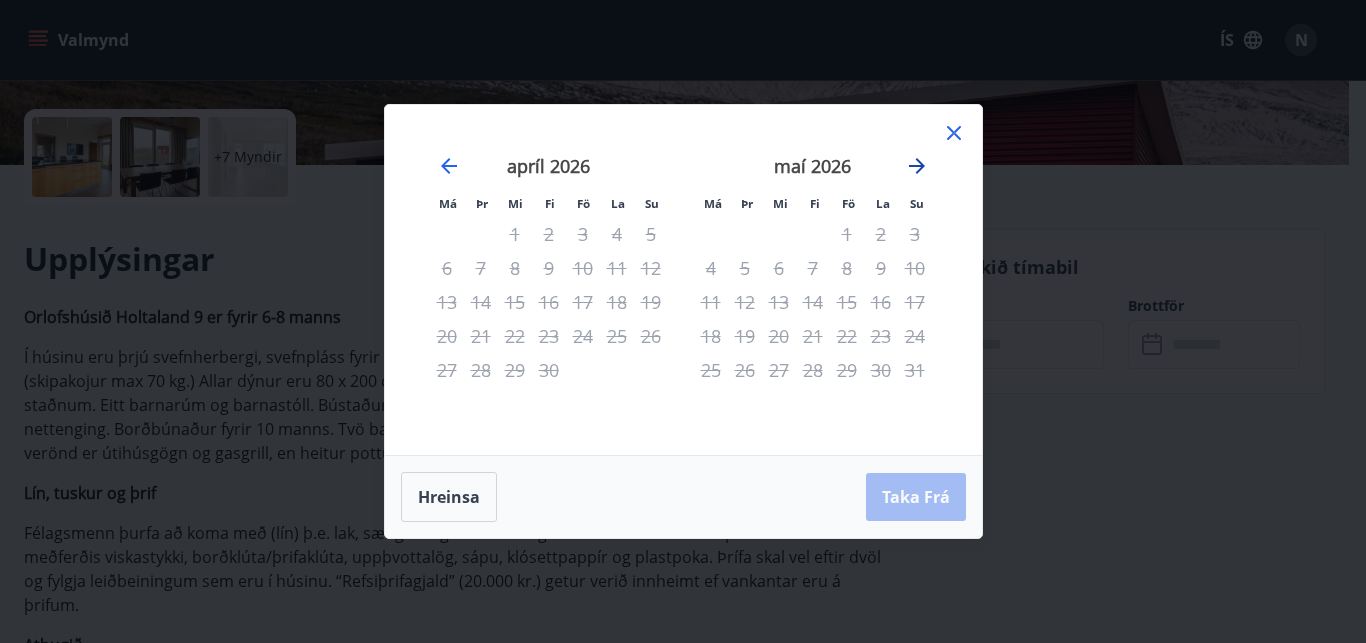 click 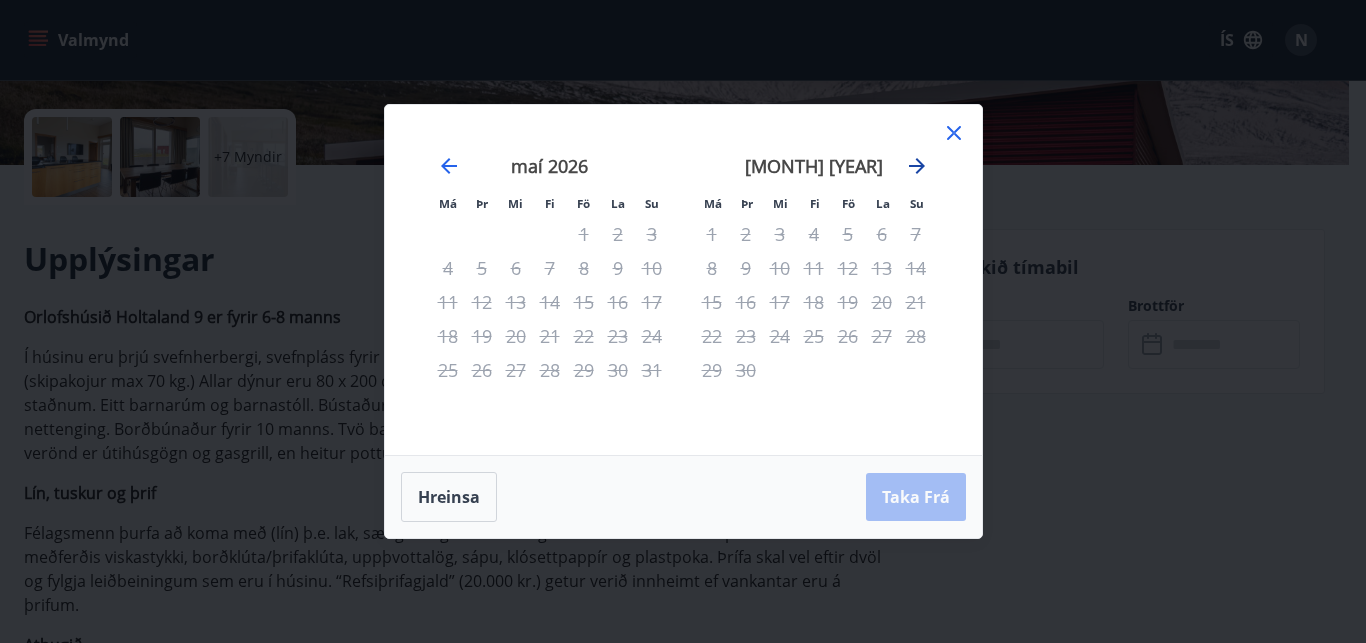 click 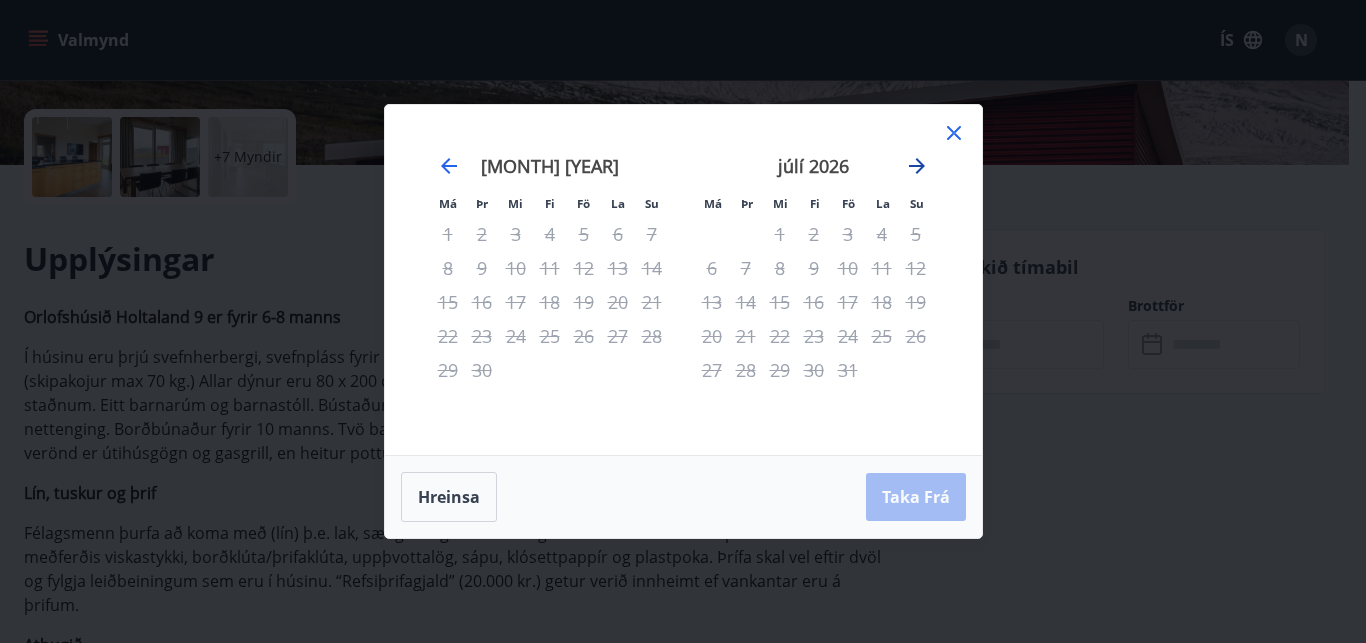click 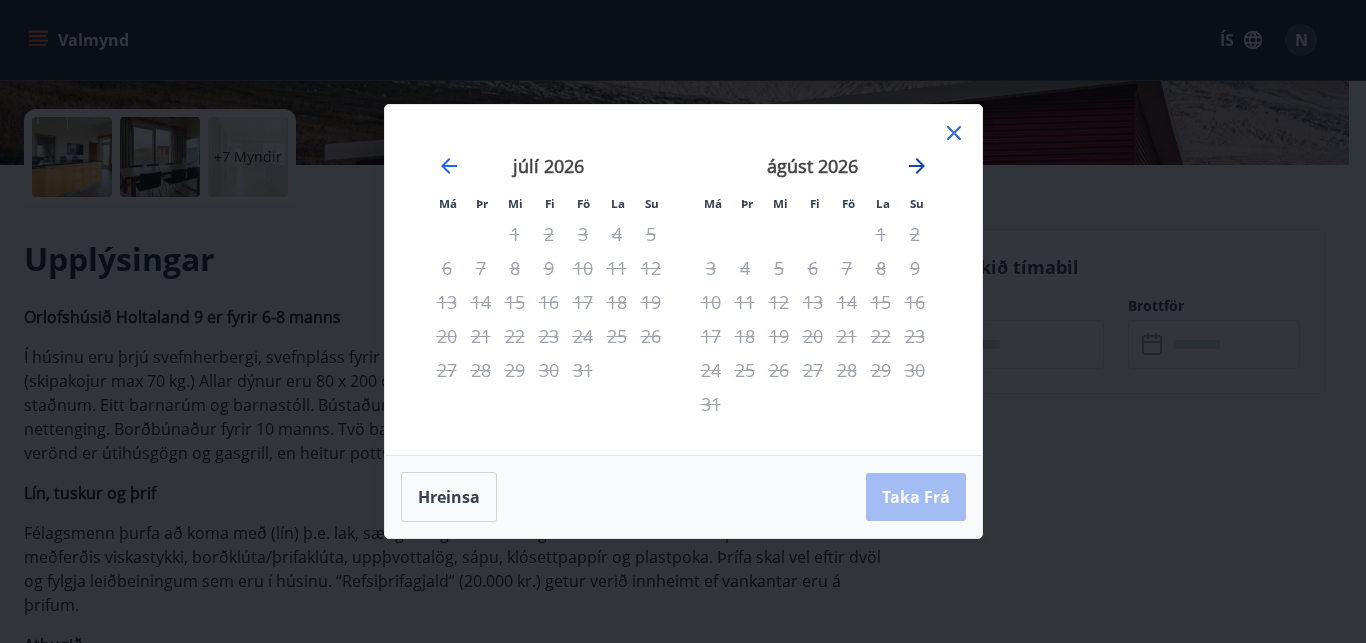 click 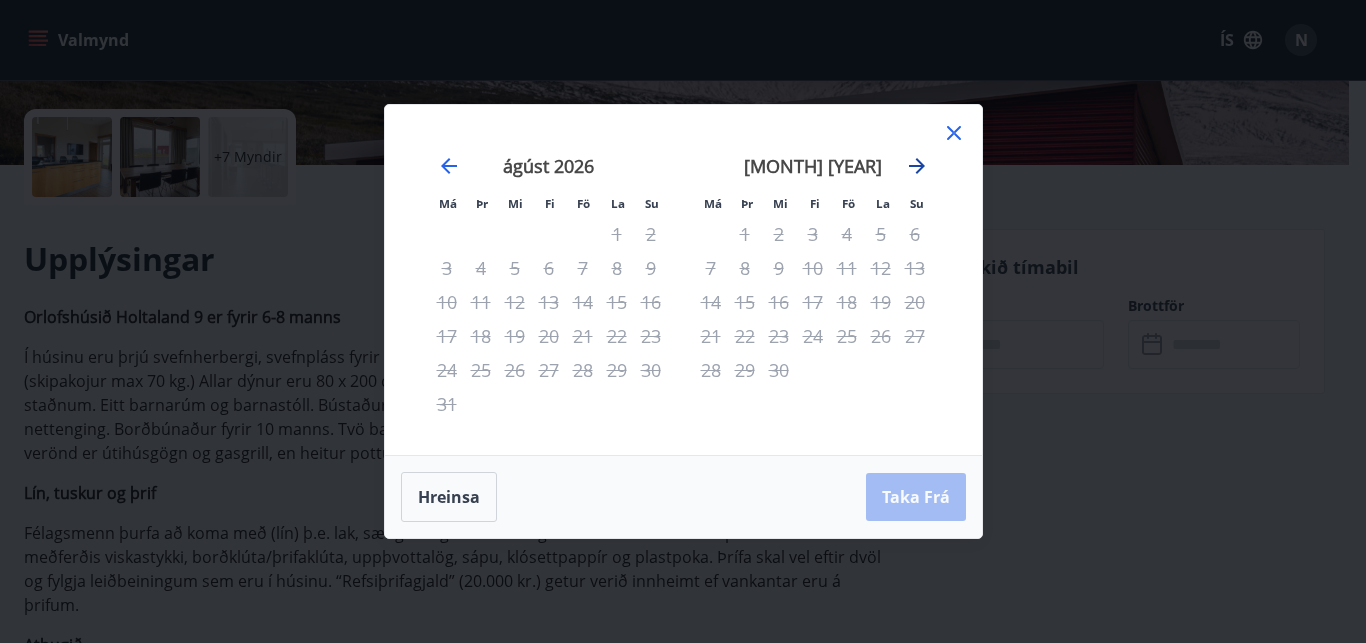 click 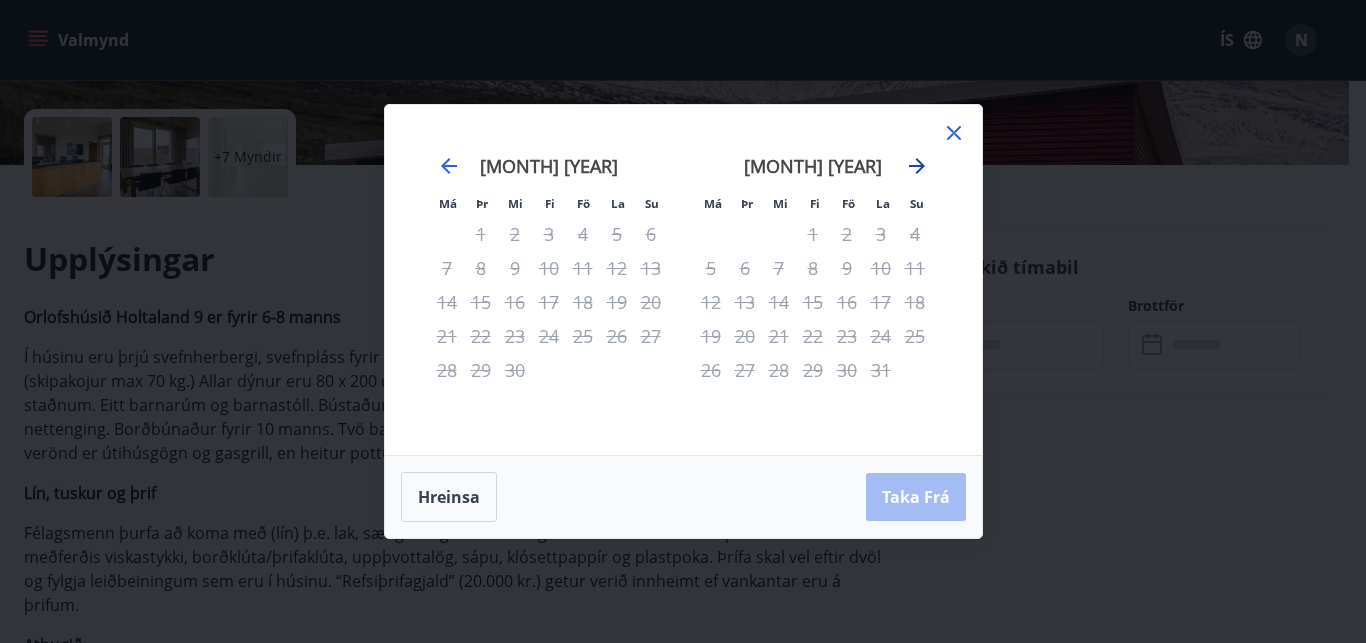click 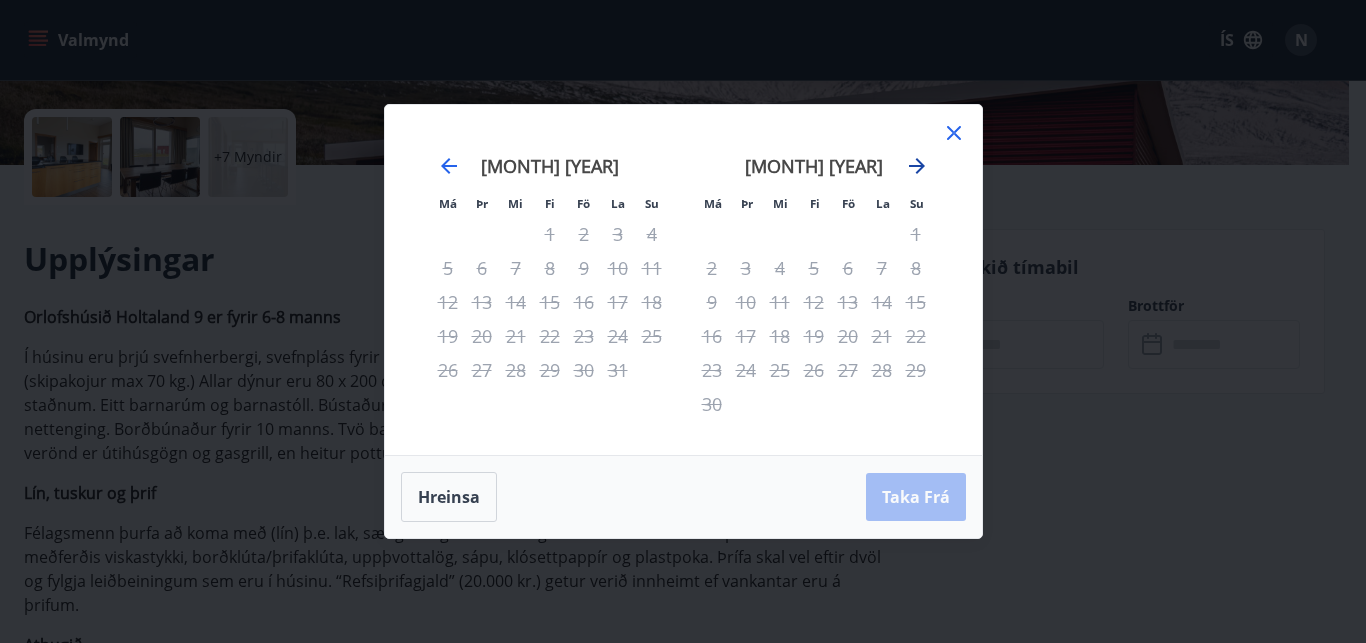 click 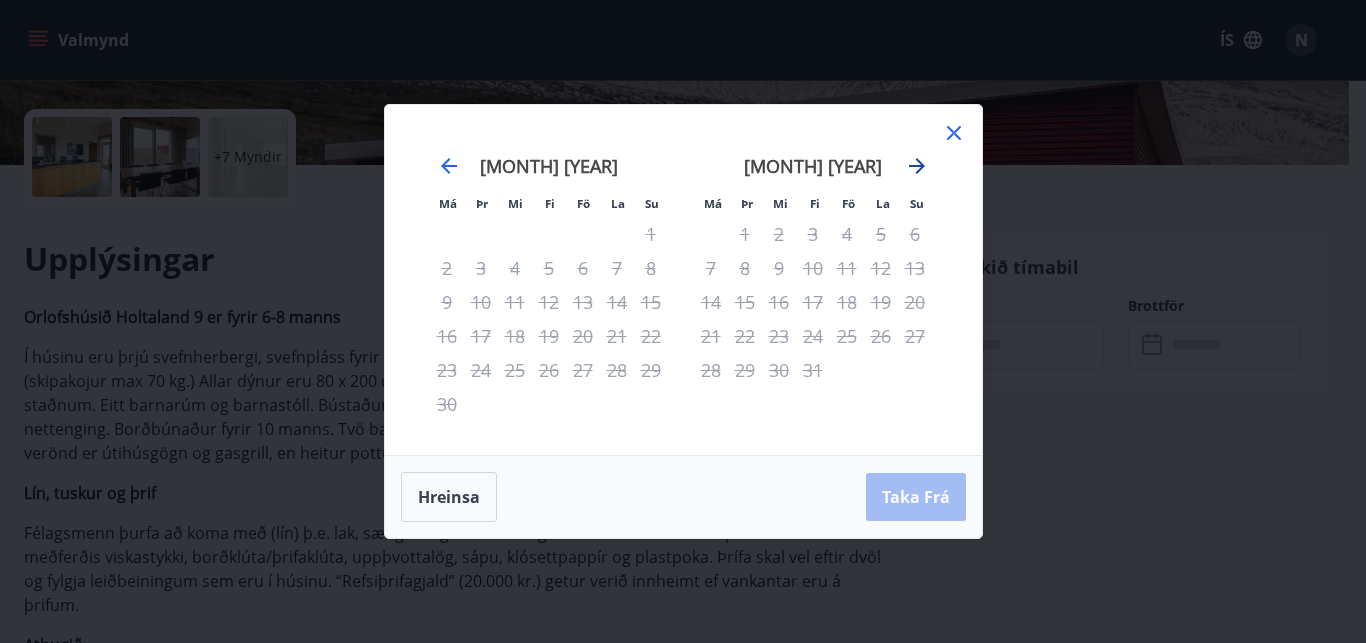 click 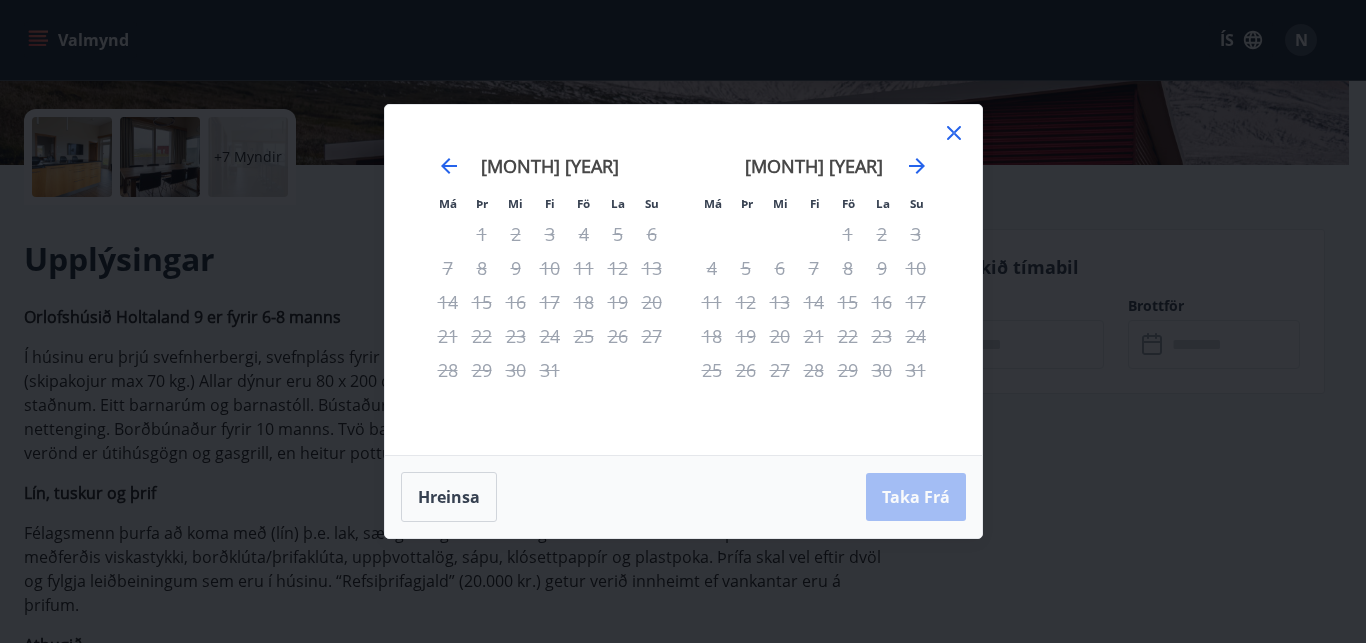 click 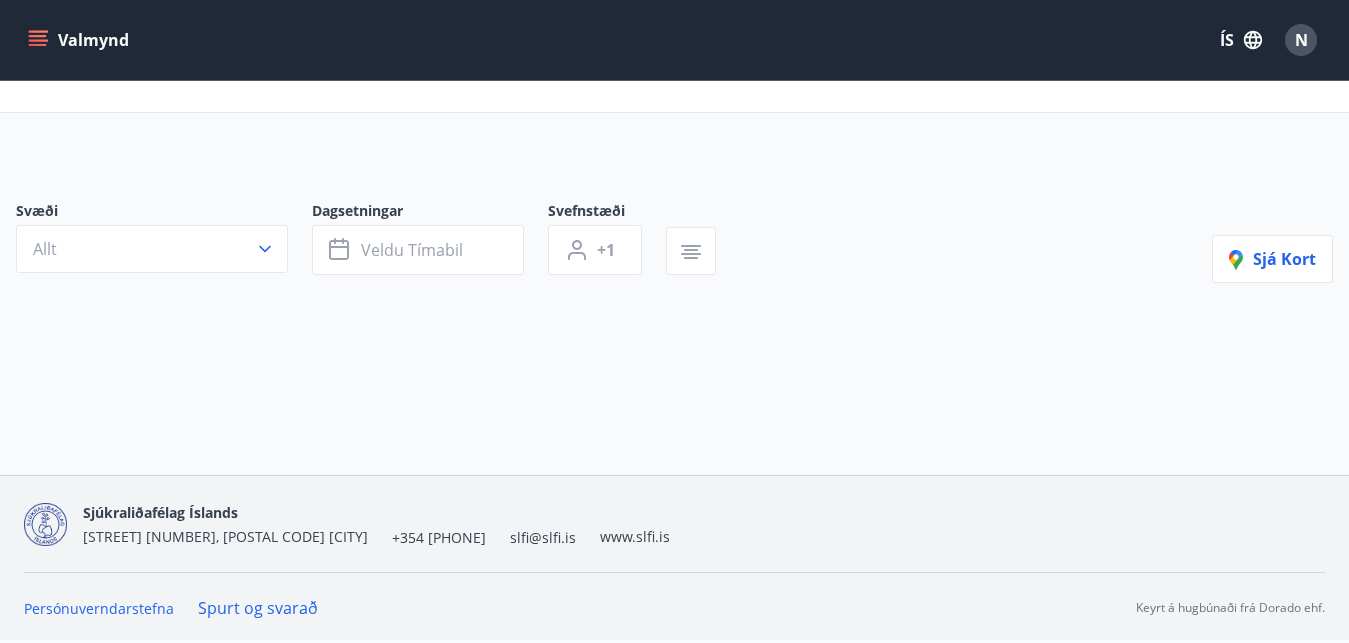 scroll, scrollTop: 0, scrollLeft: 0, axis: both 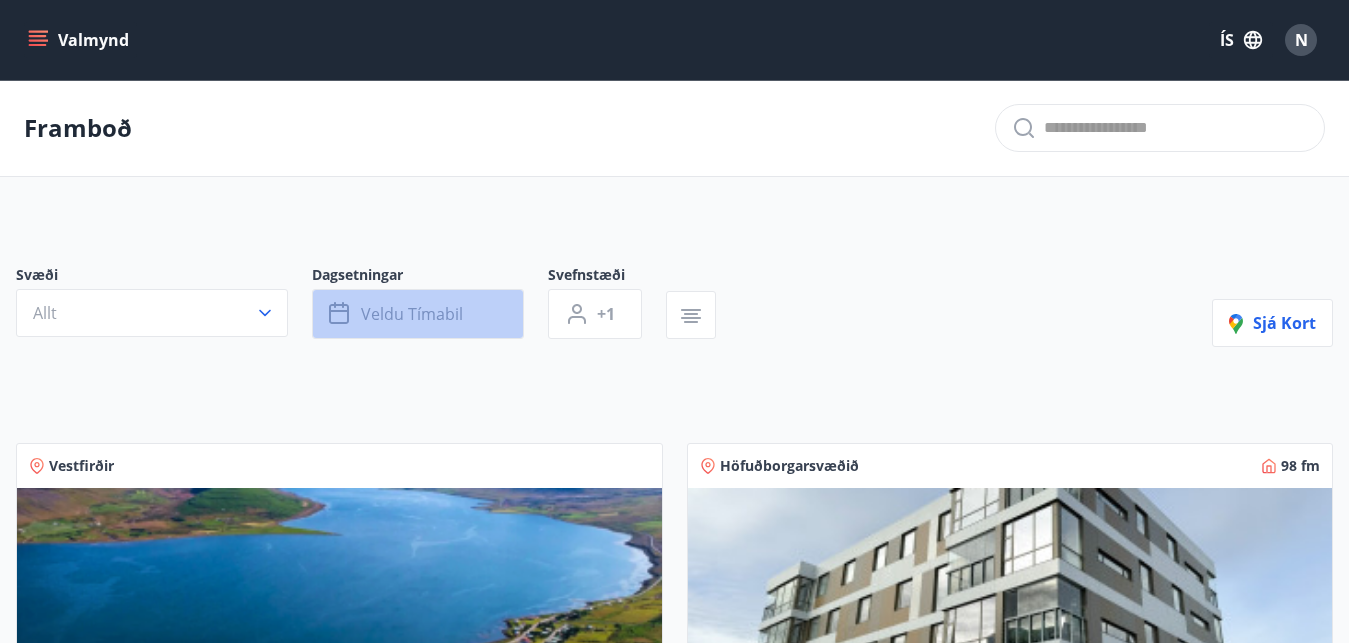 click on "Veldu tímabil" at bounding box center [418, 314] 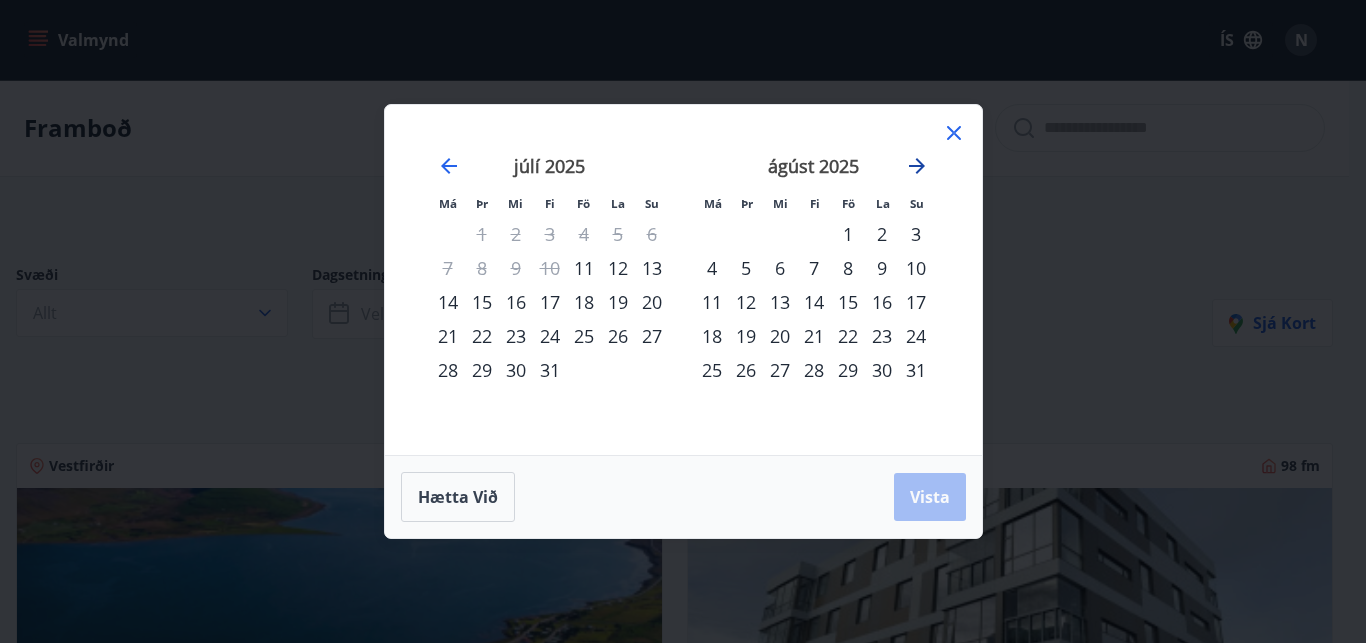 click 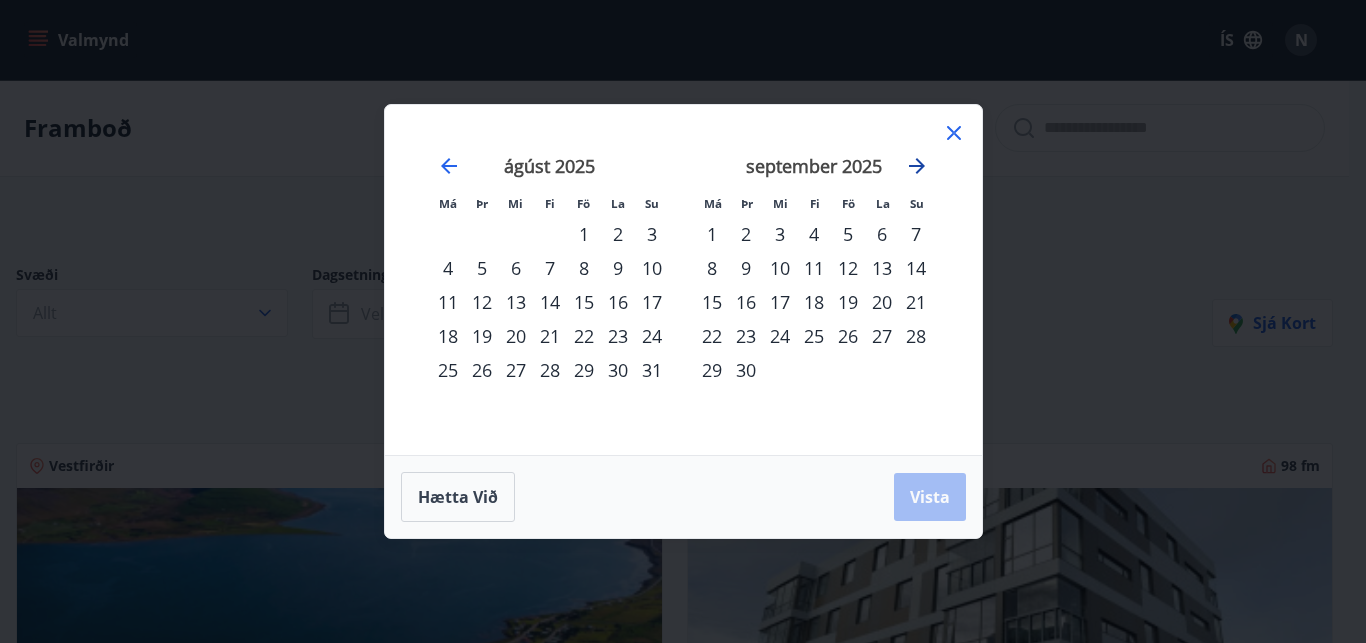 click 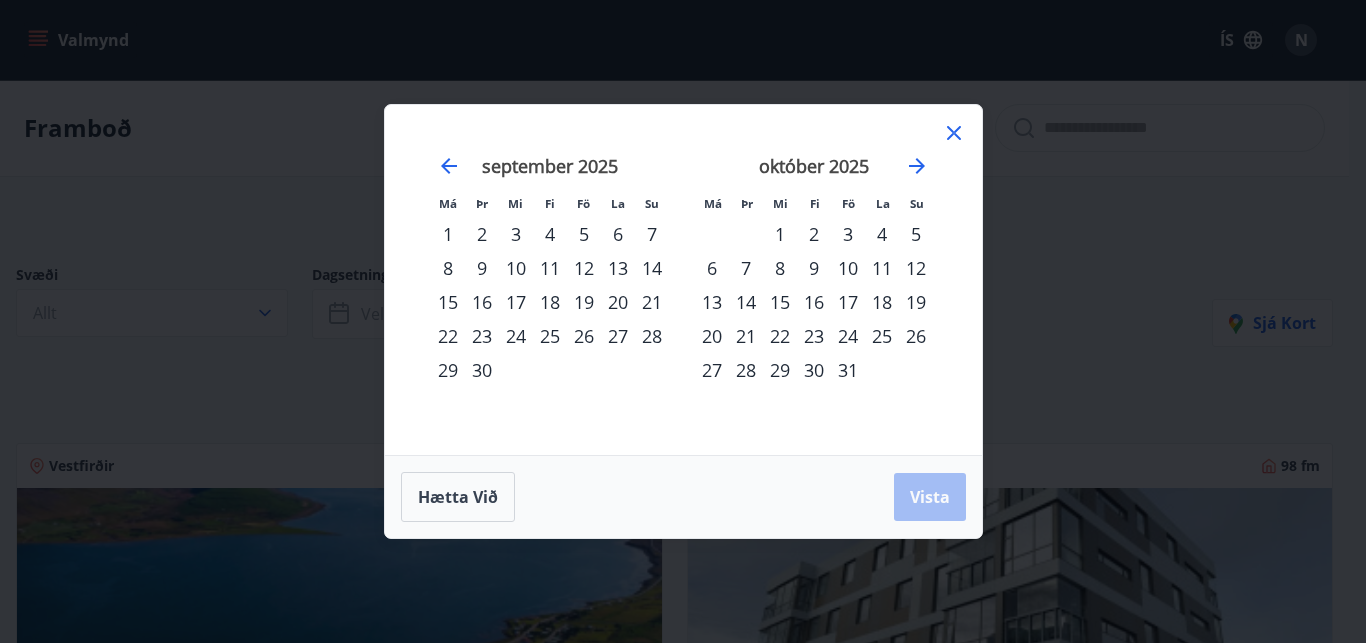 click 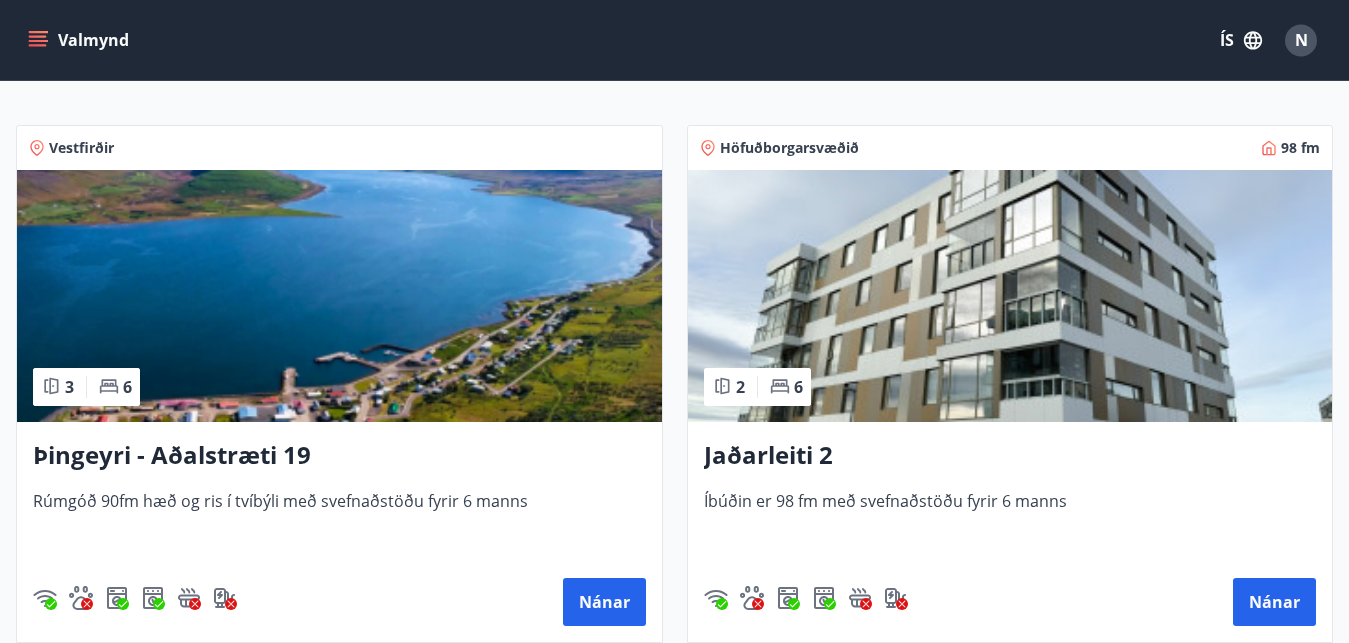 scroll, scrollTop: 0, scrollLeft: 0, axis: both 